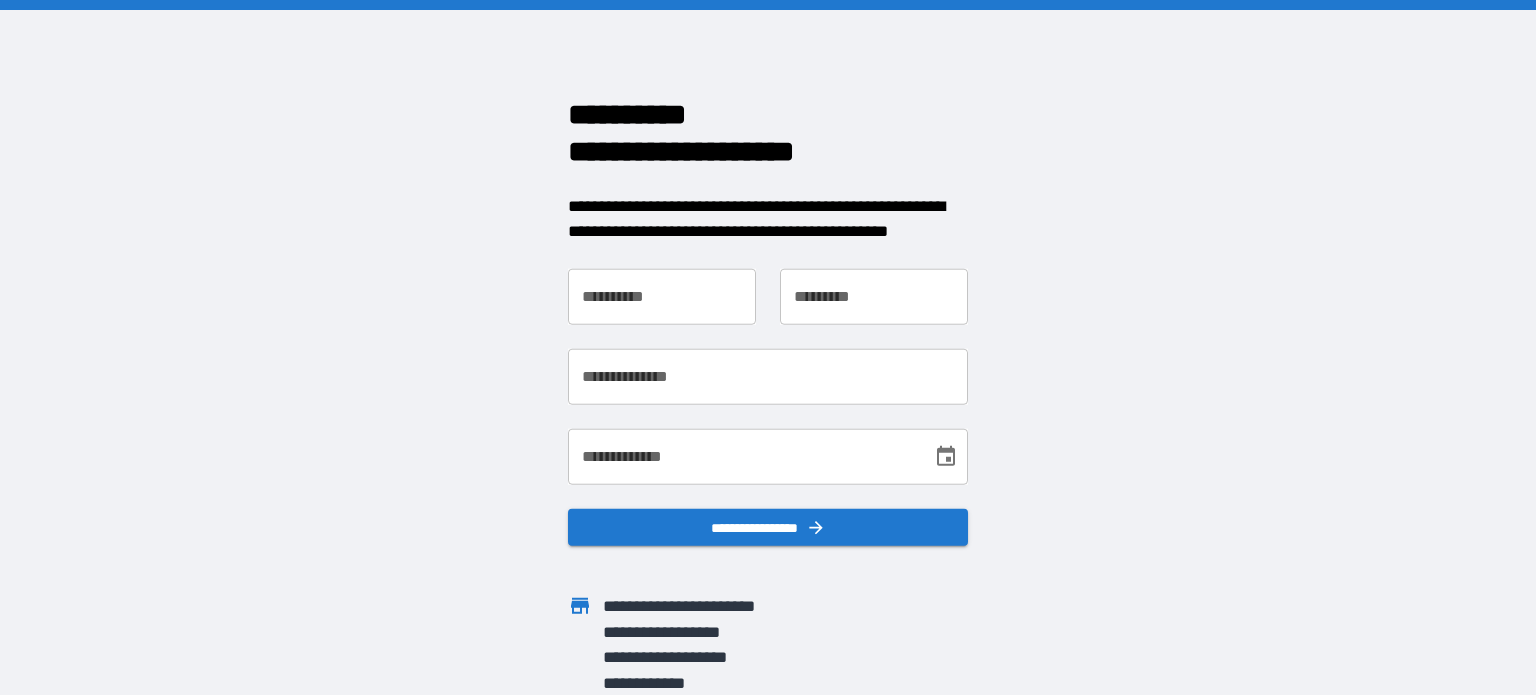 scroll, scrollTop: 0, scrollLeft: 0, axis: both 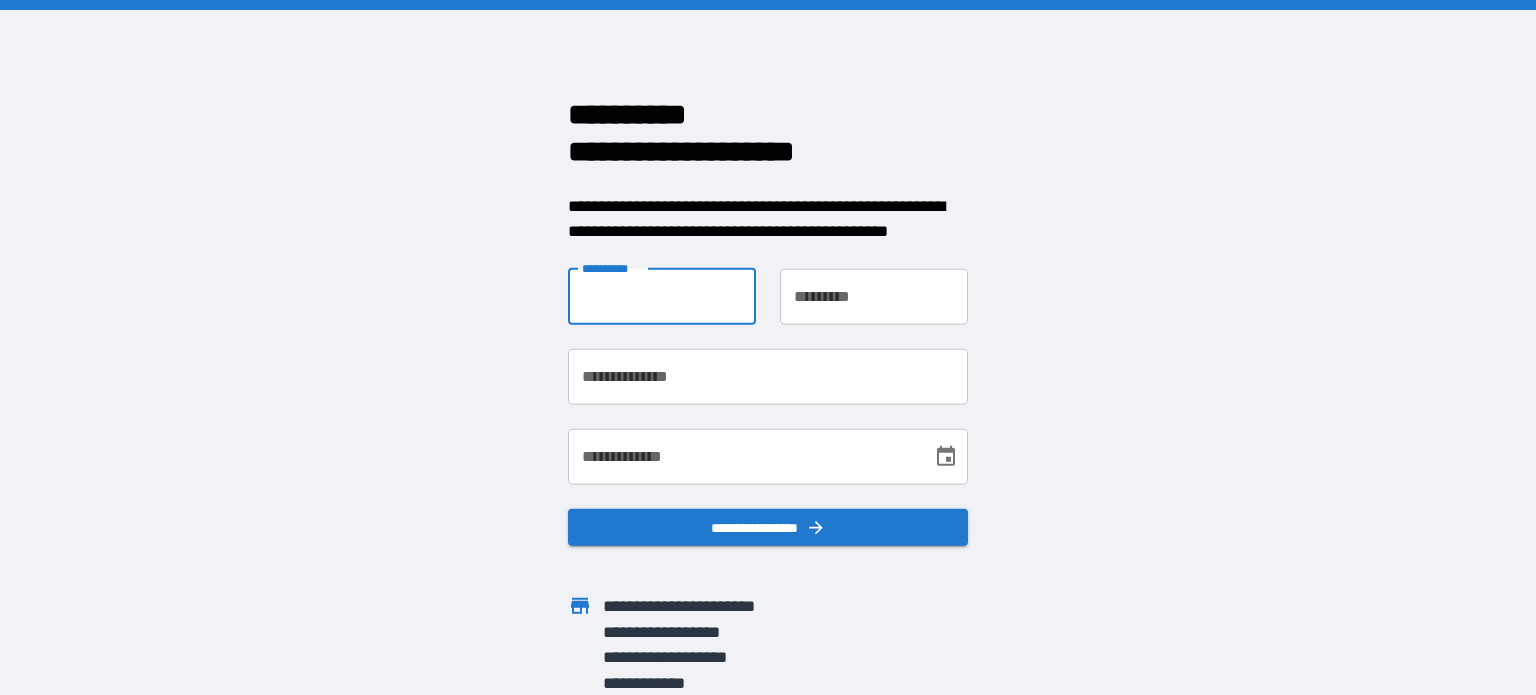 type on "*****" 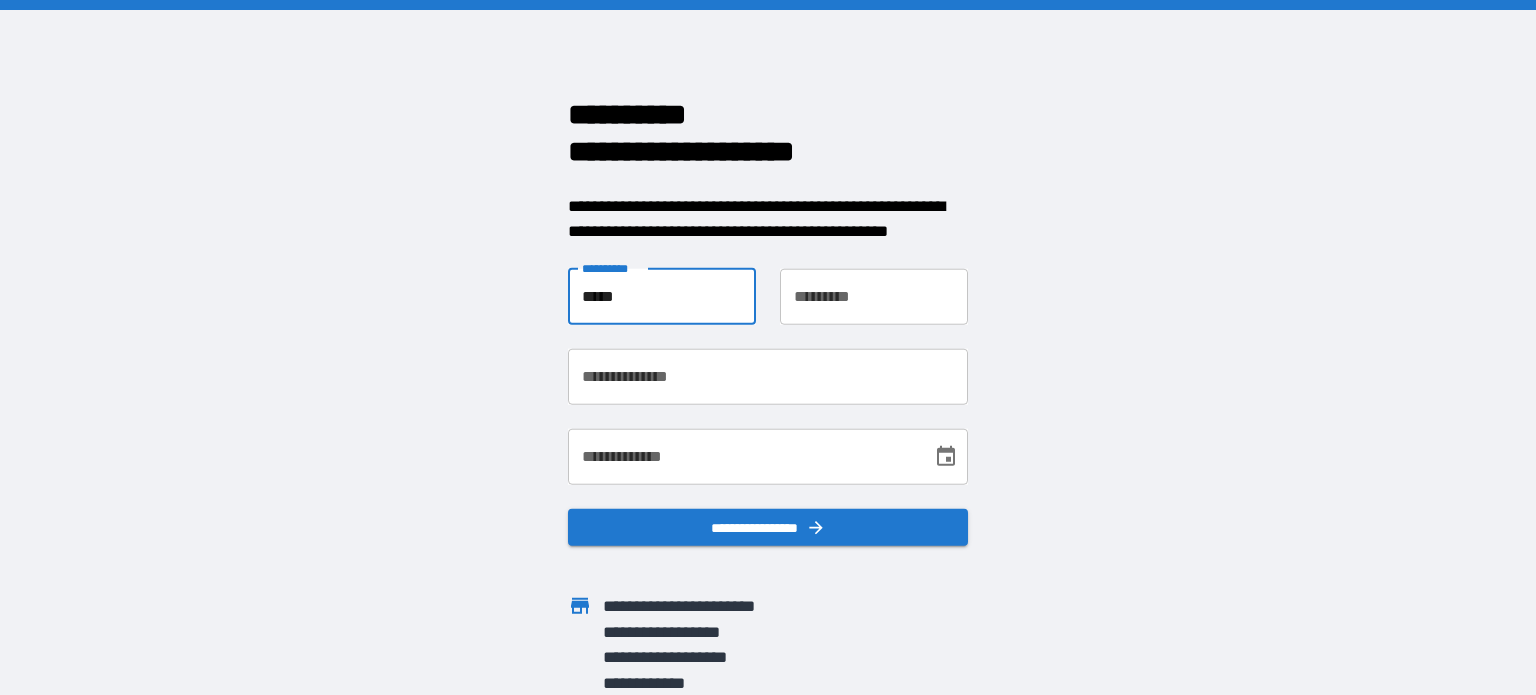 type on "*****" 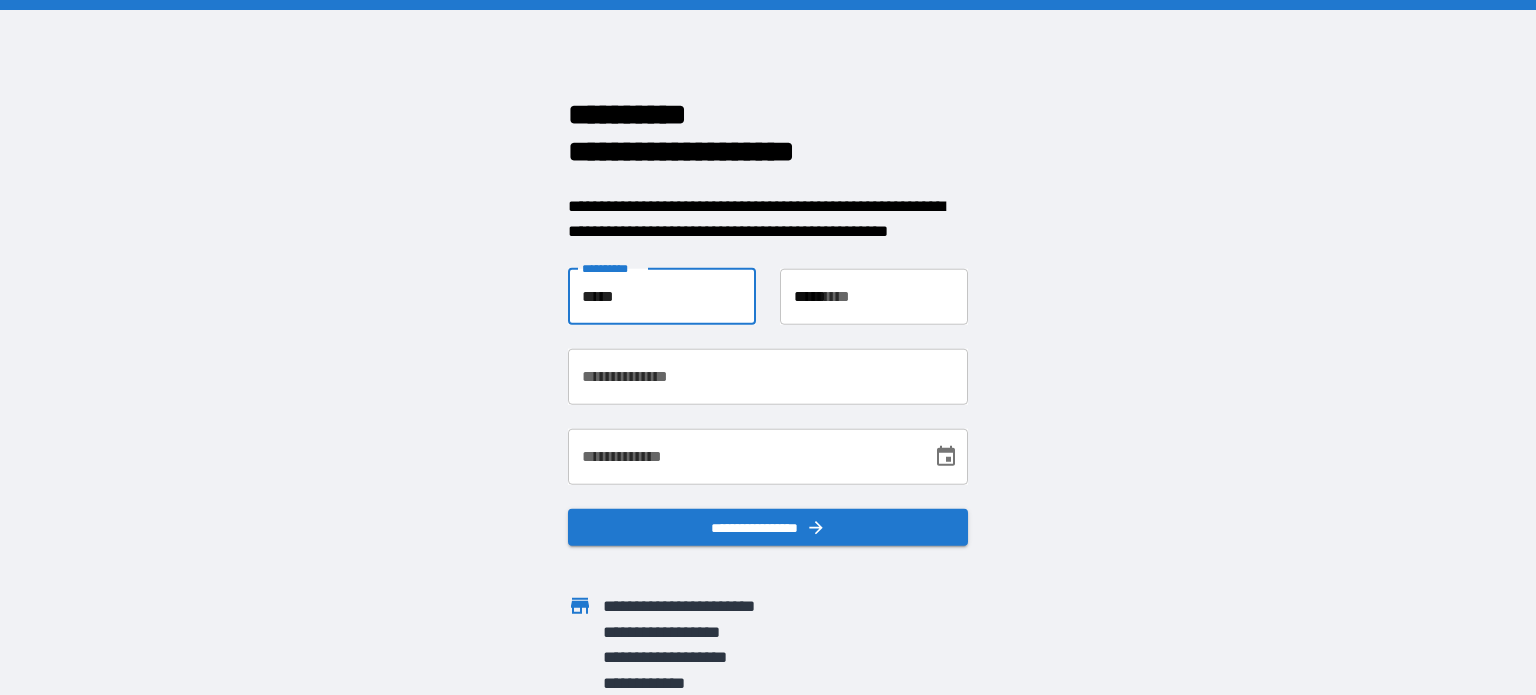 type on "**********" 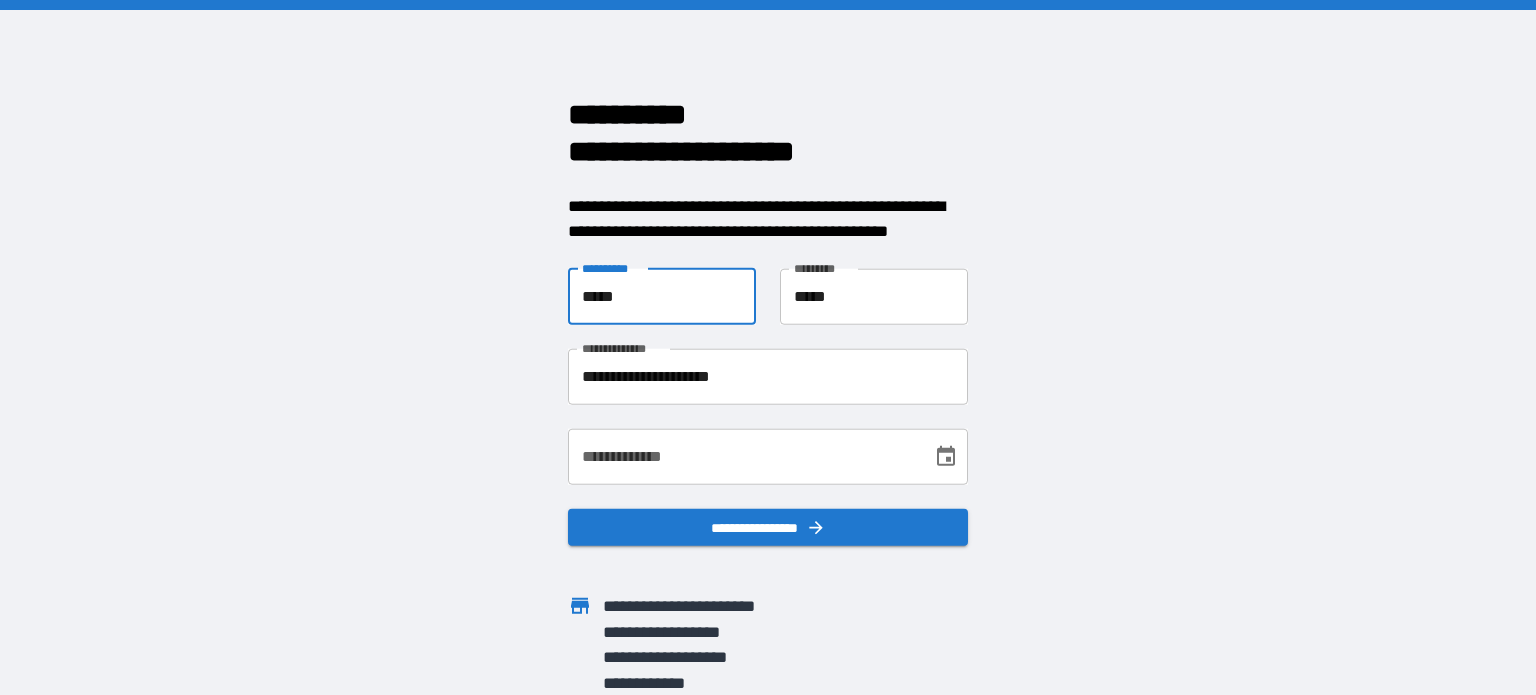 click on "**********" at bounding box center [743, 456] 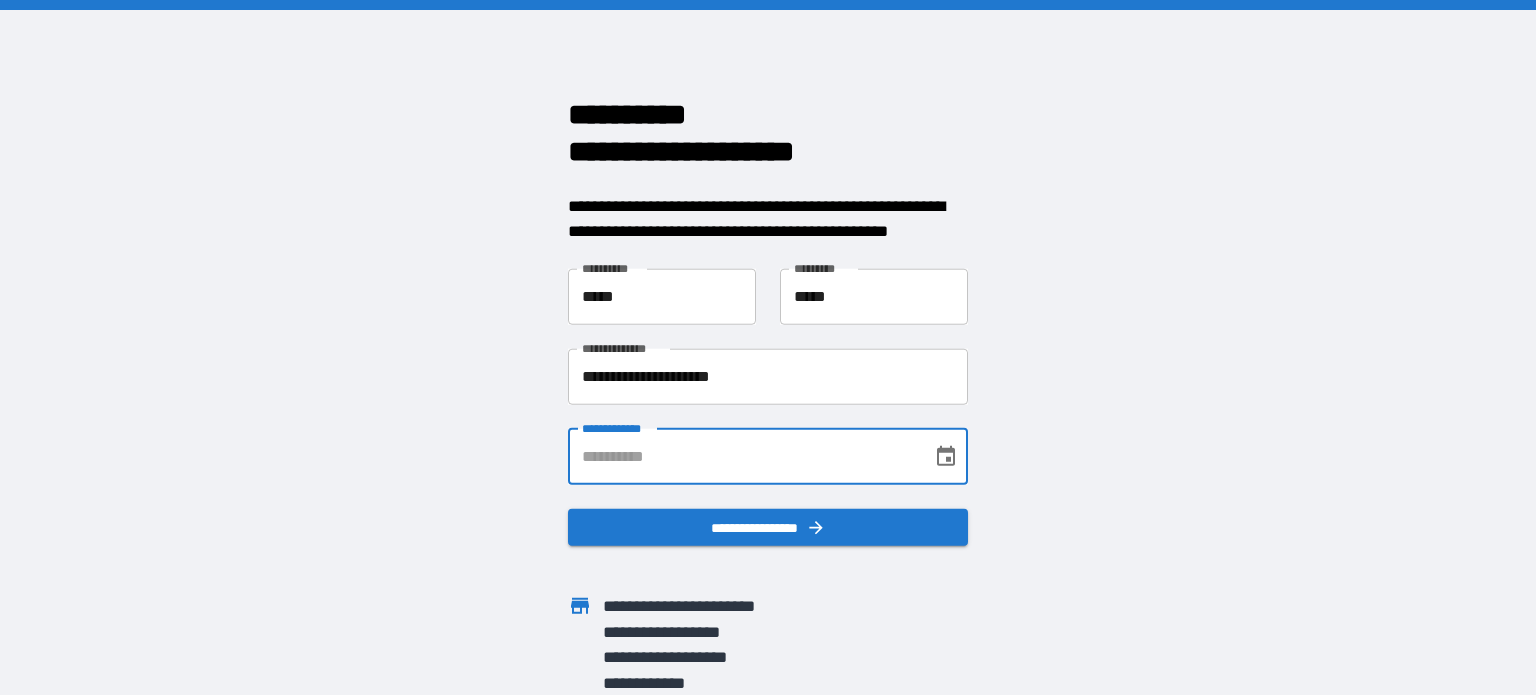 click 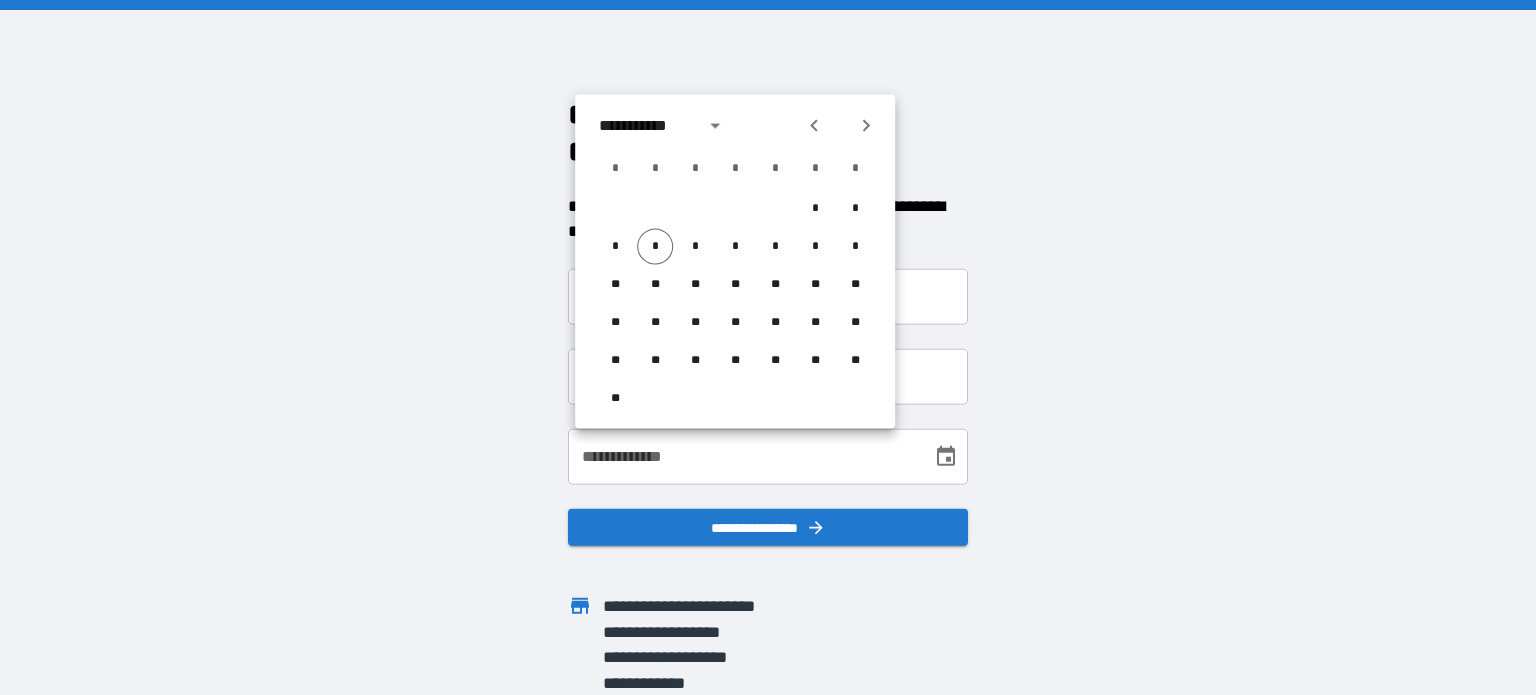 click 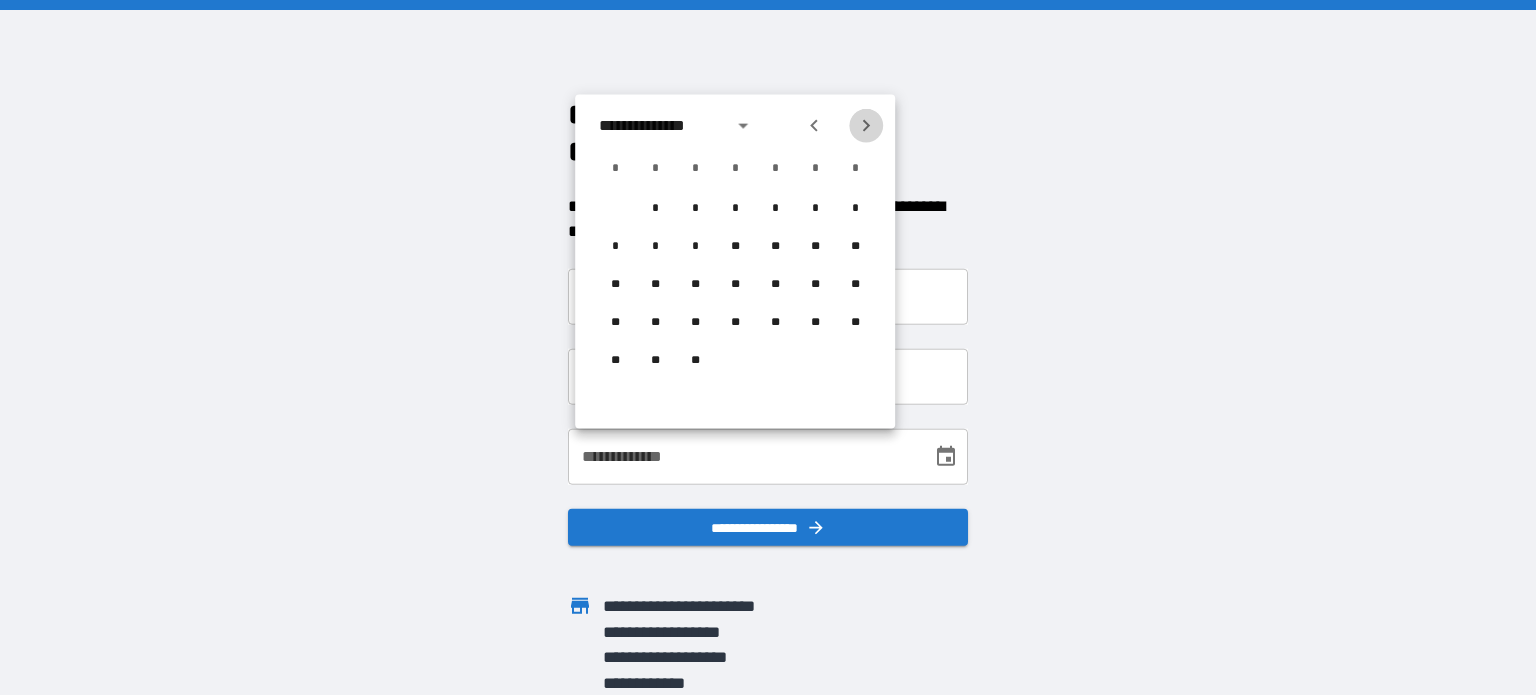 click 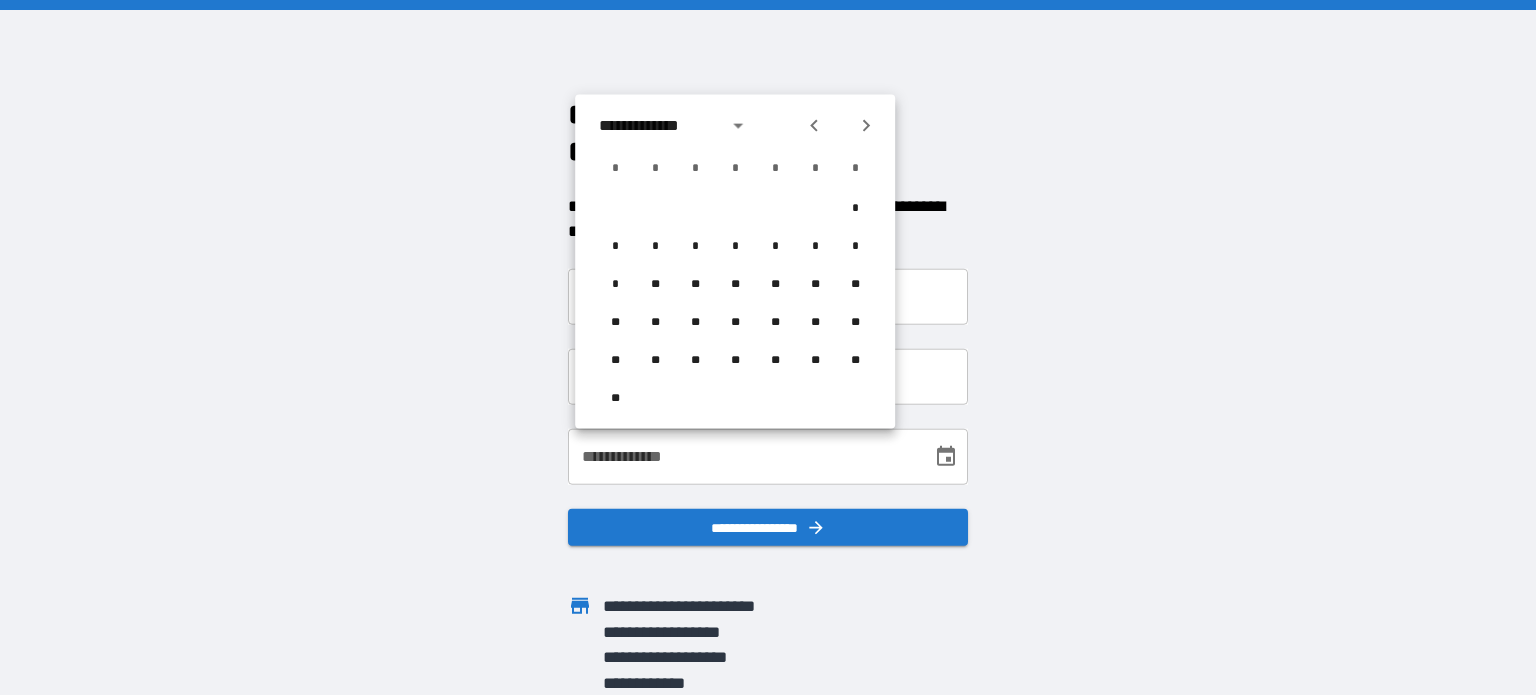 click on "**********" at bounding box center (743, 456) 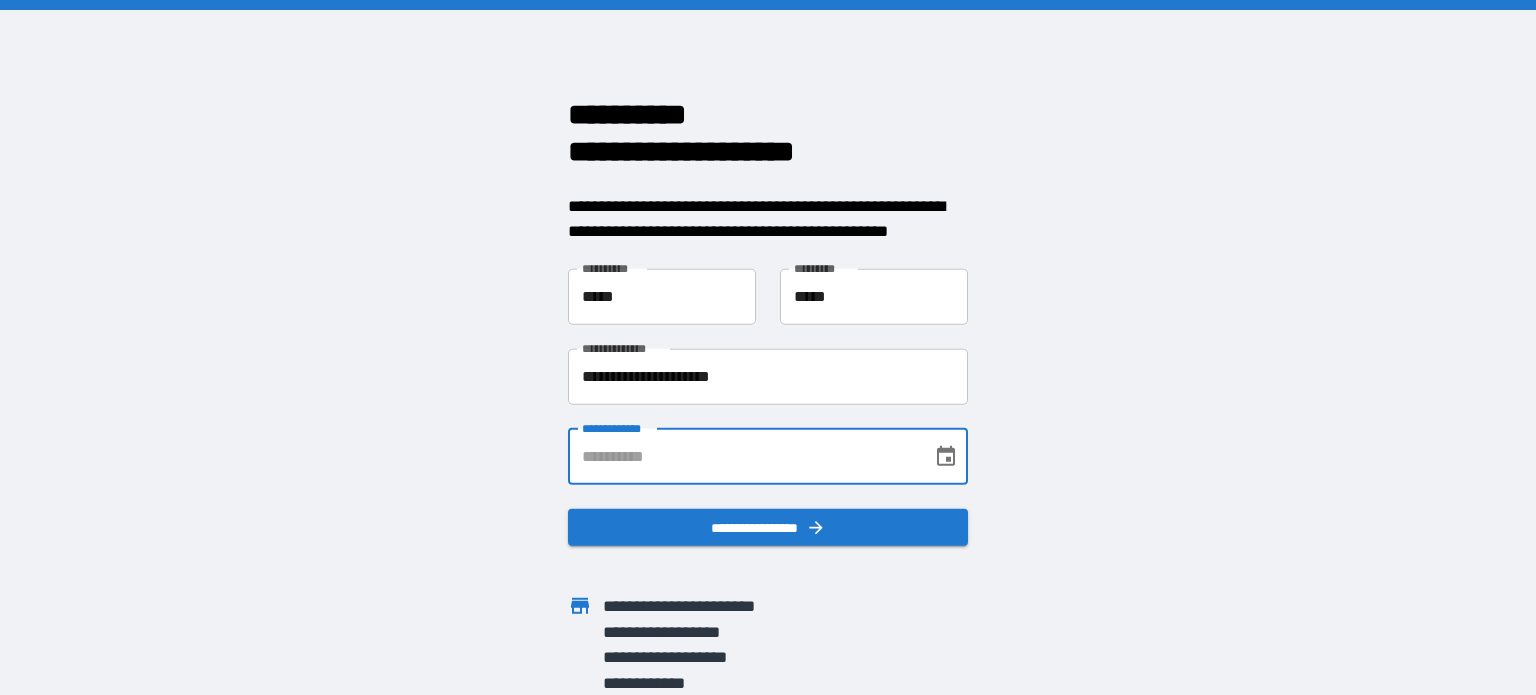 click on "**********" at bounding box center (743, 456) 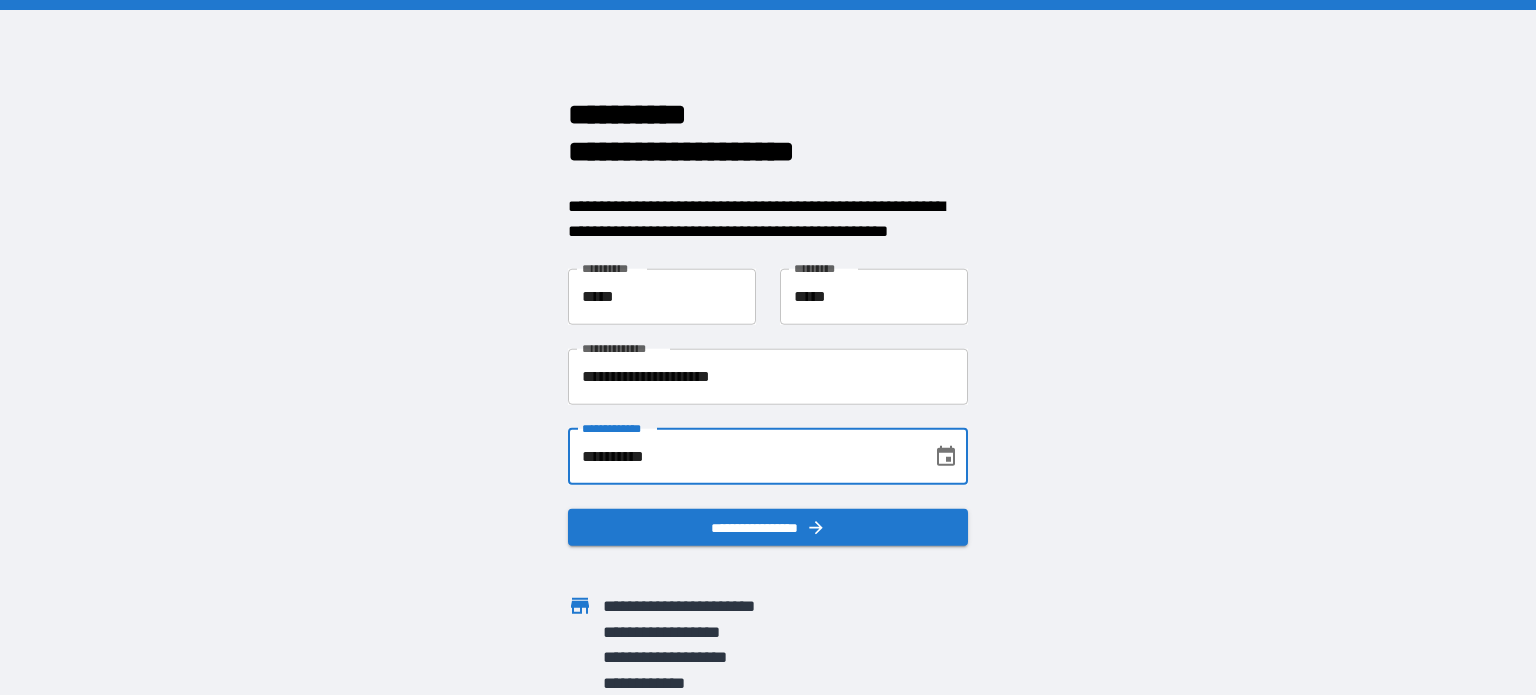 type on "**********" 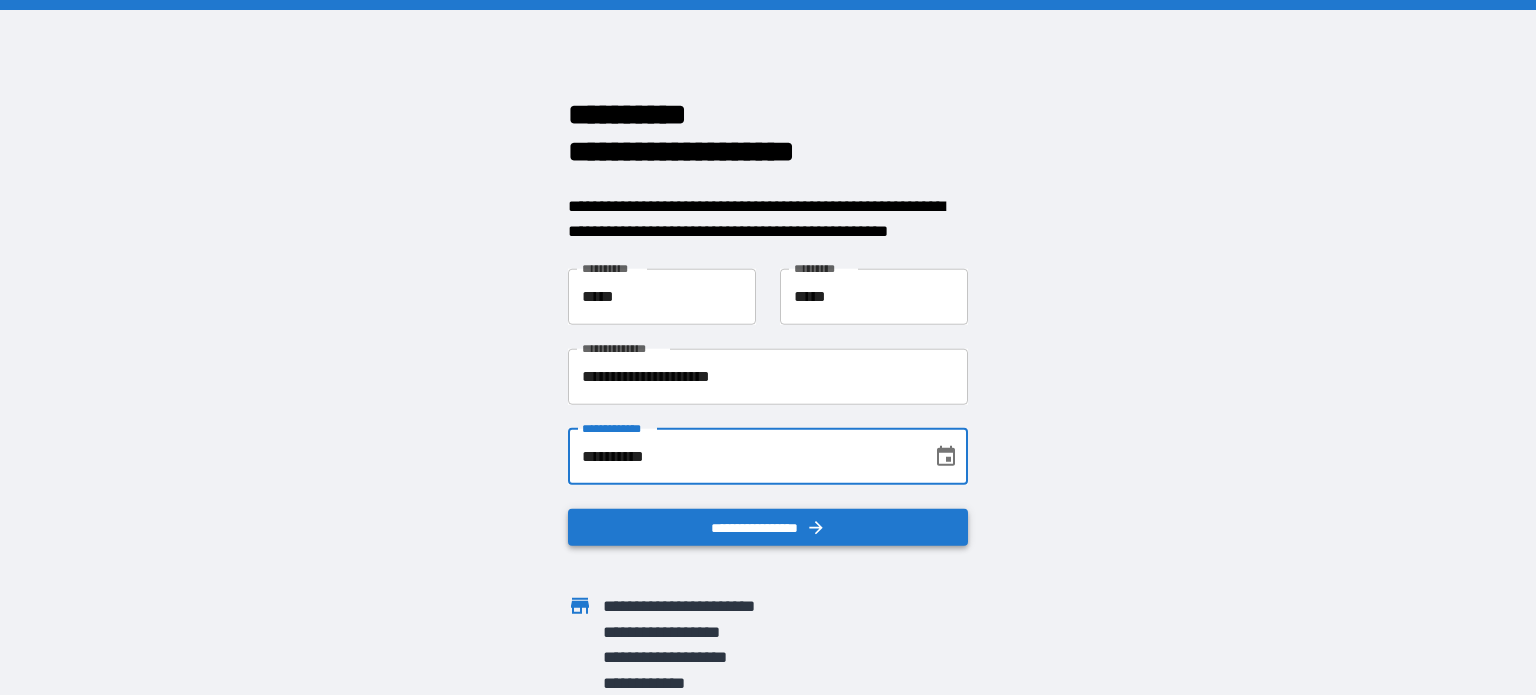 click on "**********" at bounding box center [768, 527] 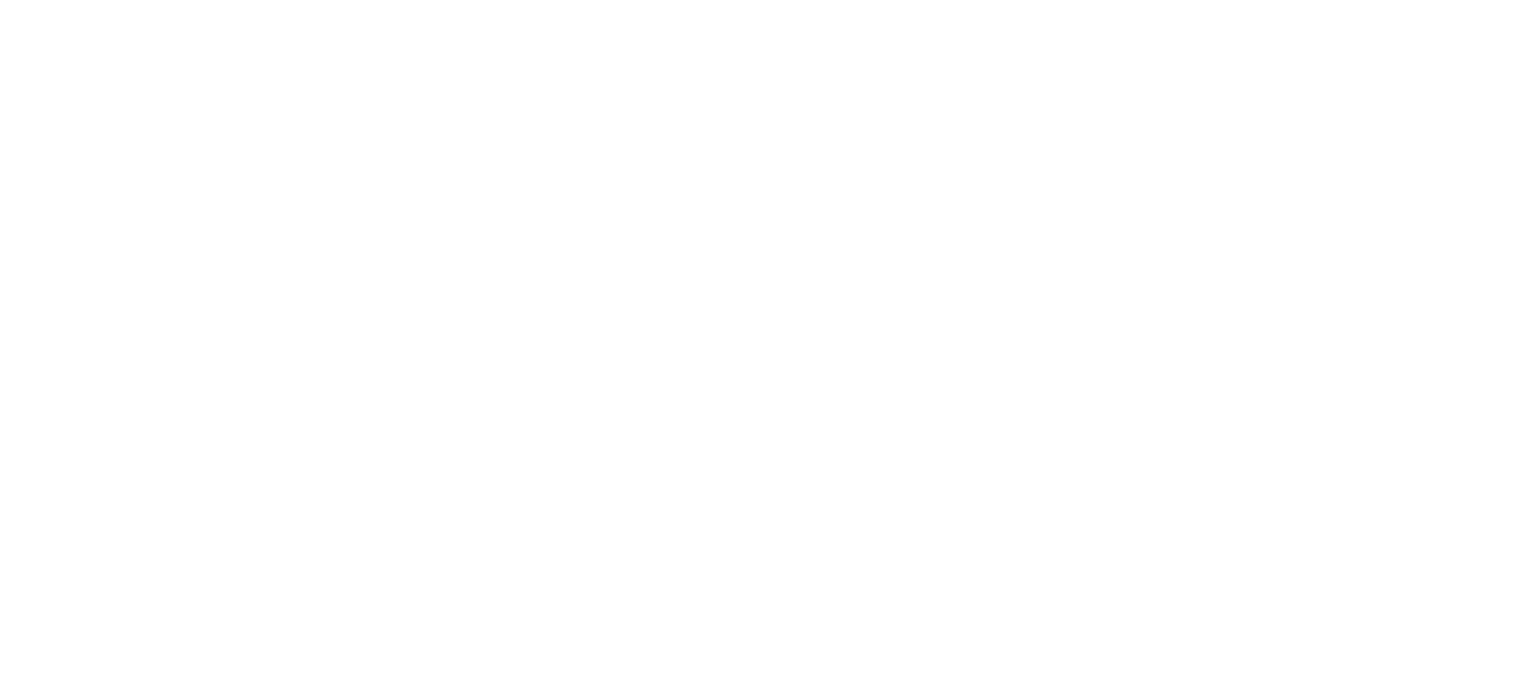 scroll, scrollTop: 0, scrollLeft: 0, axis: both 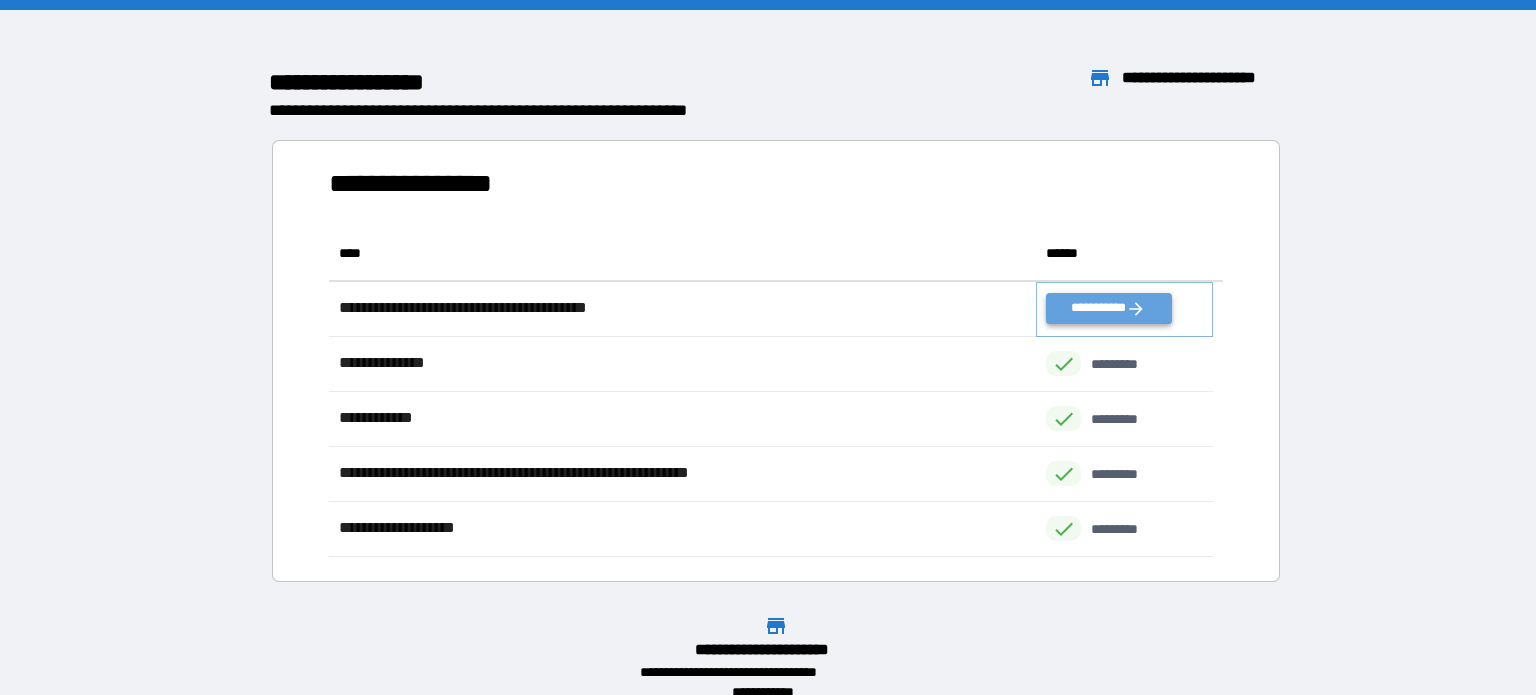 click on "**********" at bounding box center [1108, 308] 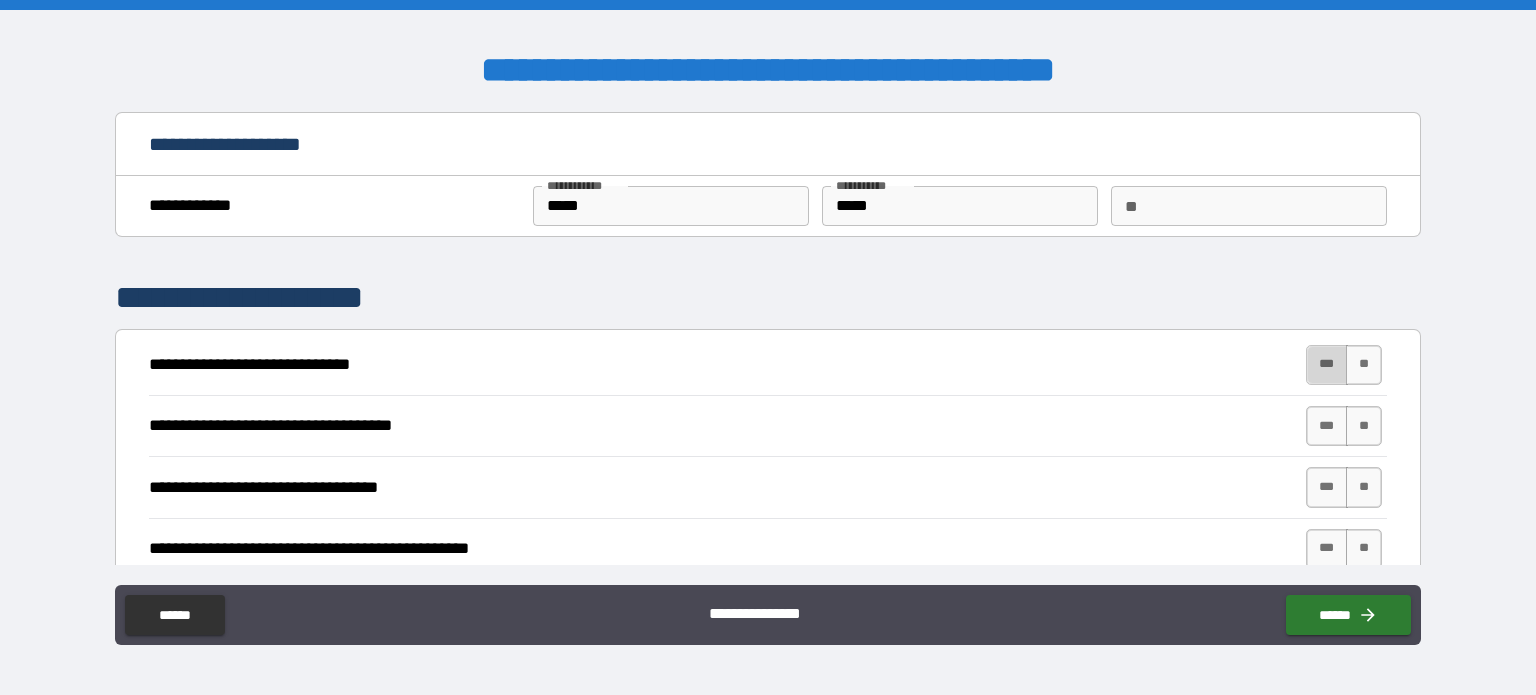 click on "***" at bounding box center [1327, 365] 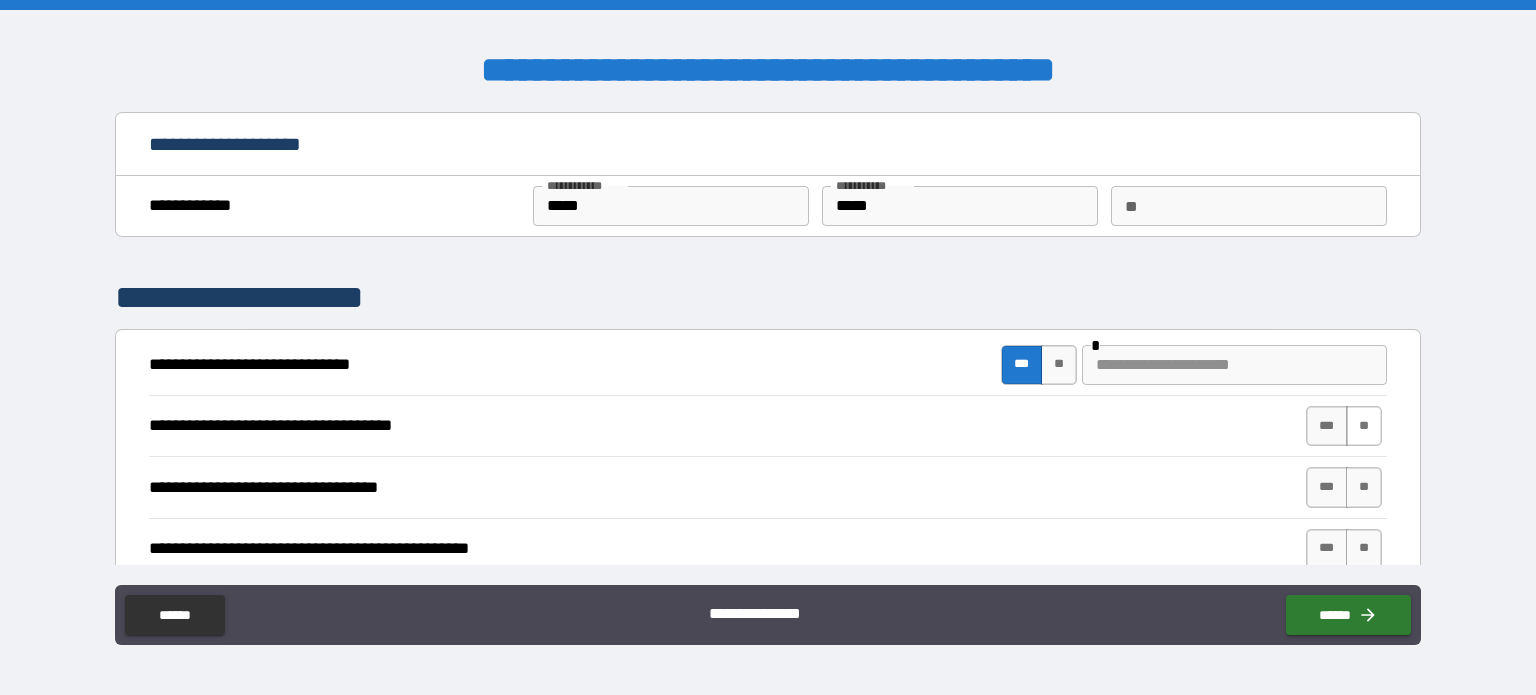 click on "**" at bounding box center [1364, 426] 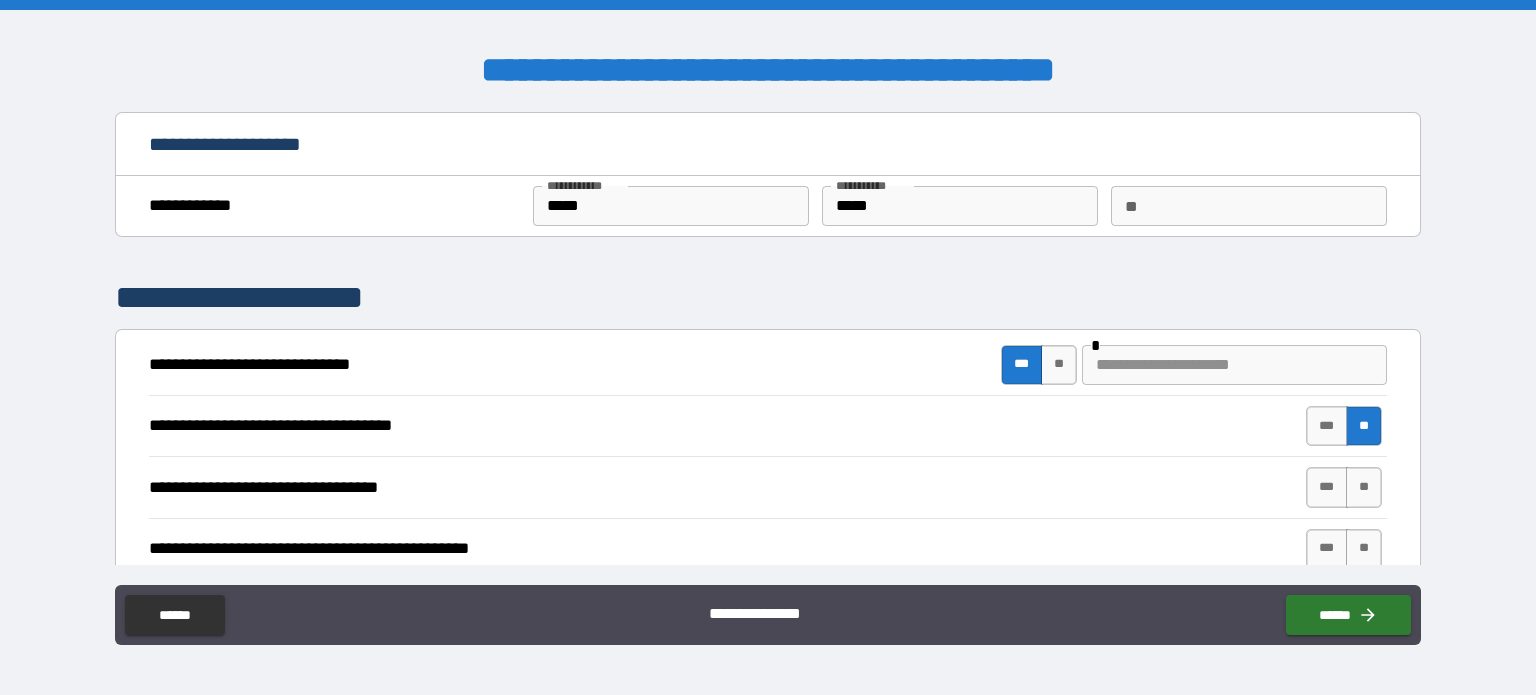 click at bounding box center [1234, 365] 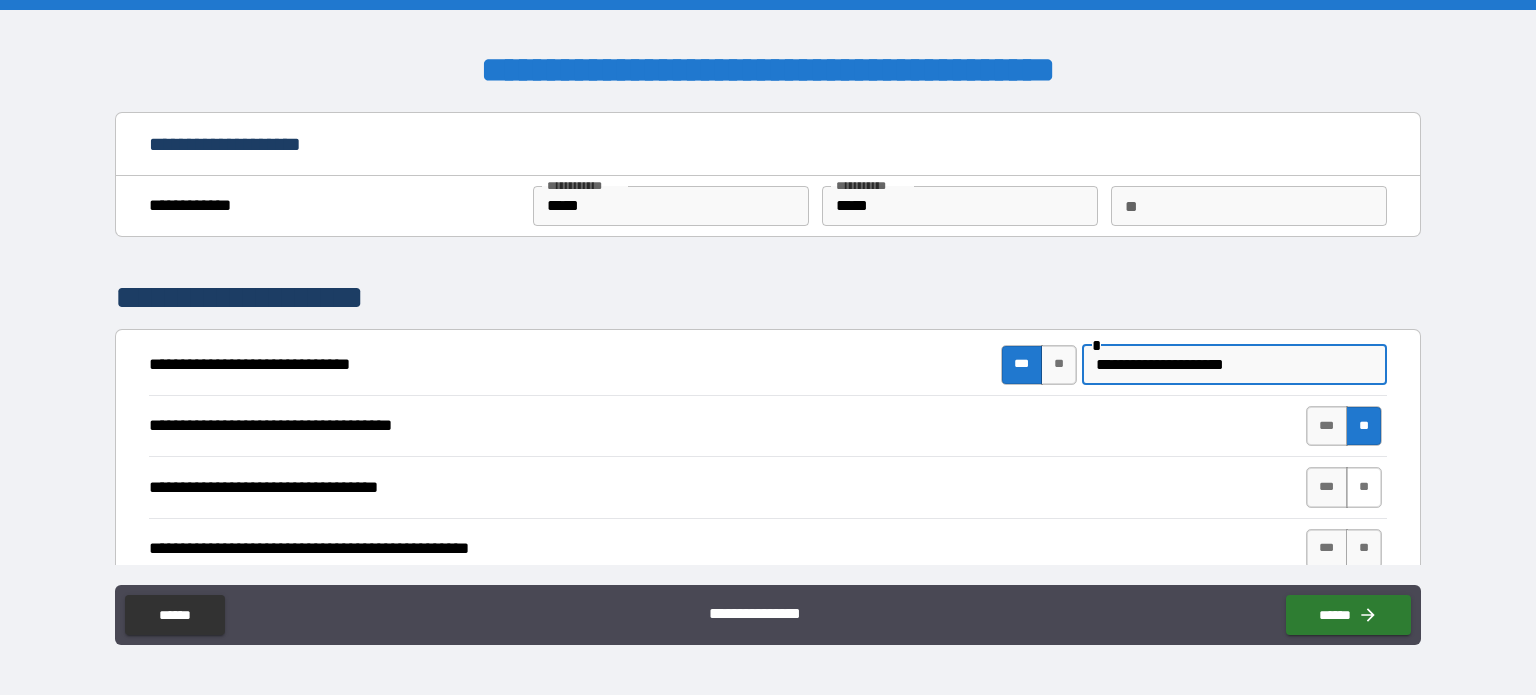 type on "**********" 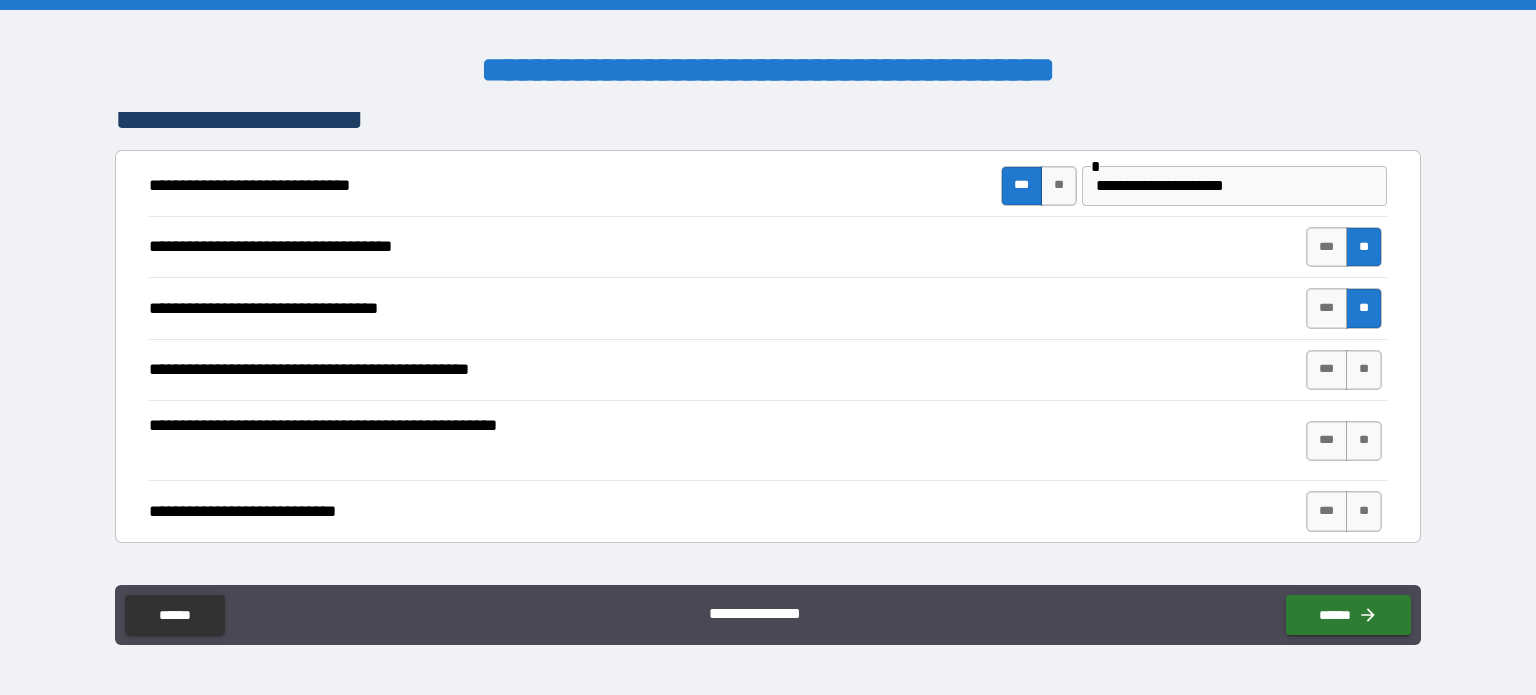 scroll, scrollTop: 200, scrollLeft: 0, axis: vertical 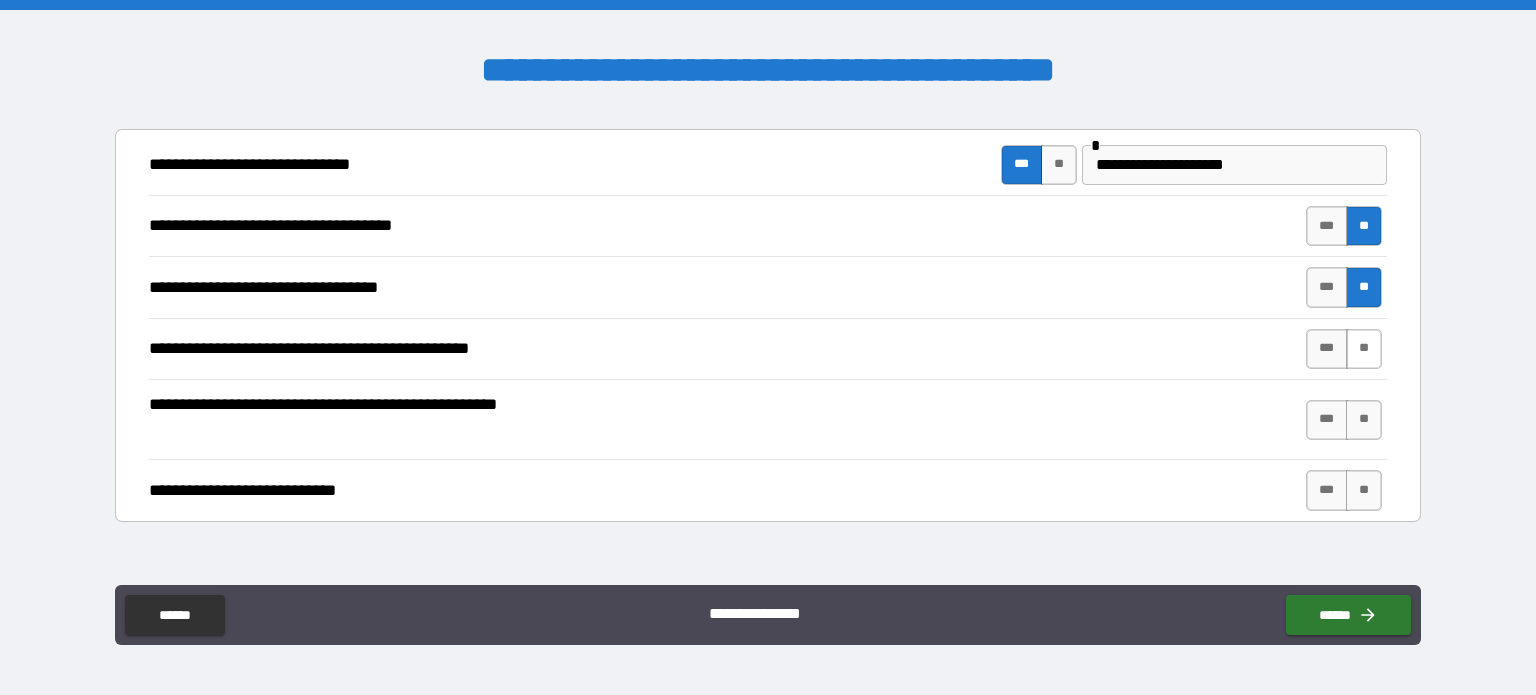 click on "**" at bounding box center (1364, 349) 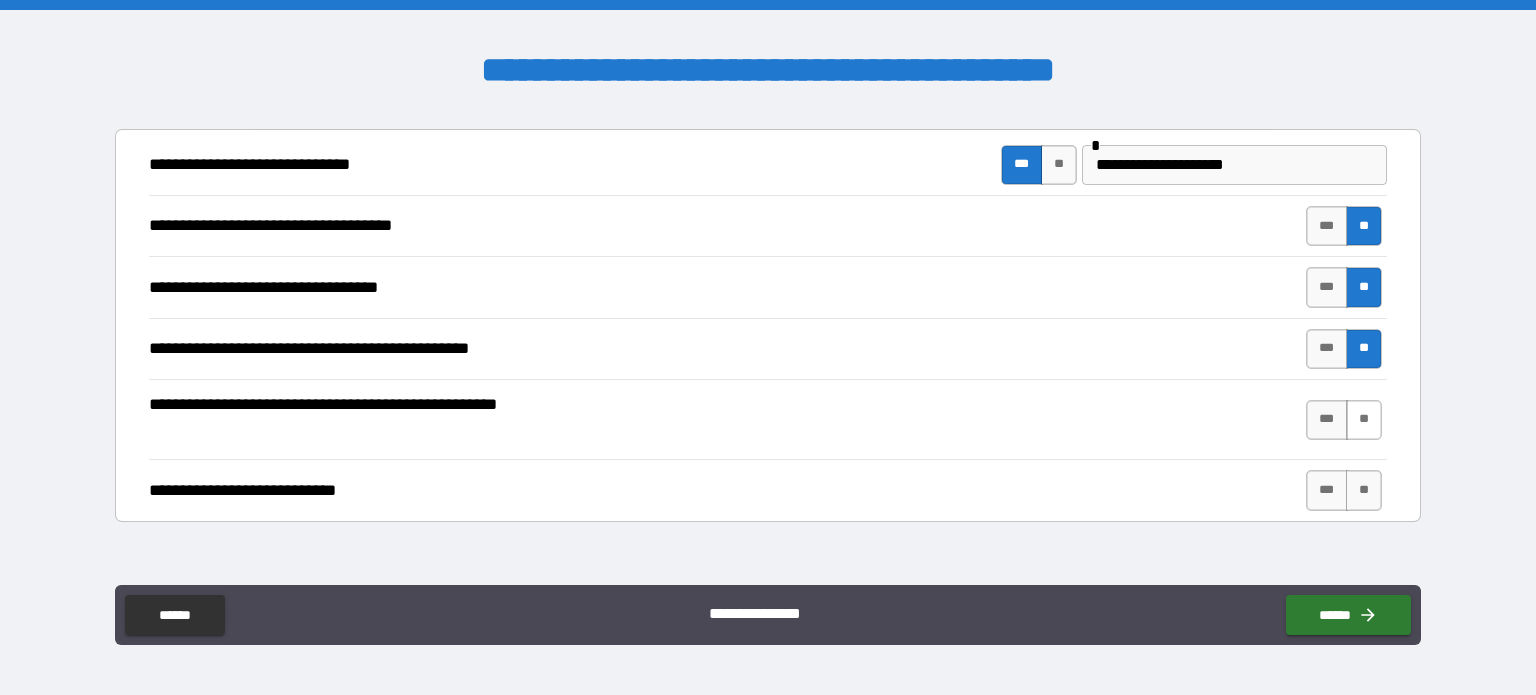 click on "**" at bounding box center [1364, 420] 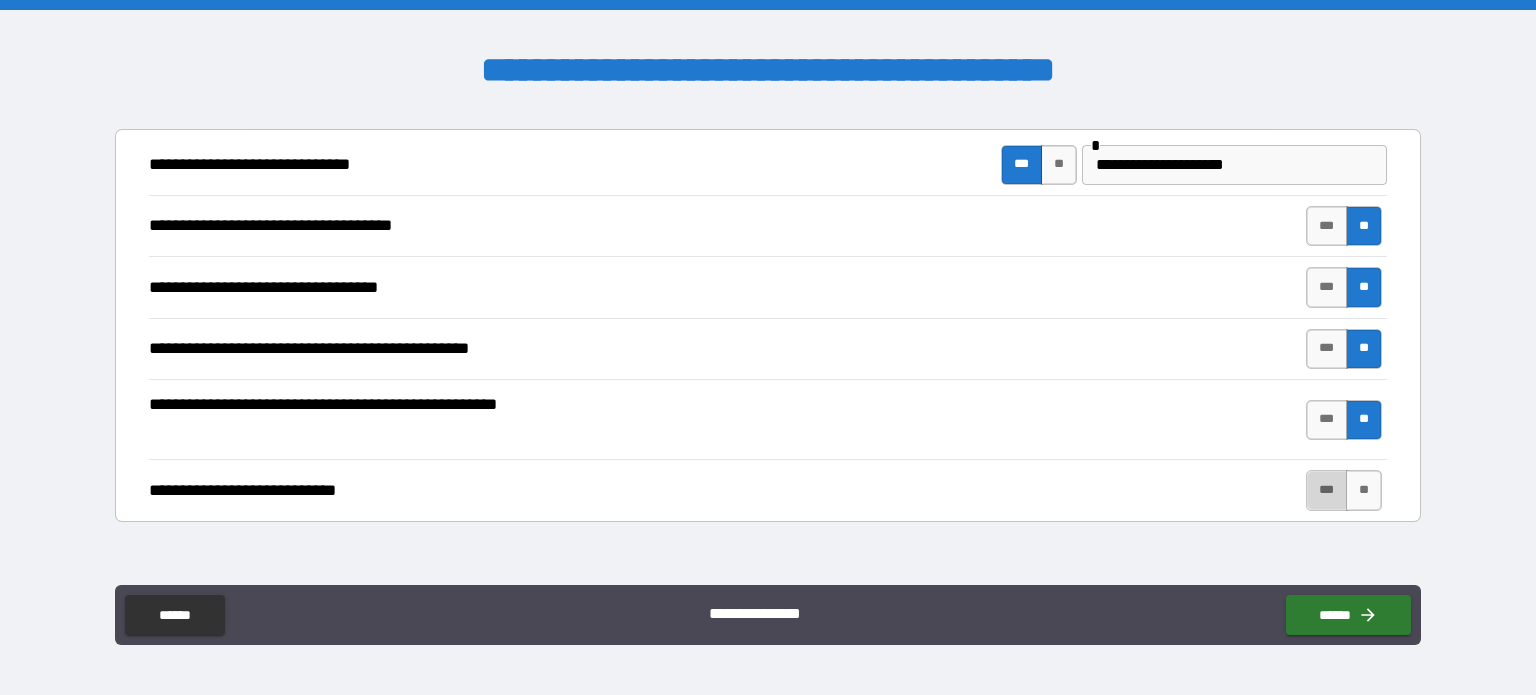 click on "***" at bounding box center [1327, 490] 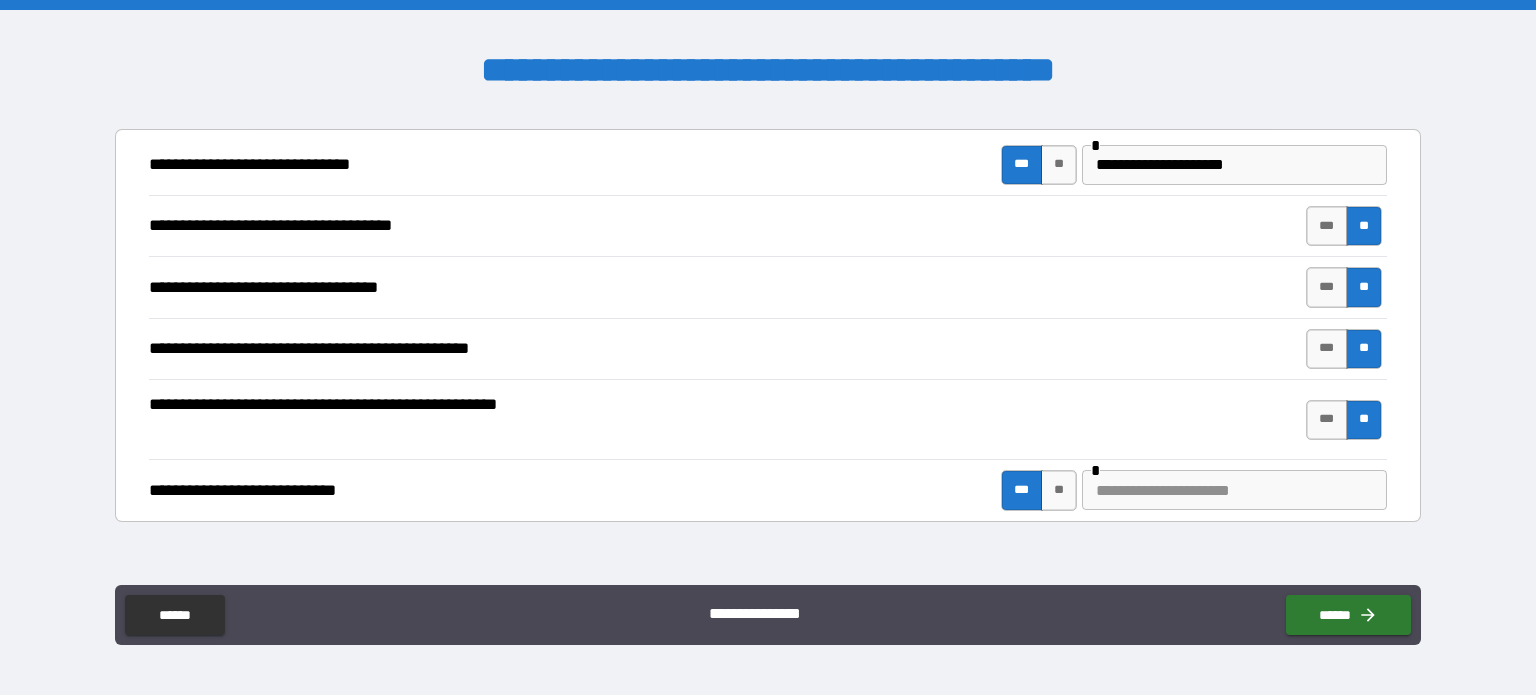 scroll, scrollTop: 300, scrollLeft: 0, axis: vertical 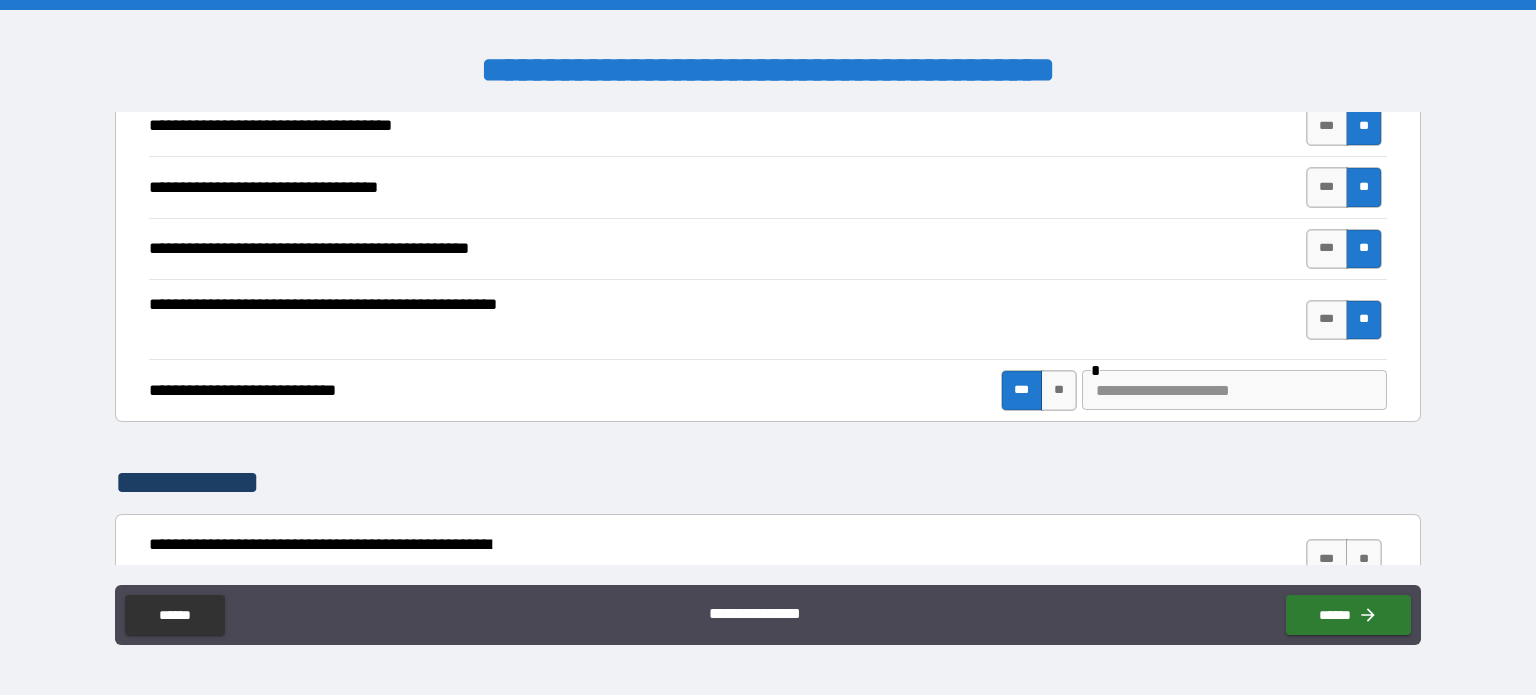 click at bounding box center (1234, 390) 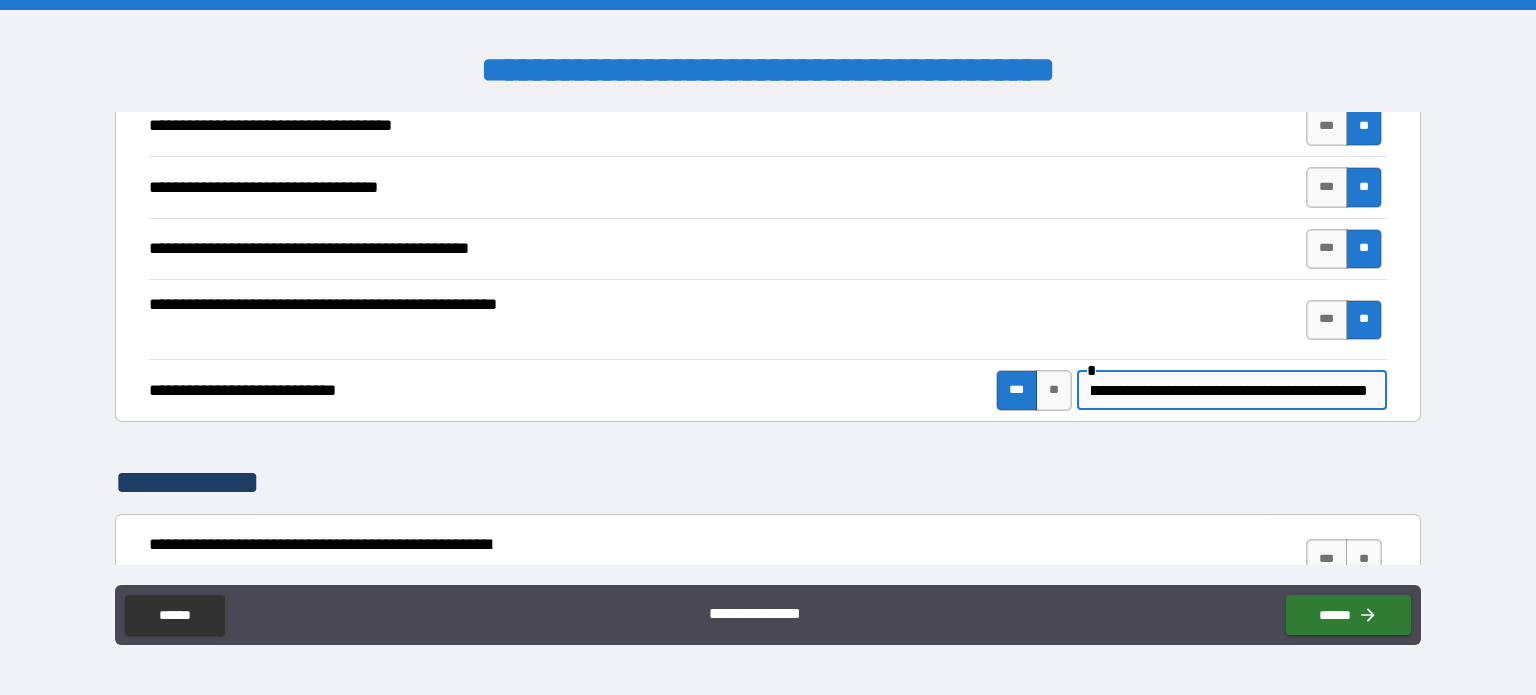 scroll, scrollTop: 0, scrollLeft: 132, axis: horizontal 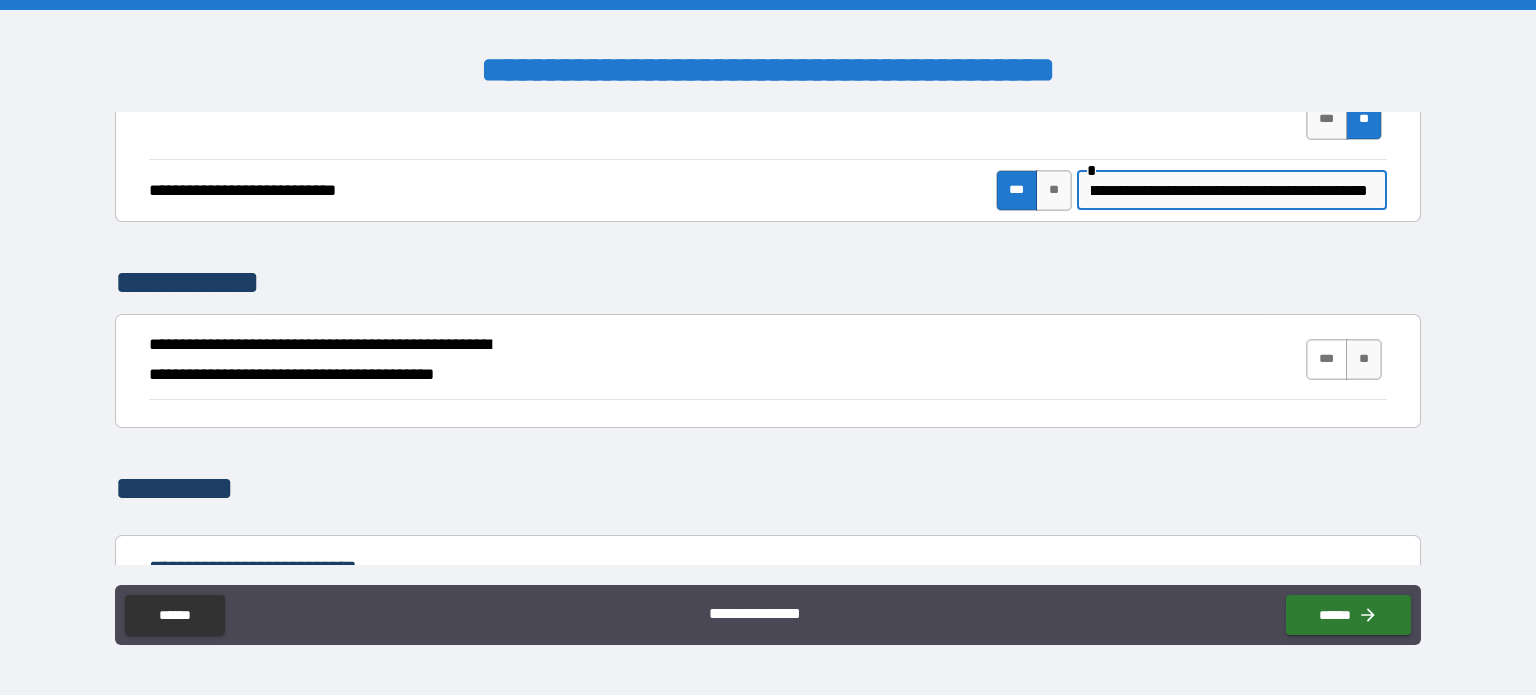 type on "**********" 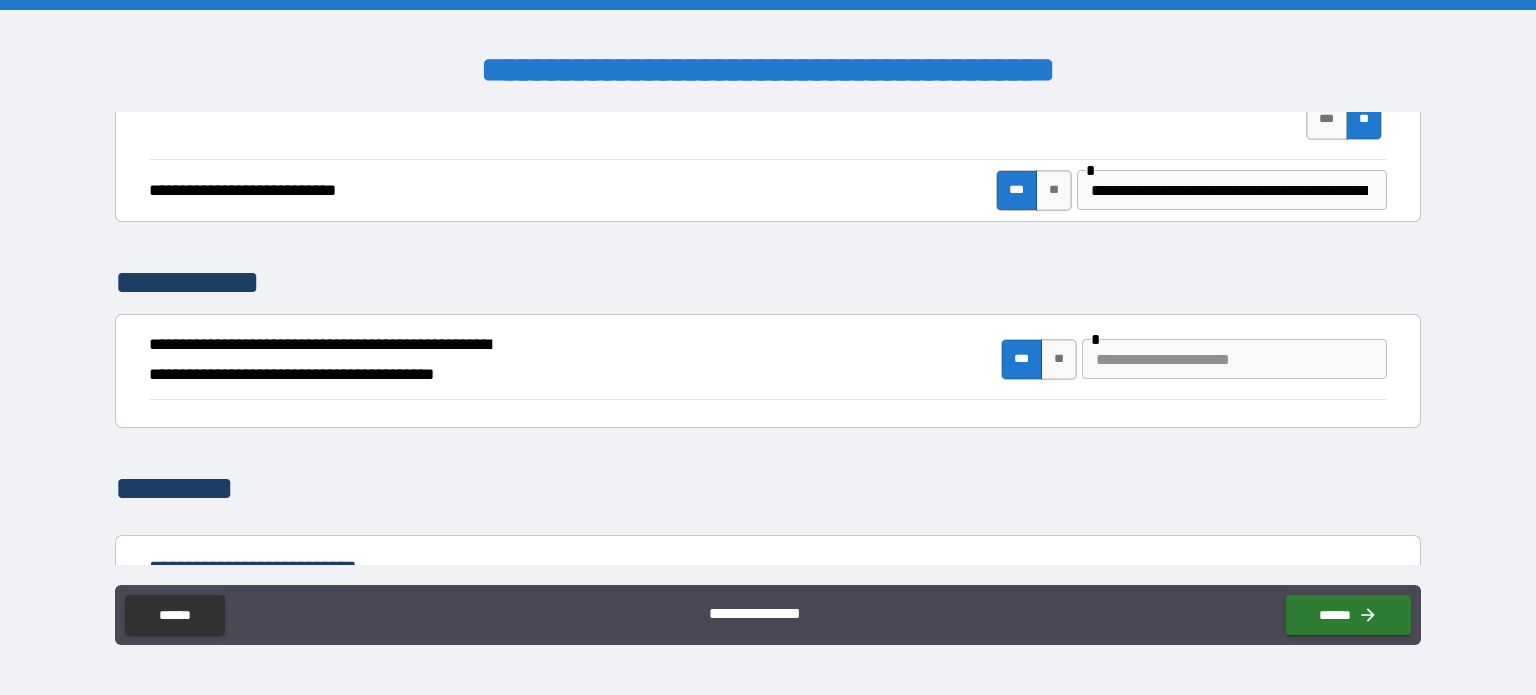 click at bounding box center [1234, 359] 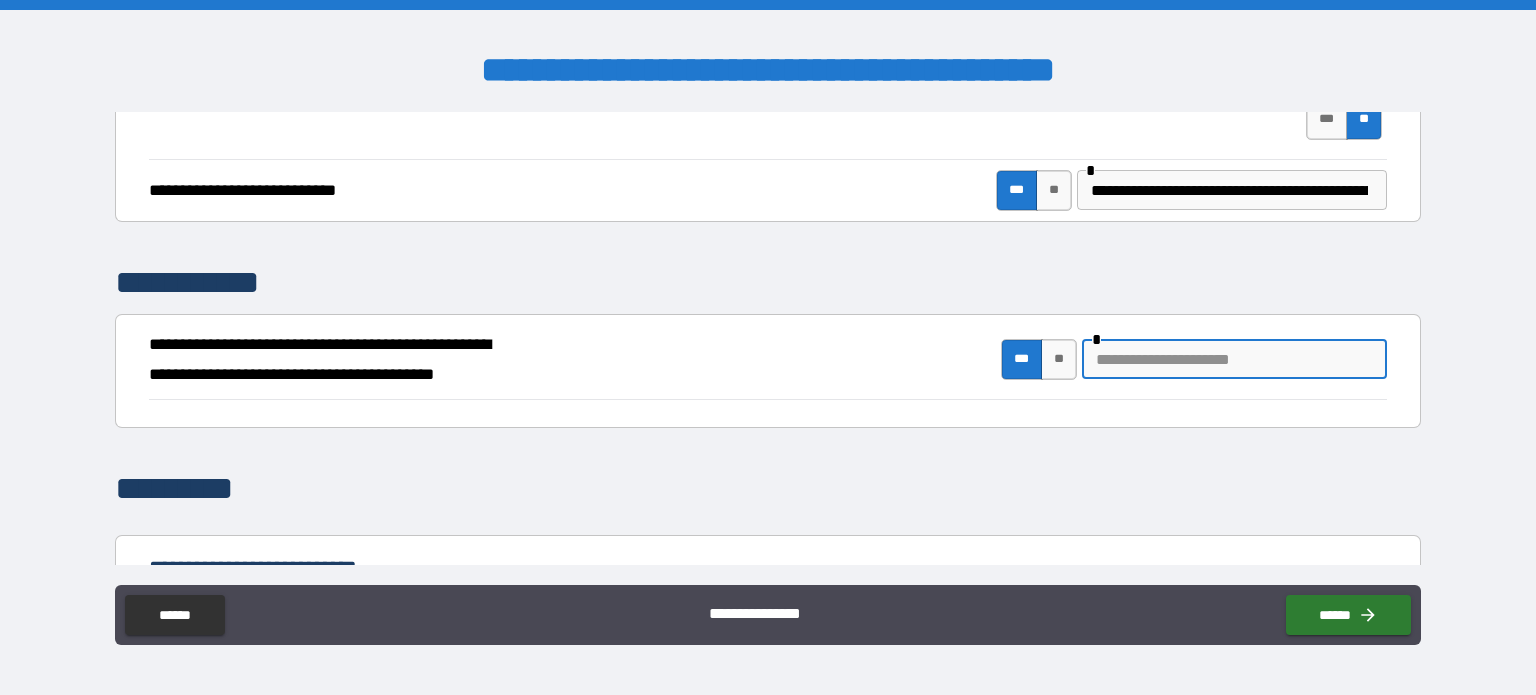 paste on "**********" 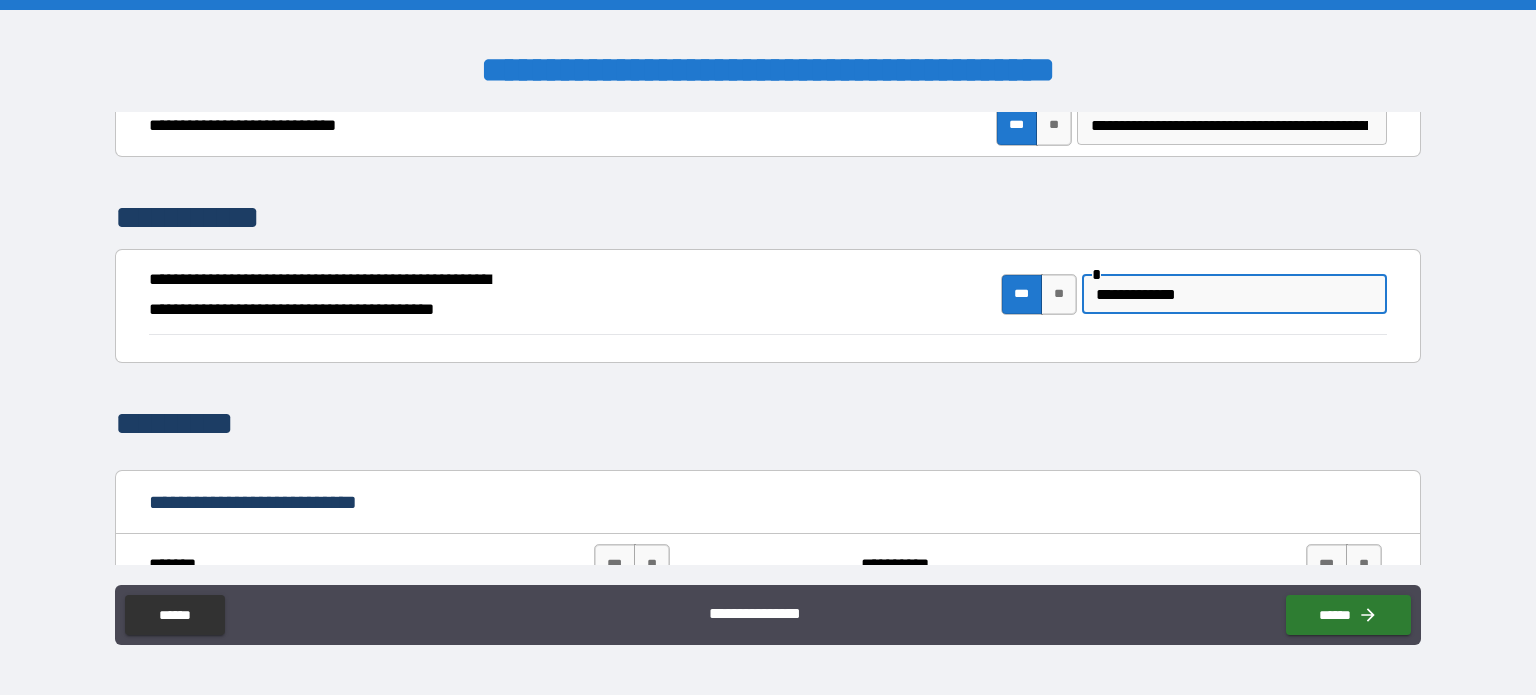 scroll, scrollTop: 600, scrollLeft: 0, axis: vertical 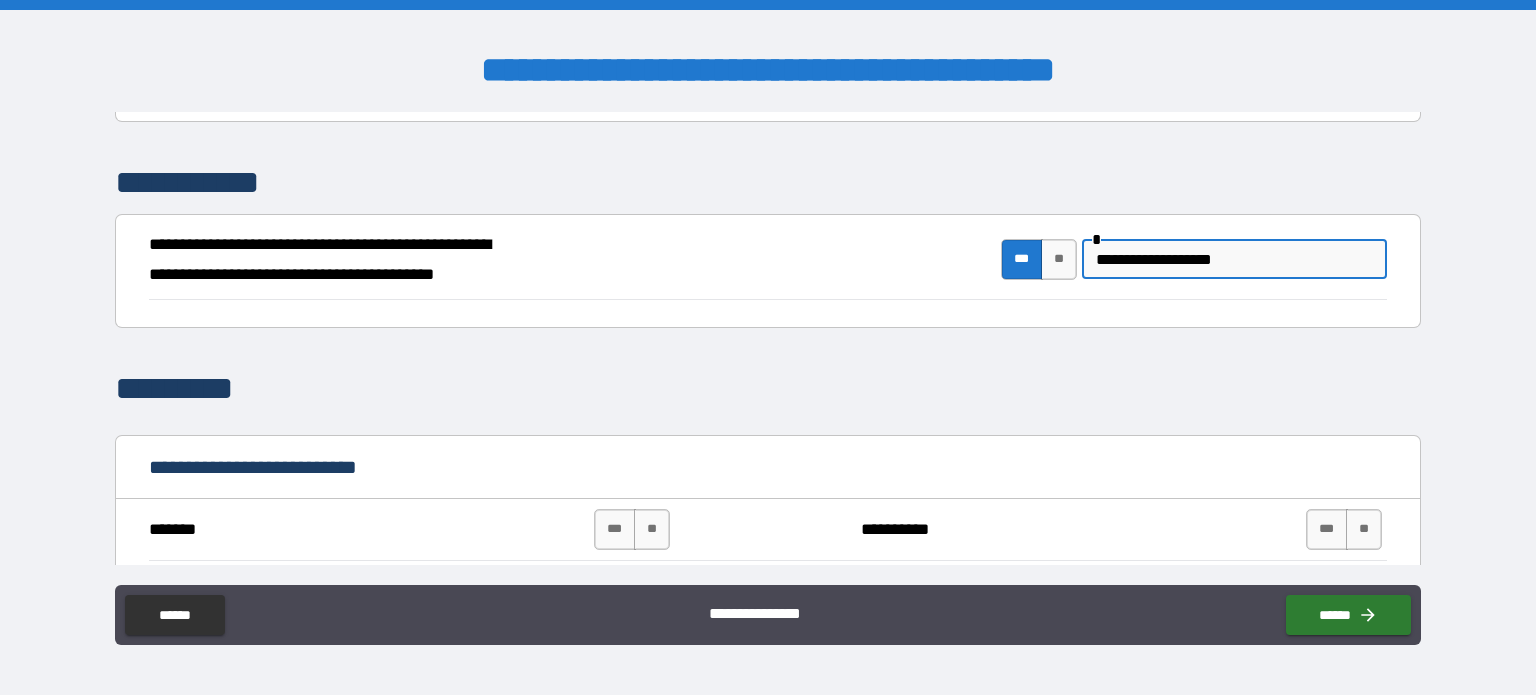 click on "**********" at bounding box center (1234, 259) 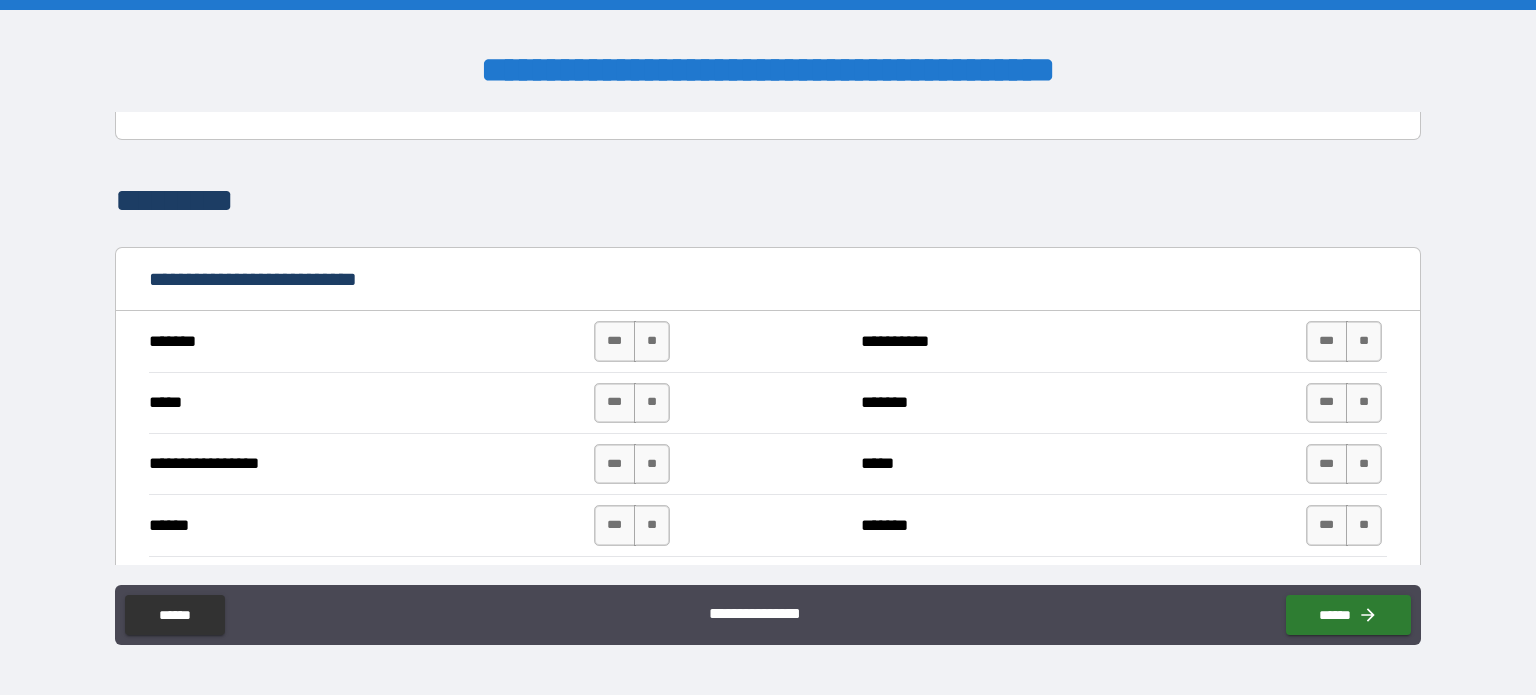 scroll, scrollTop: 800, scrollLeft: 0, axis: vertical 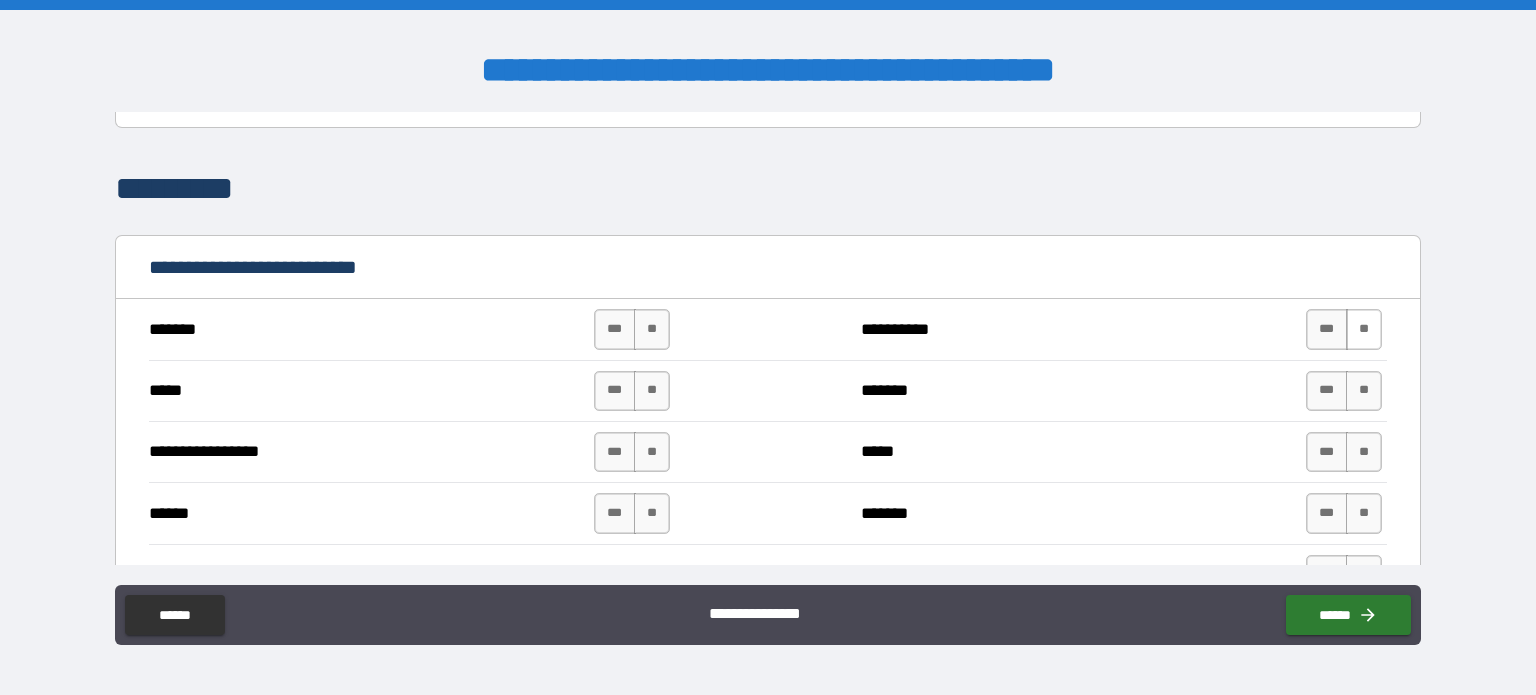type on "**********" 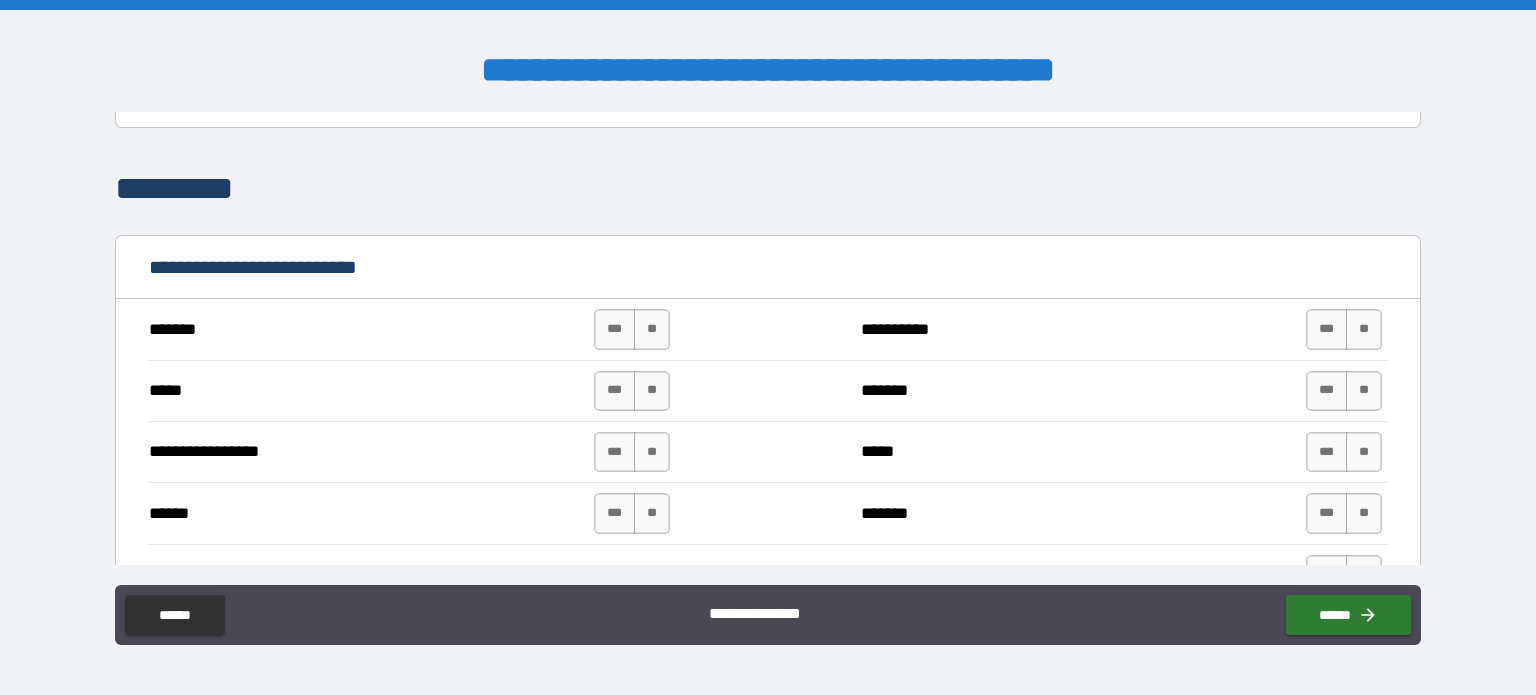 drag, startPoint x: 1354, startPoint y: 329, endPoint x: 1358, endPoint y: 364, distance: 35.22783 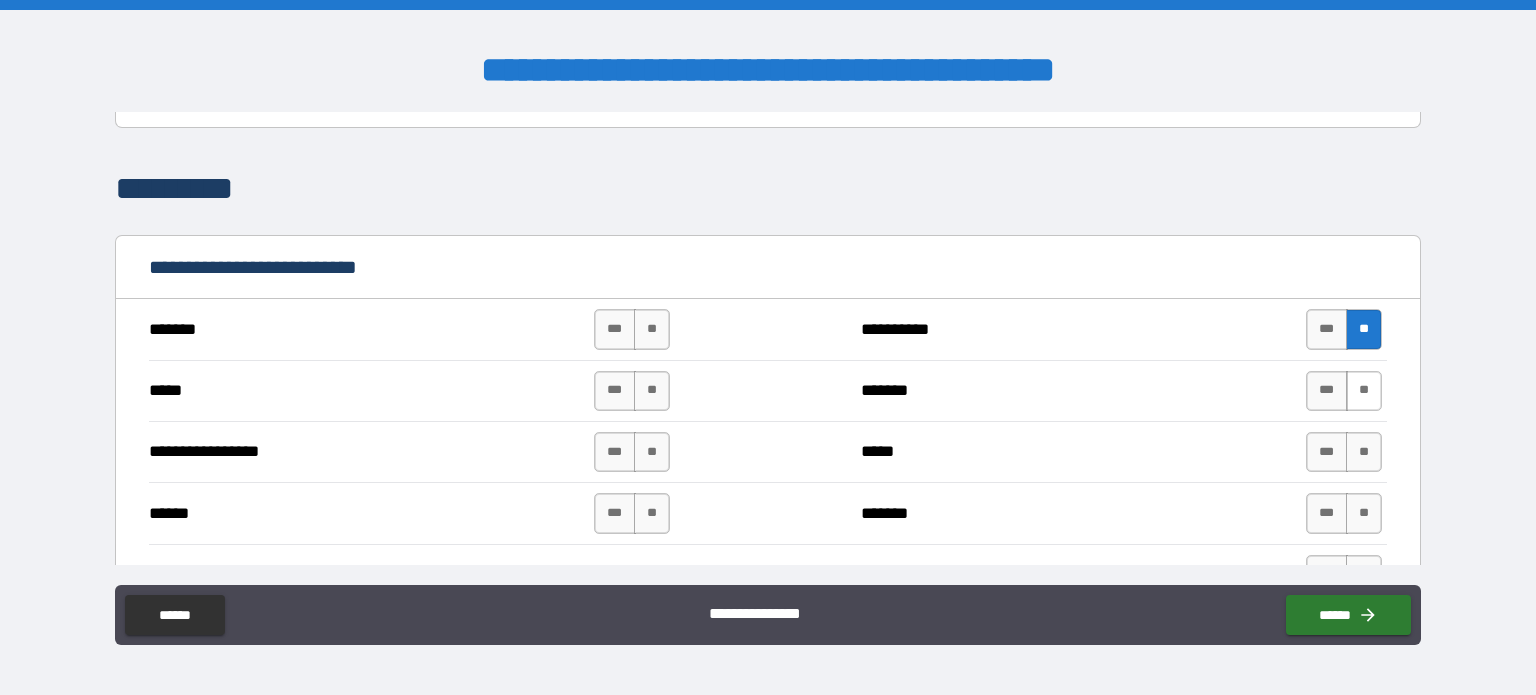 click on "**" at bounding box center [1364, 391] 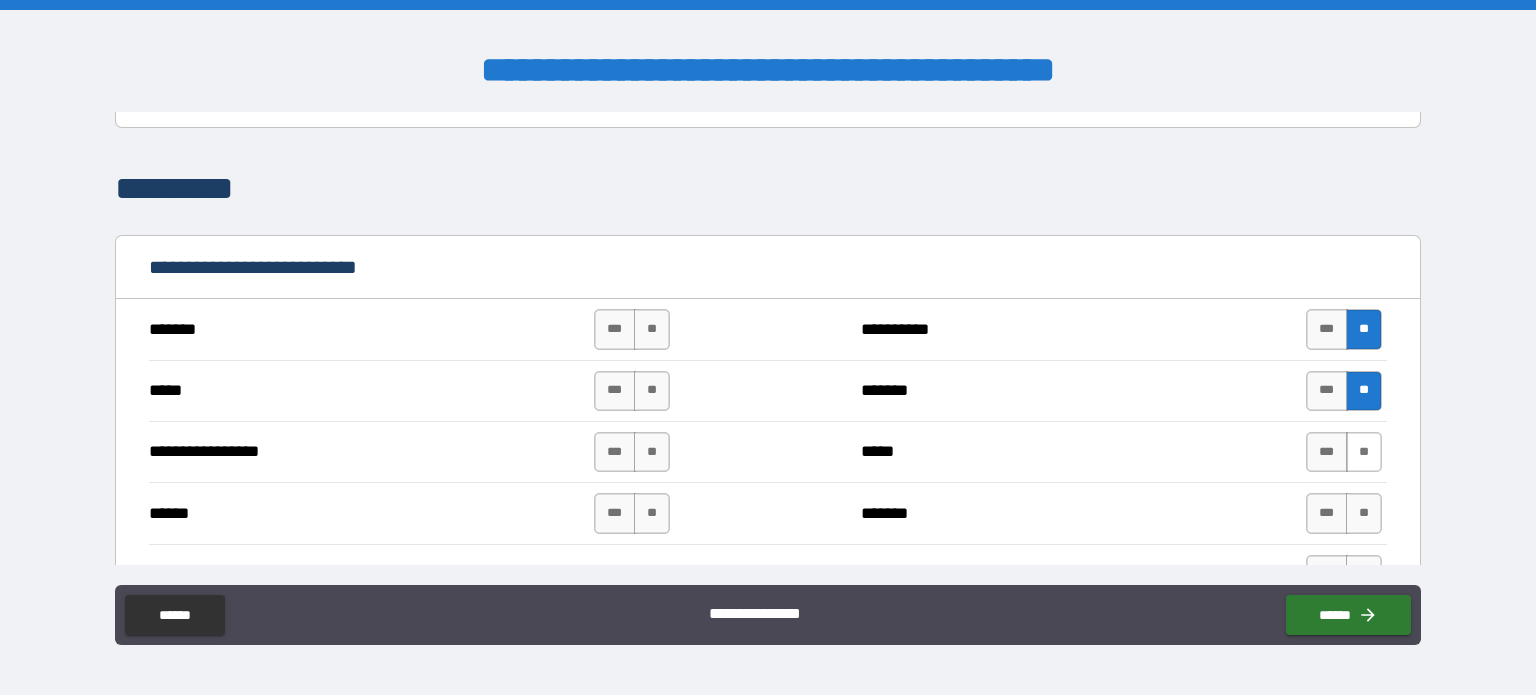 click on "**" at bounding box center (1364, 452) 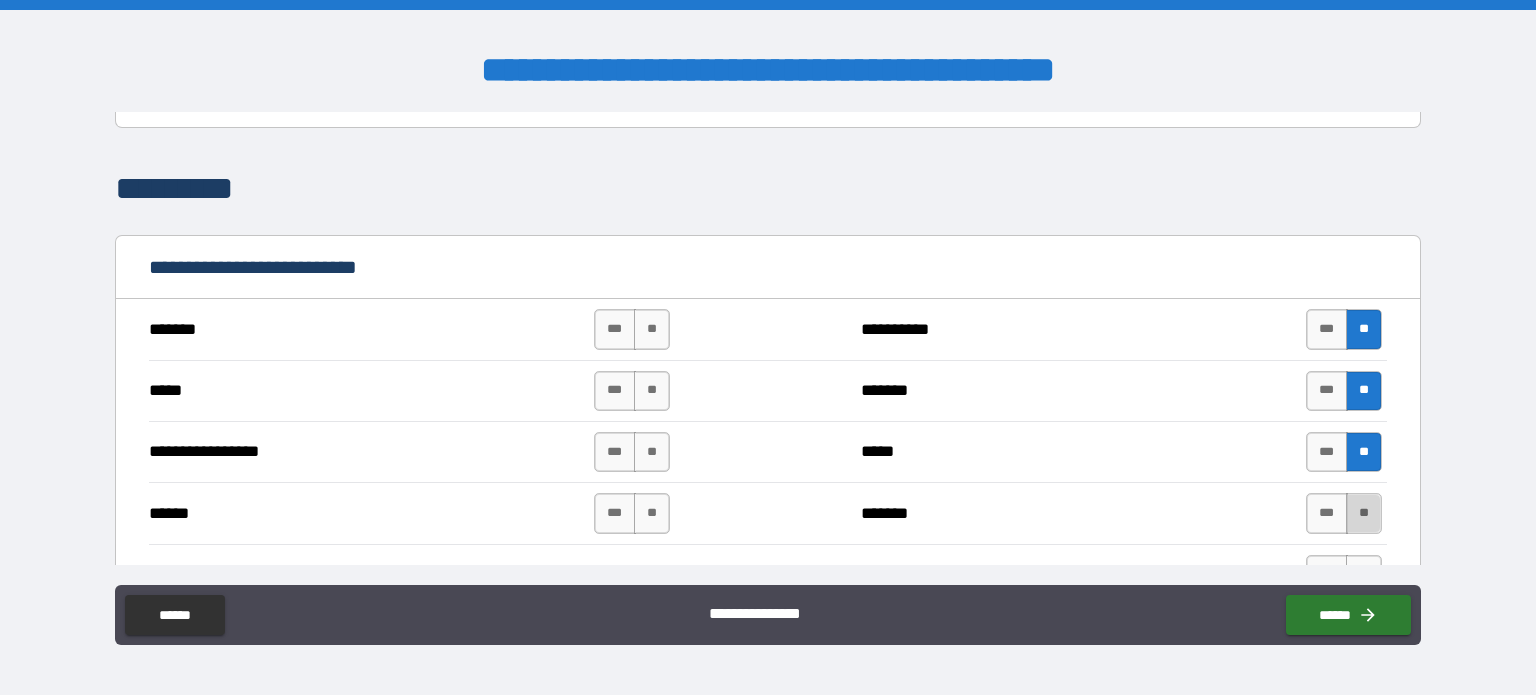 click on "**" at bounding box center [1364, 513] 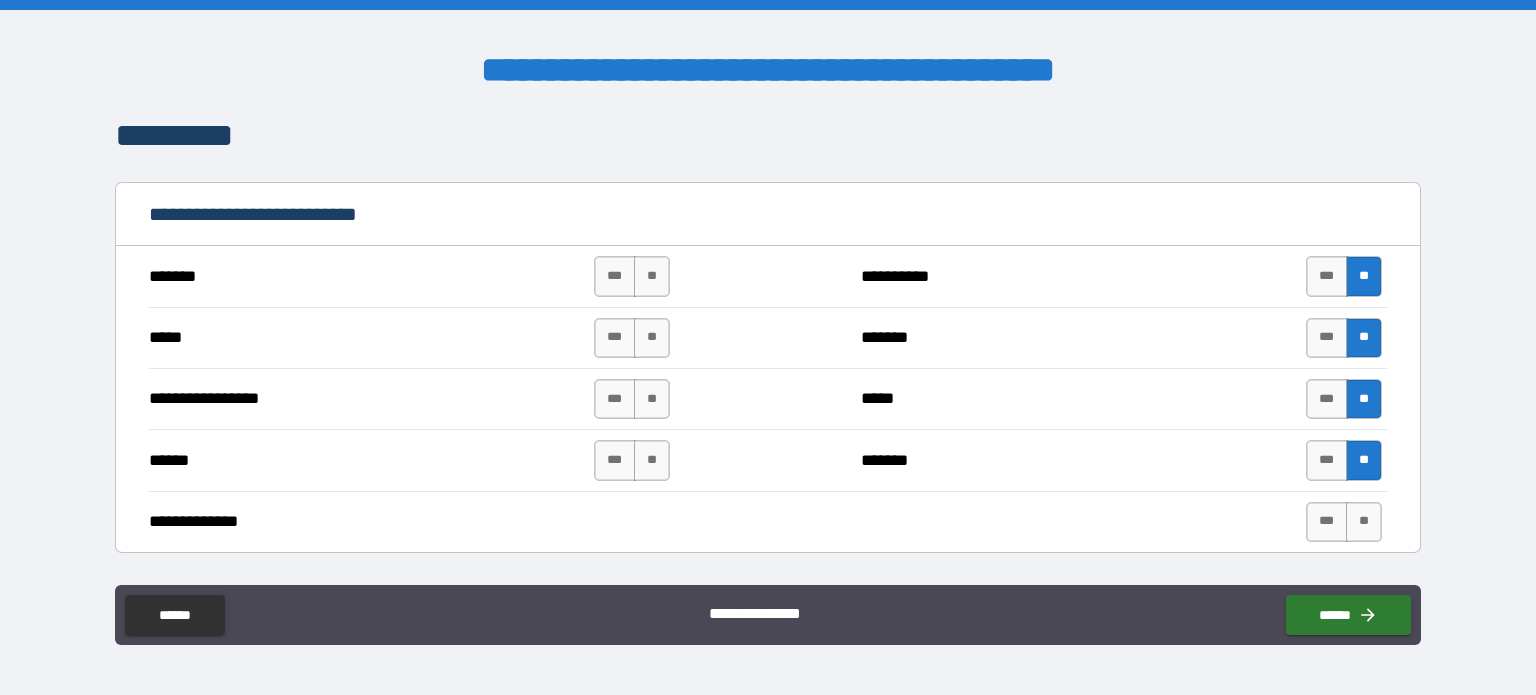 scroll, scrollTop: 900, scrollLeft: 0, axis: vertical 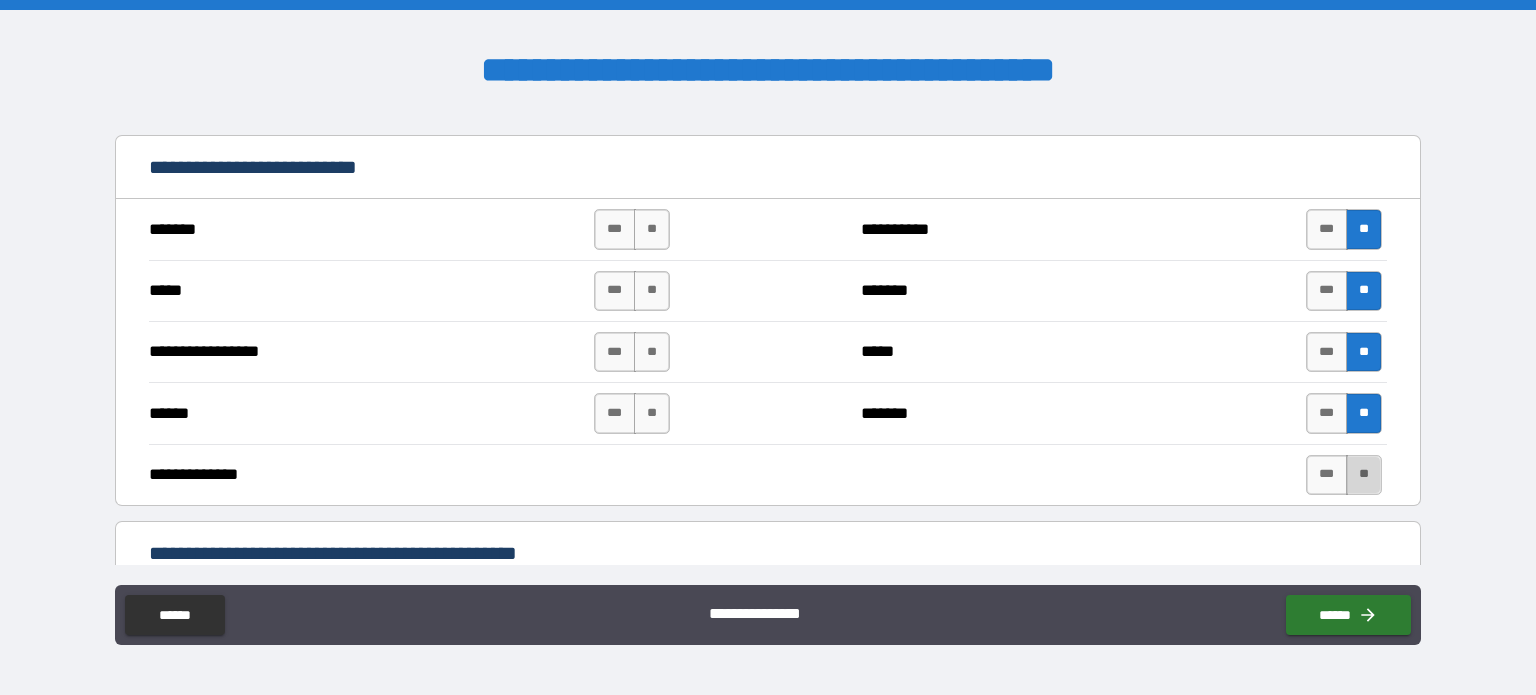 click on "**" at bounding box center [1364, 475] 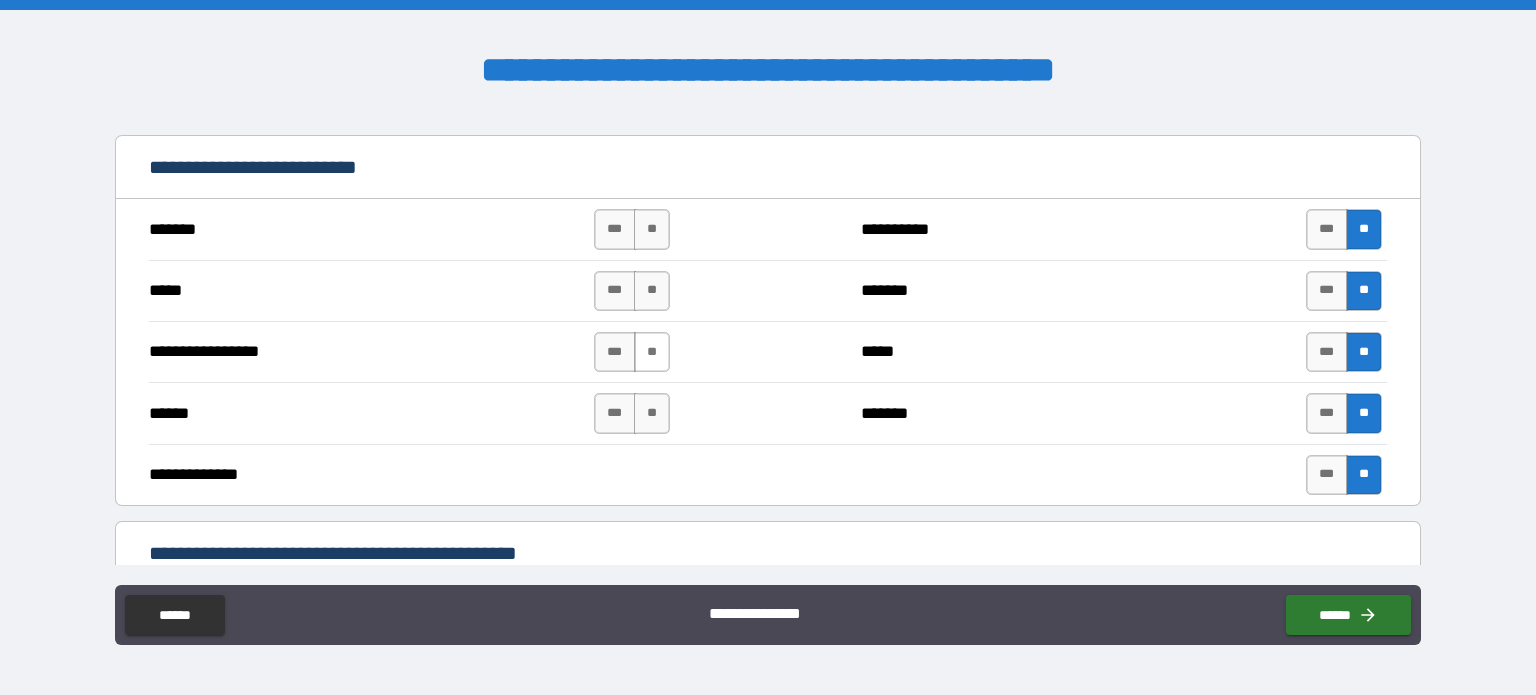 drag, startPoint x: 648, startPoint y: 403, endPoint x: 650, endPoint y: 355, distance: 48.04165 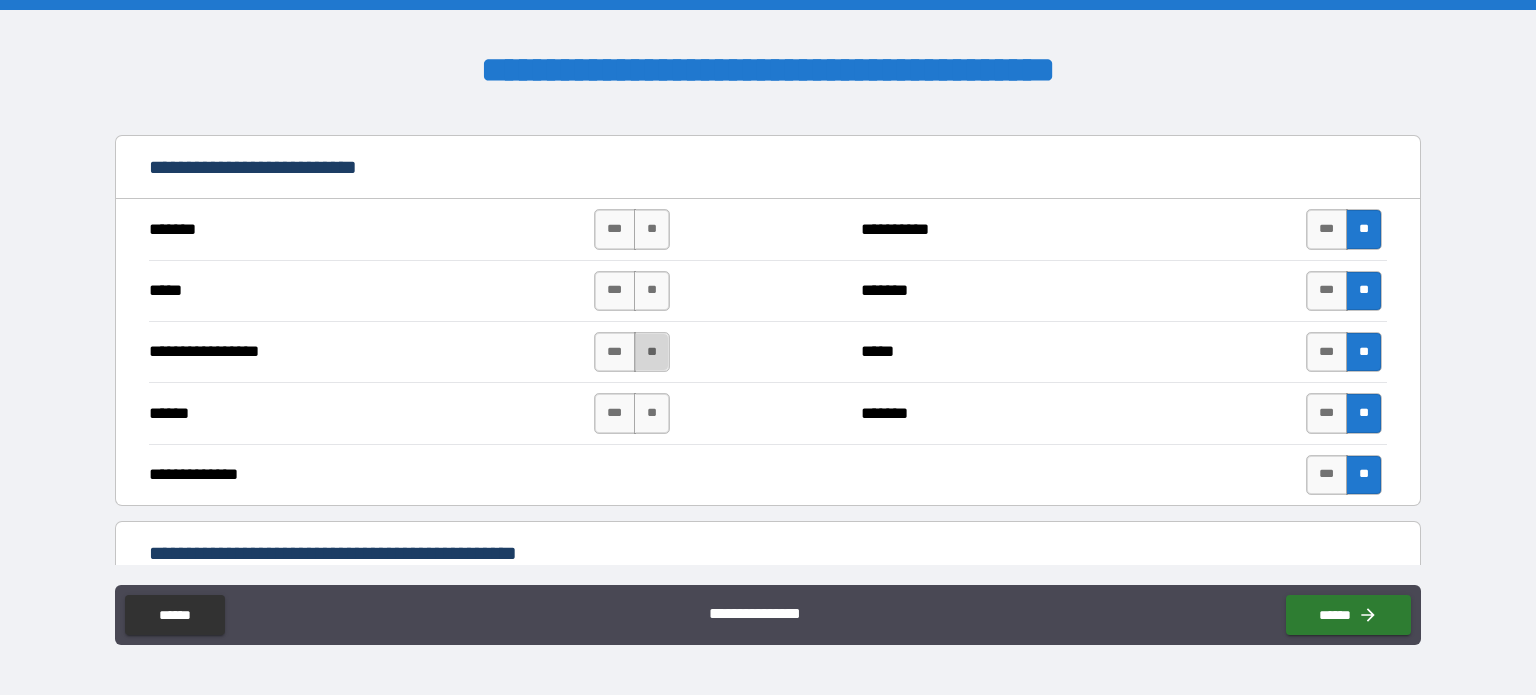 click on "**" at bounding box center [652, 352] 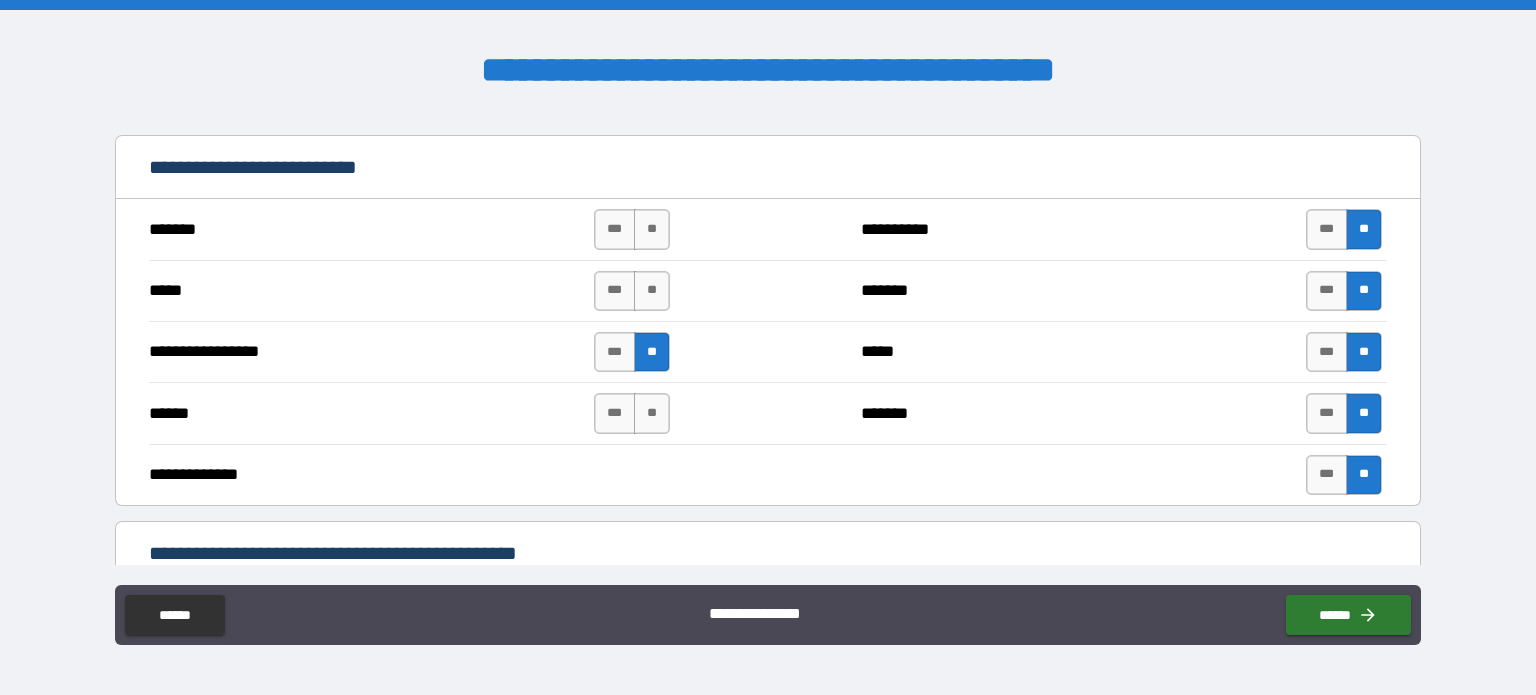 click on "*** **" at bounding box center (634, 291) 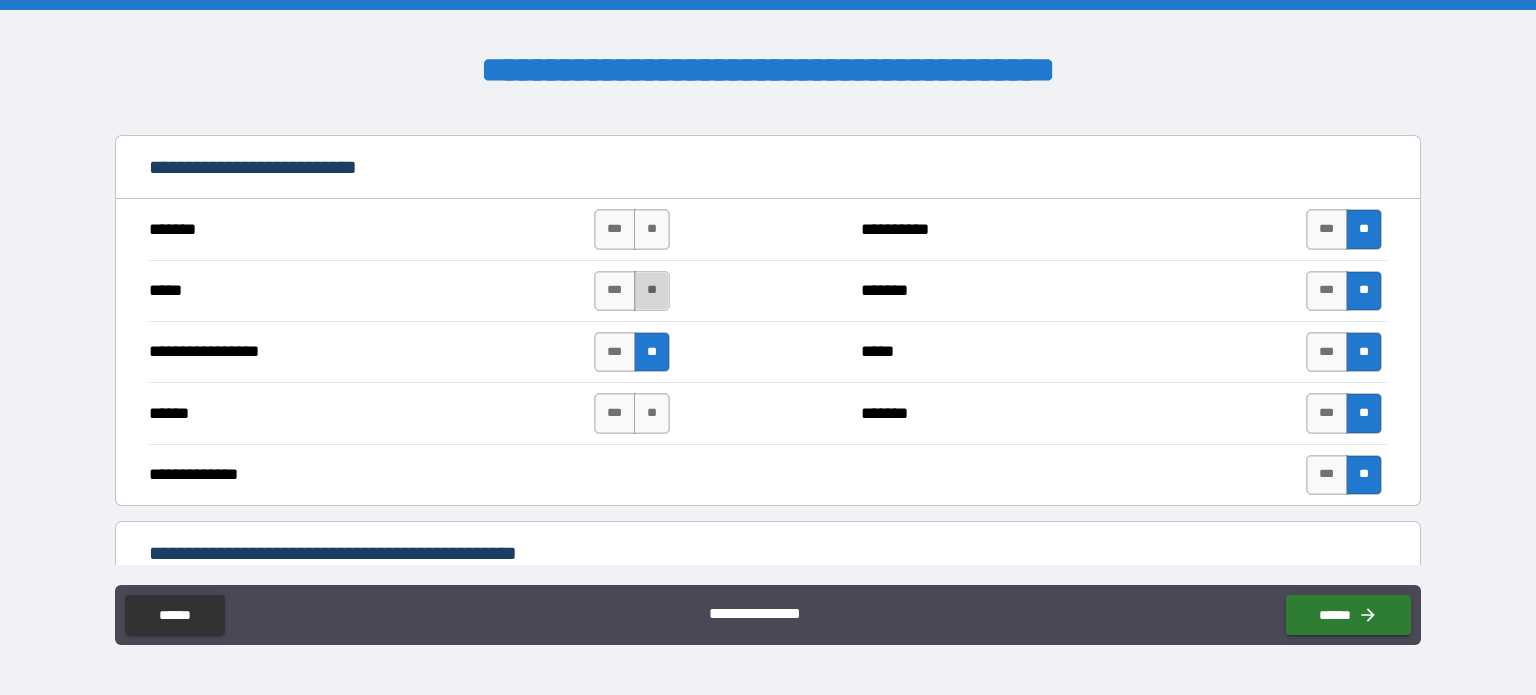 click on "**" at bounding box center [652, 291] 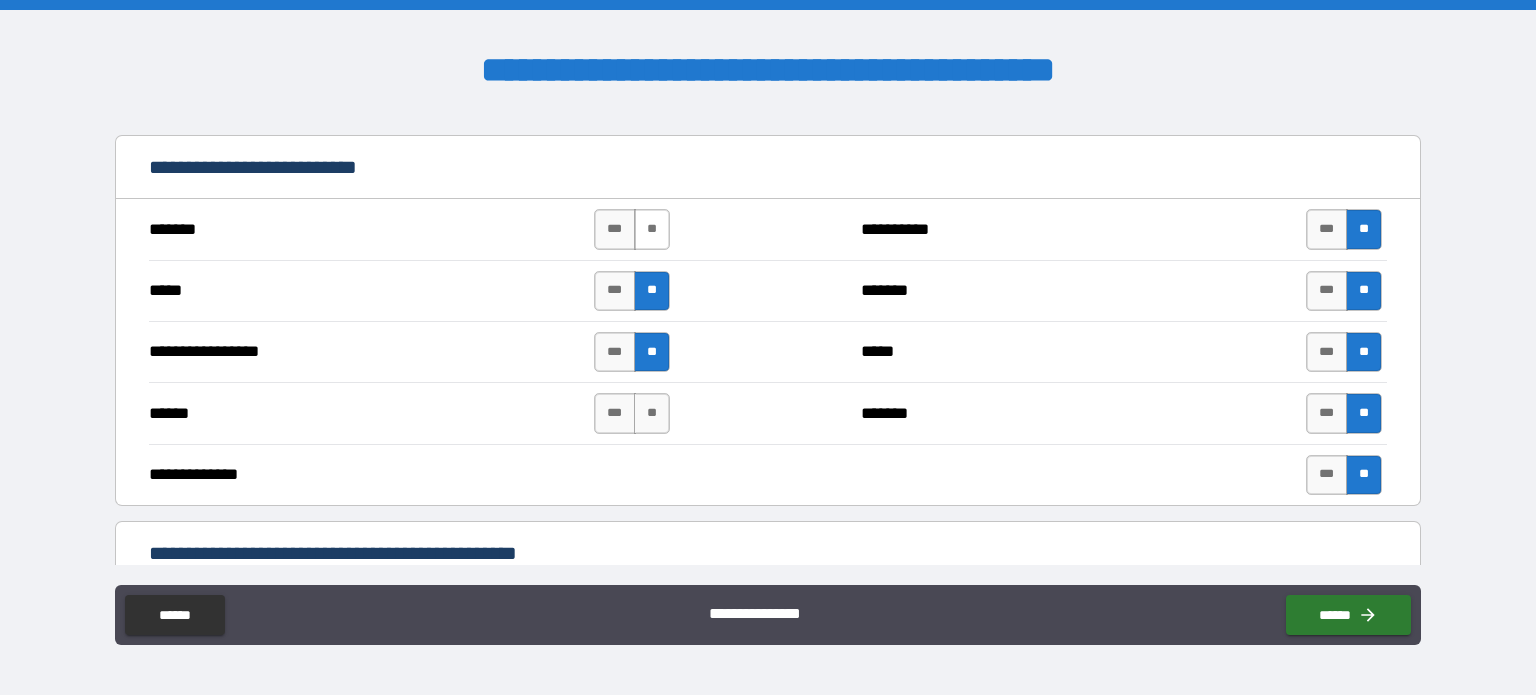 click on "**" at bounding box center [652, 229] 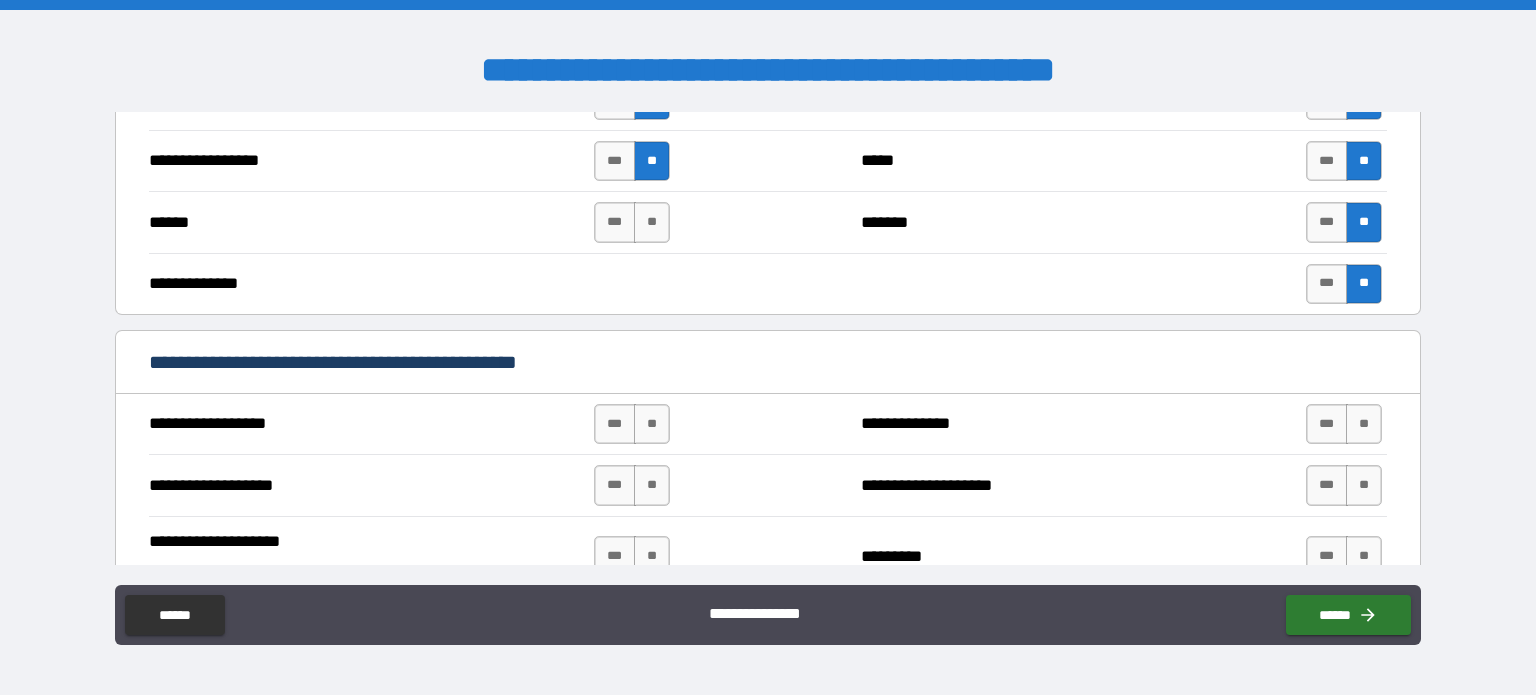 scroll, scrollTop: 1200, scrollLeft: 0, axis: vertical 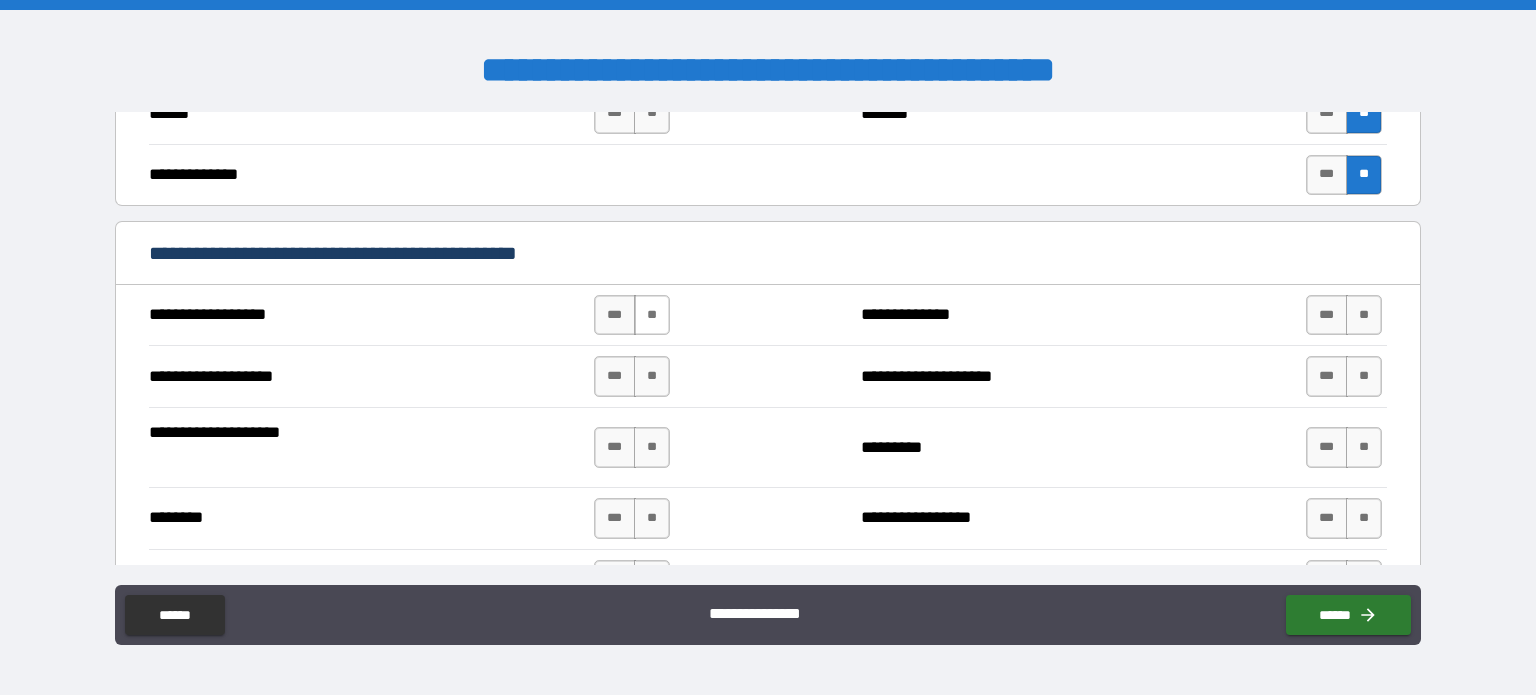 drag, startPoint x: 650, startPoint y: 310, endPoint x: 655, endPoint y: 361, distance: 51.24451 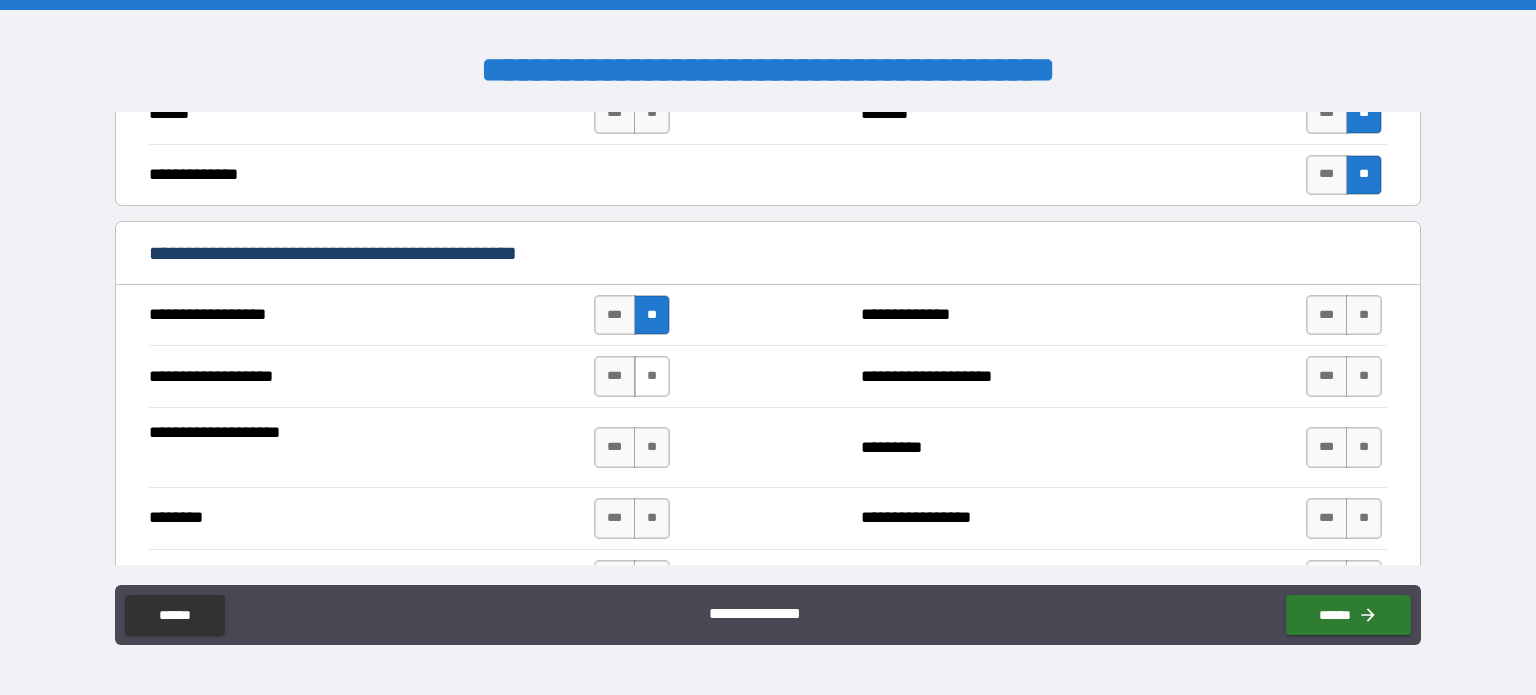 click on "**" at bounding box center (652, 376) 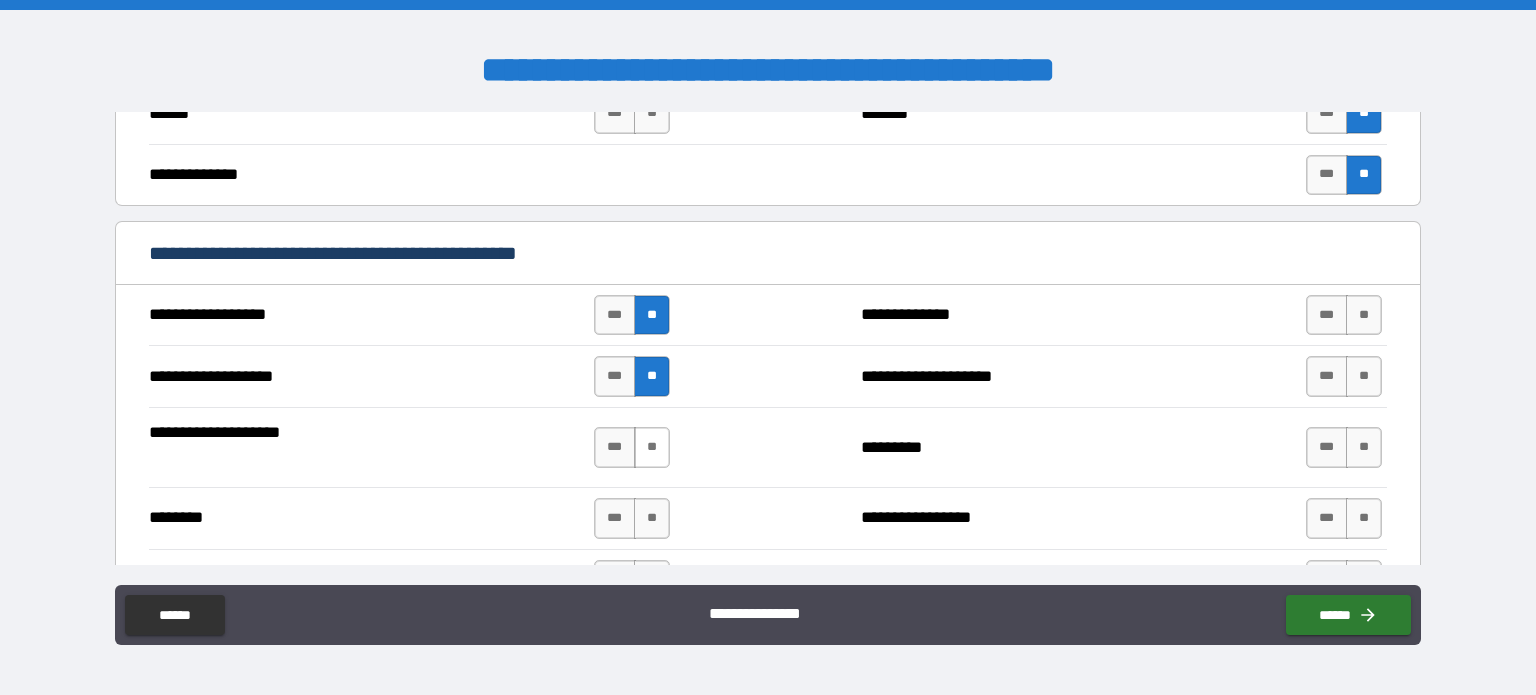 click on "**" at bounding box center (652, 447) 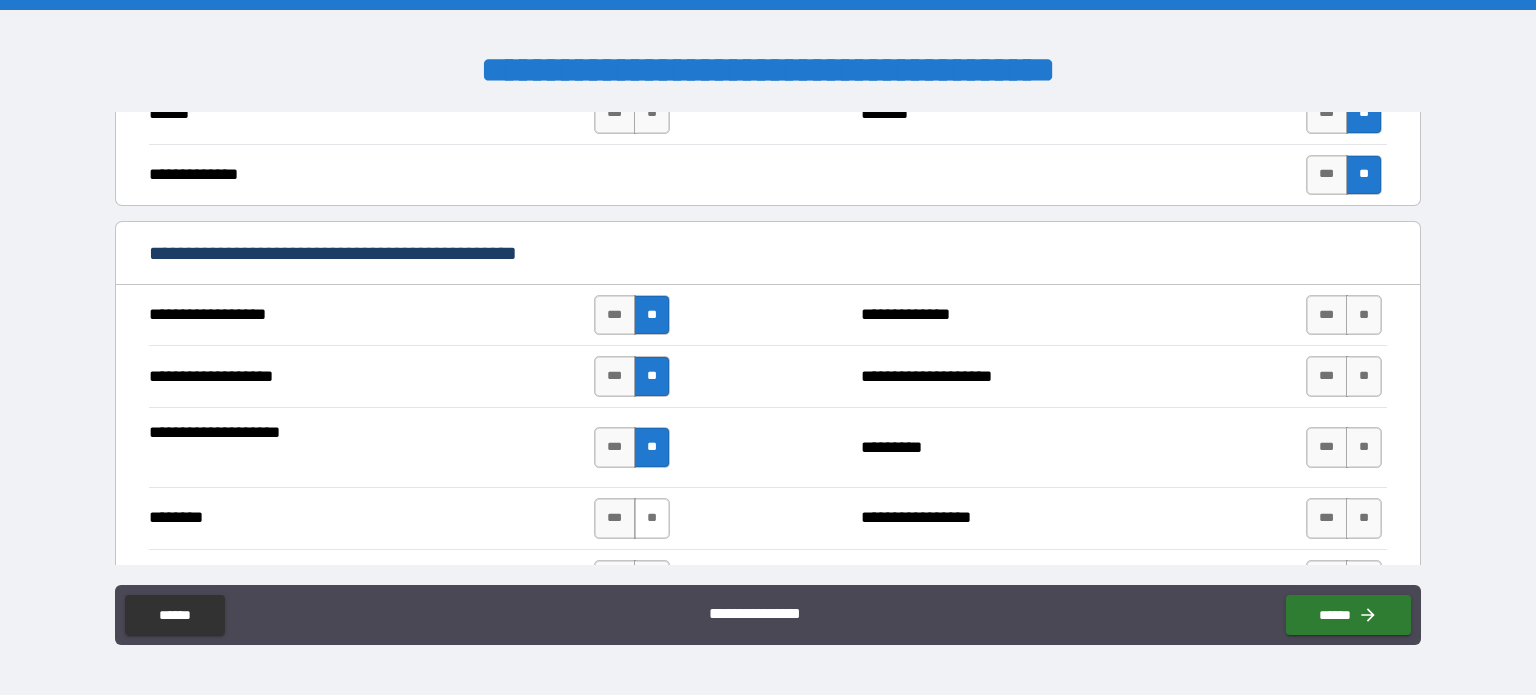 click on "**" at bounding box center (652, 518) 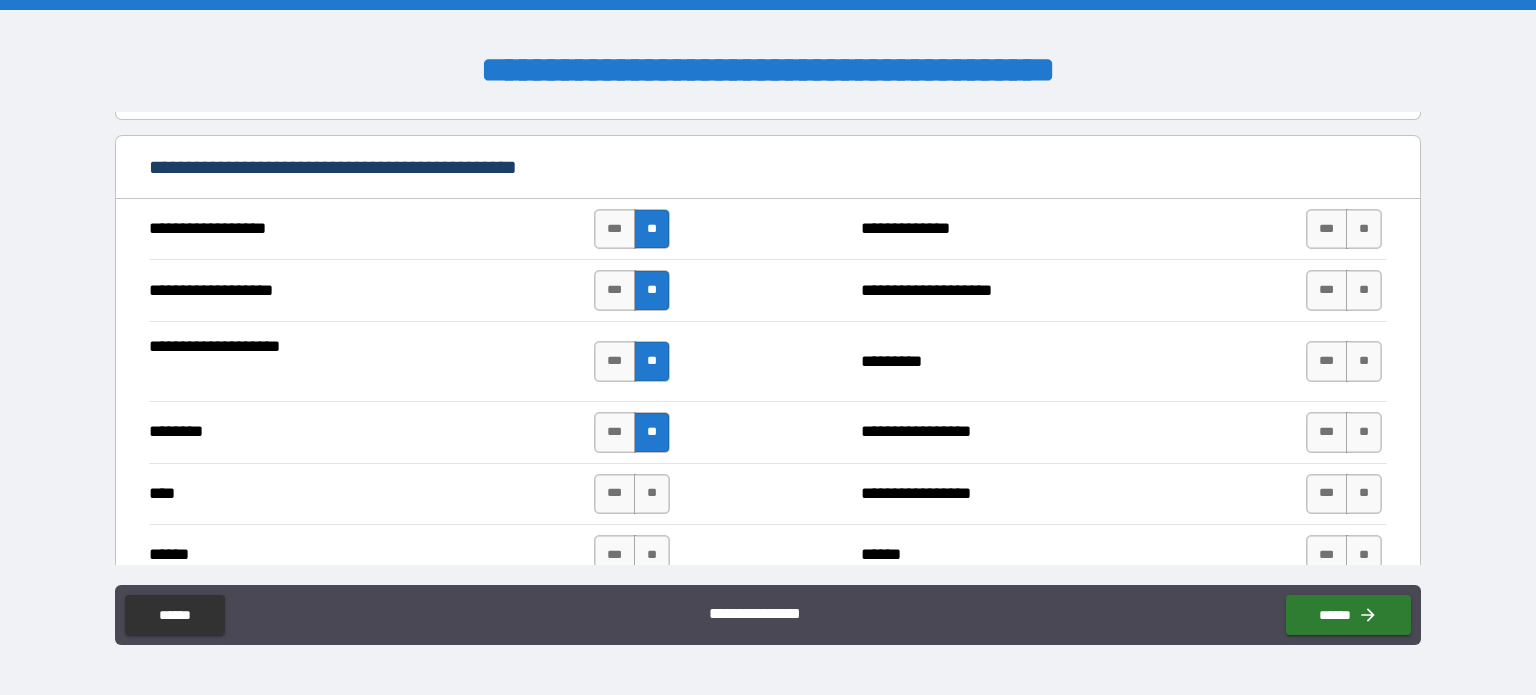 scroll, scrollTop: 1400, scrollLeft: 0, axis: vertical 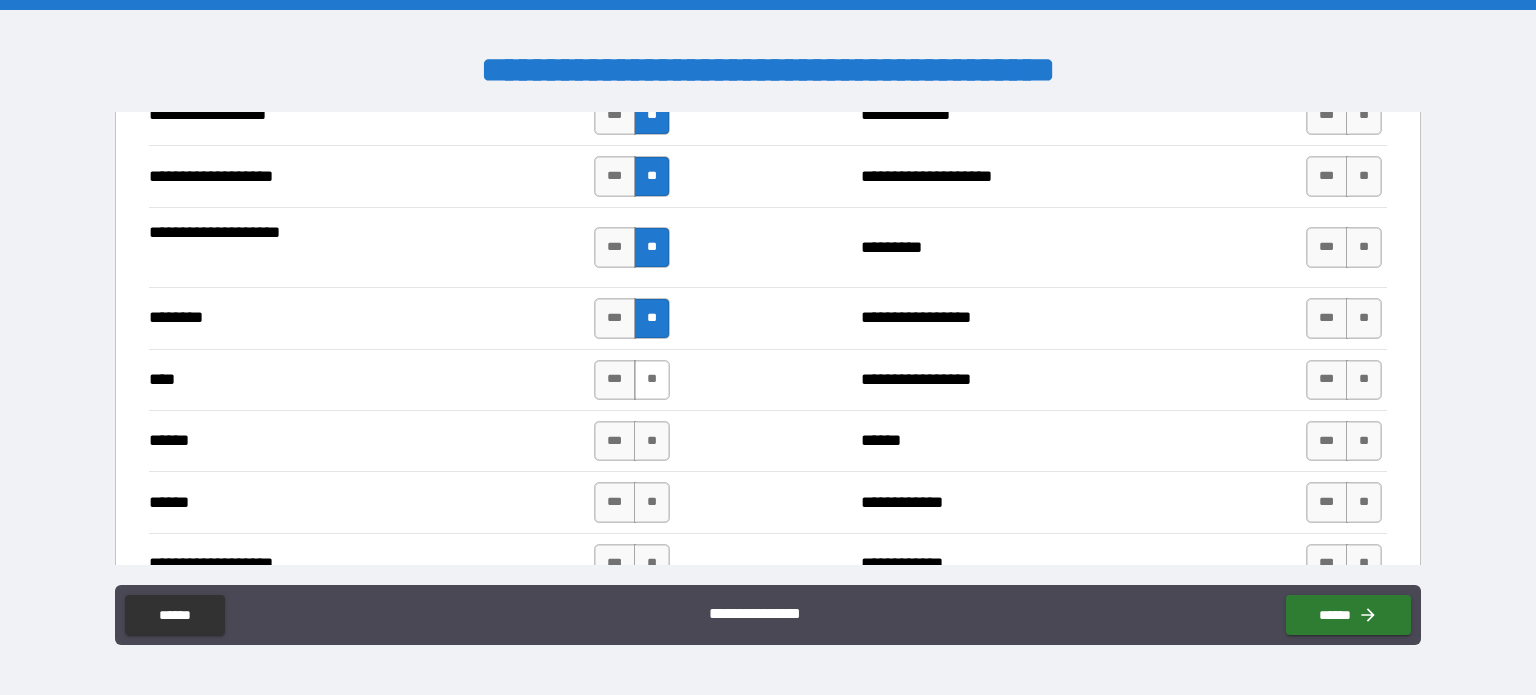 click on "**" at bounding box center [652, 380] 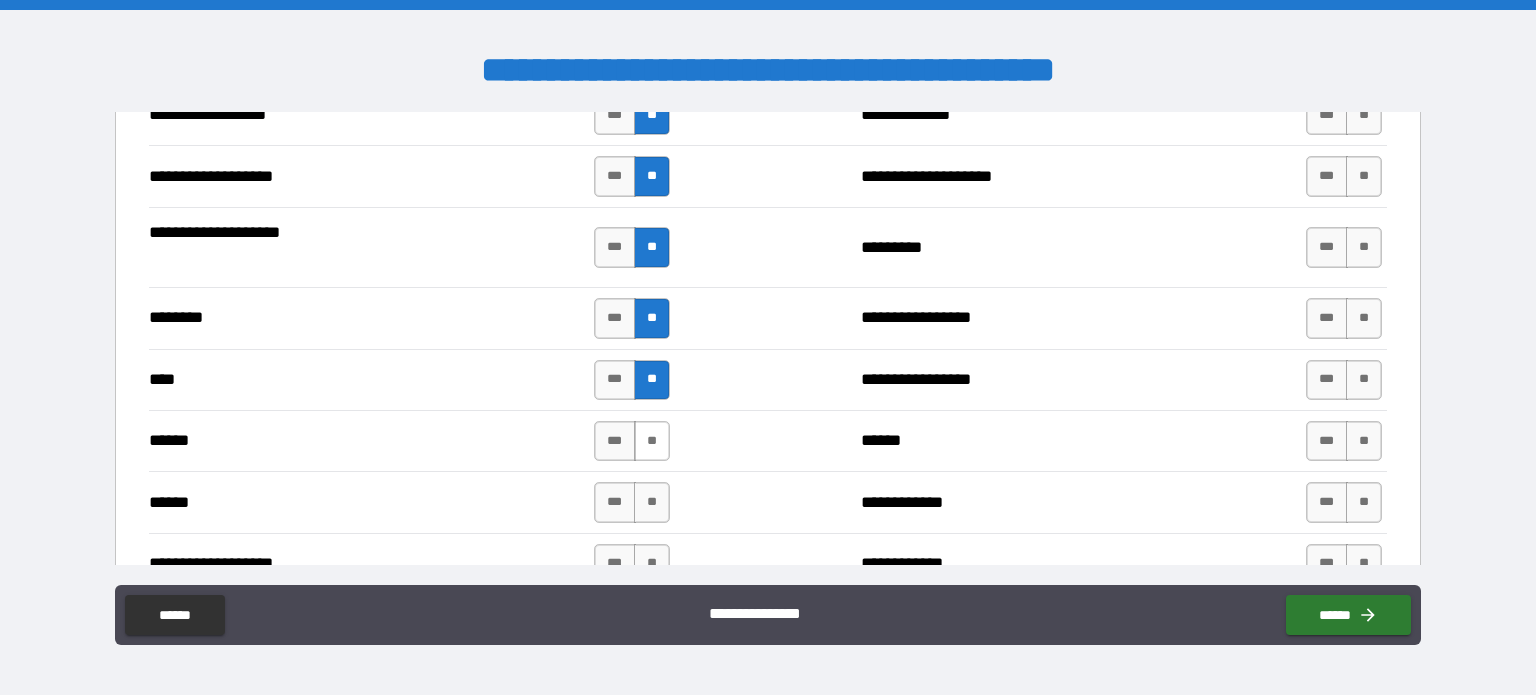 click on "**" at bounding box center [652, 441] 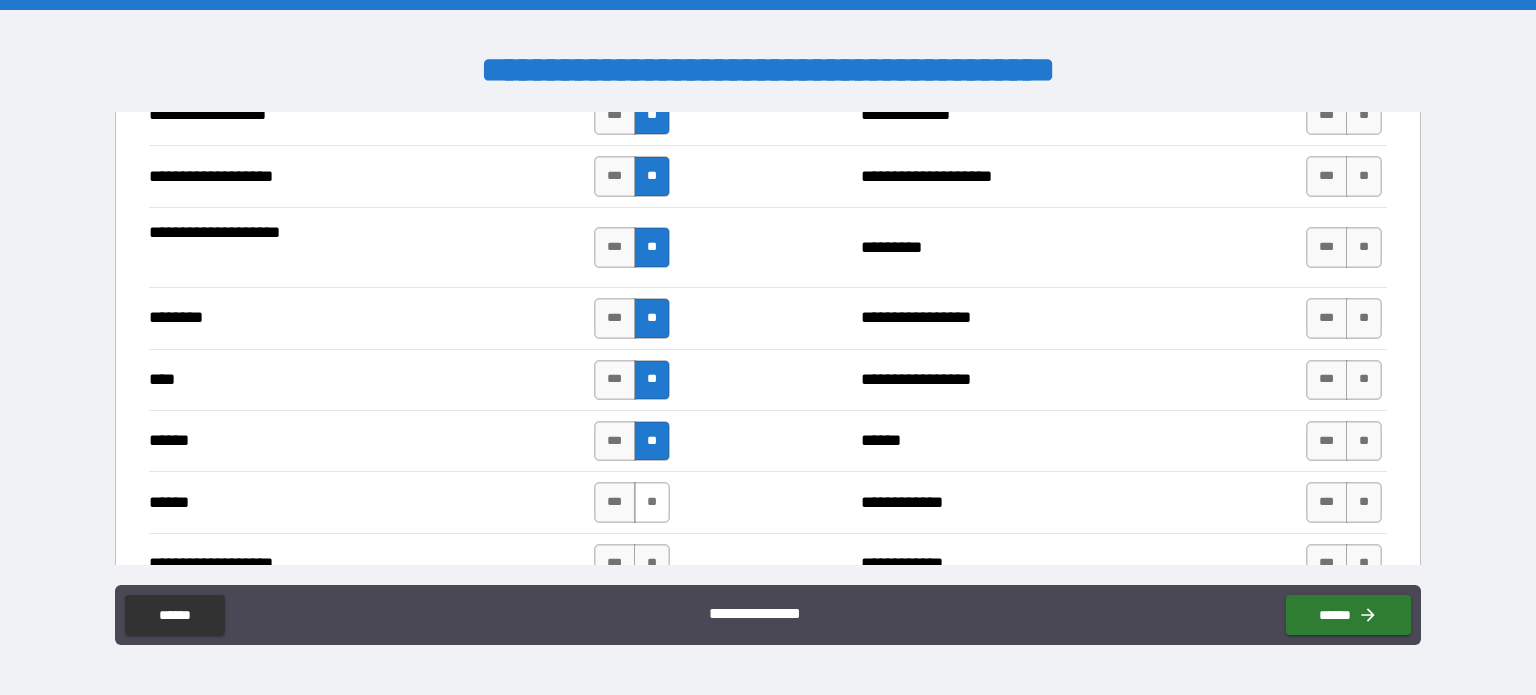 click on "**" at bounding box center (652, 502) 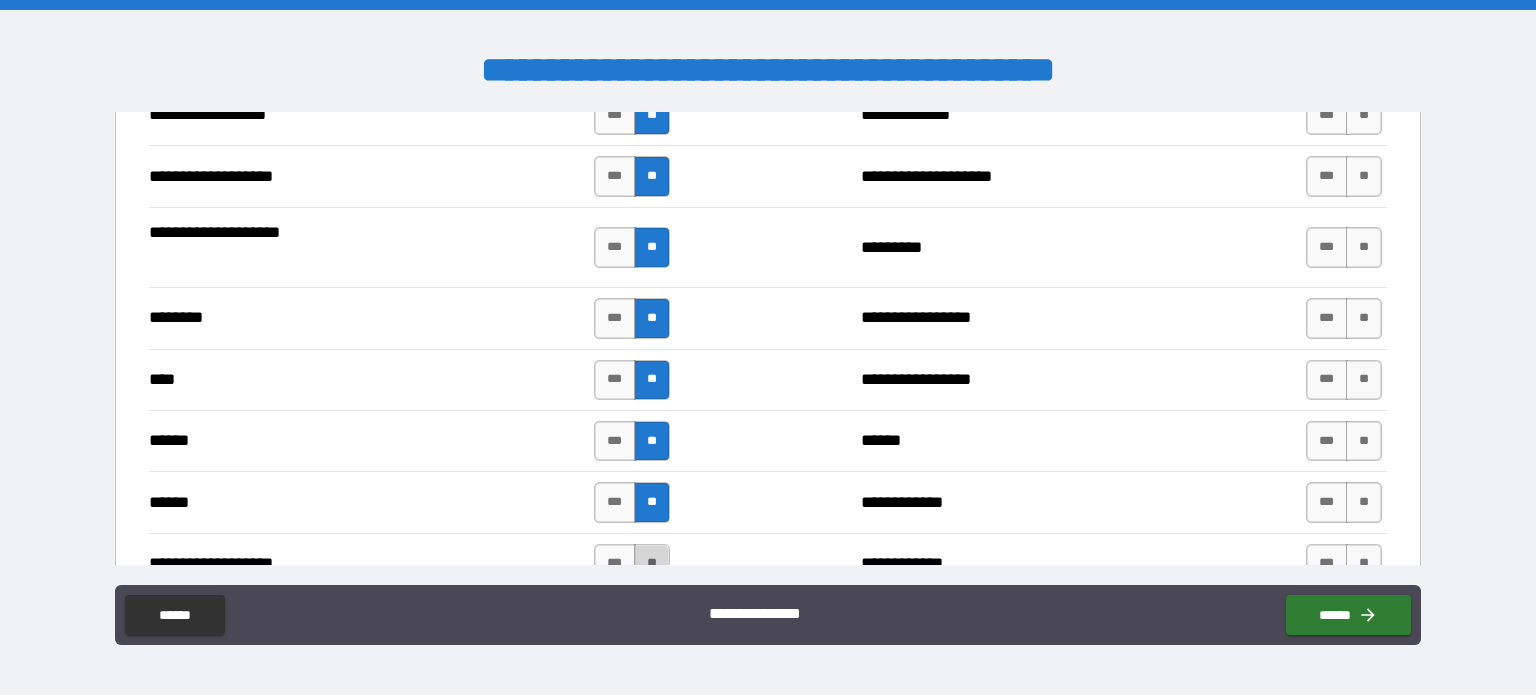 click on "**" at bounding box center [652, 564] 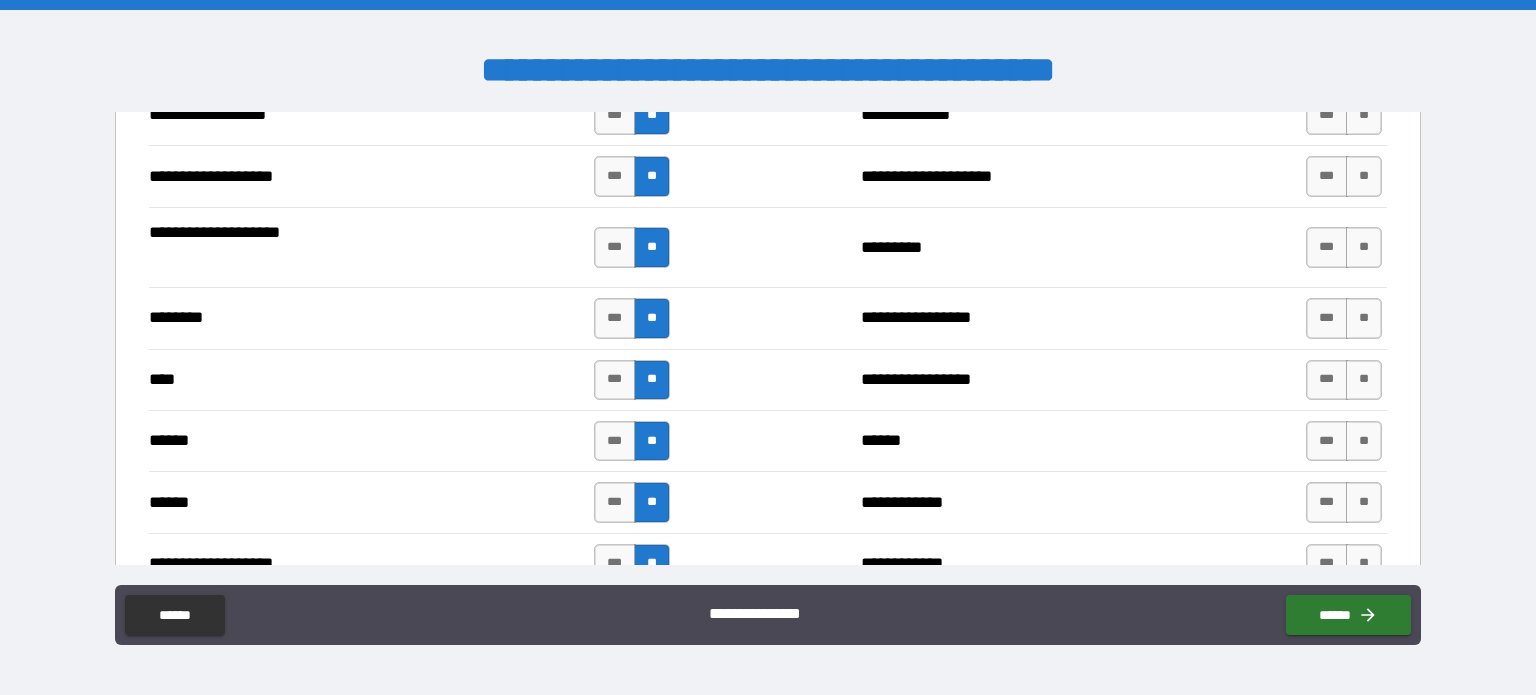 scroll, scrollTop: 1600, scrollLeft: 0, axis: vertical 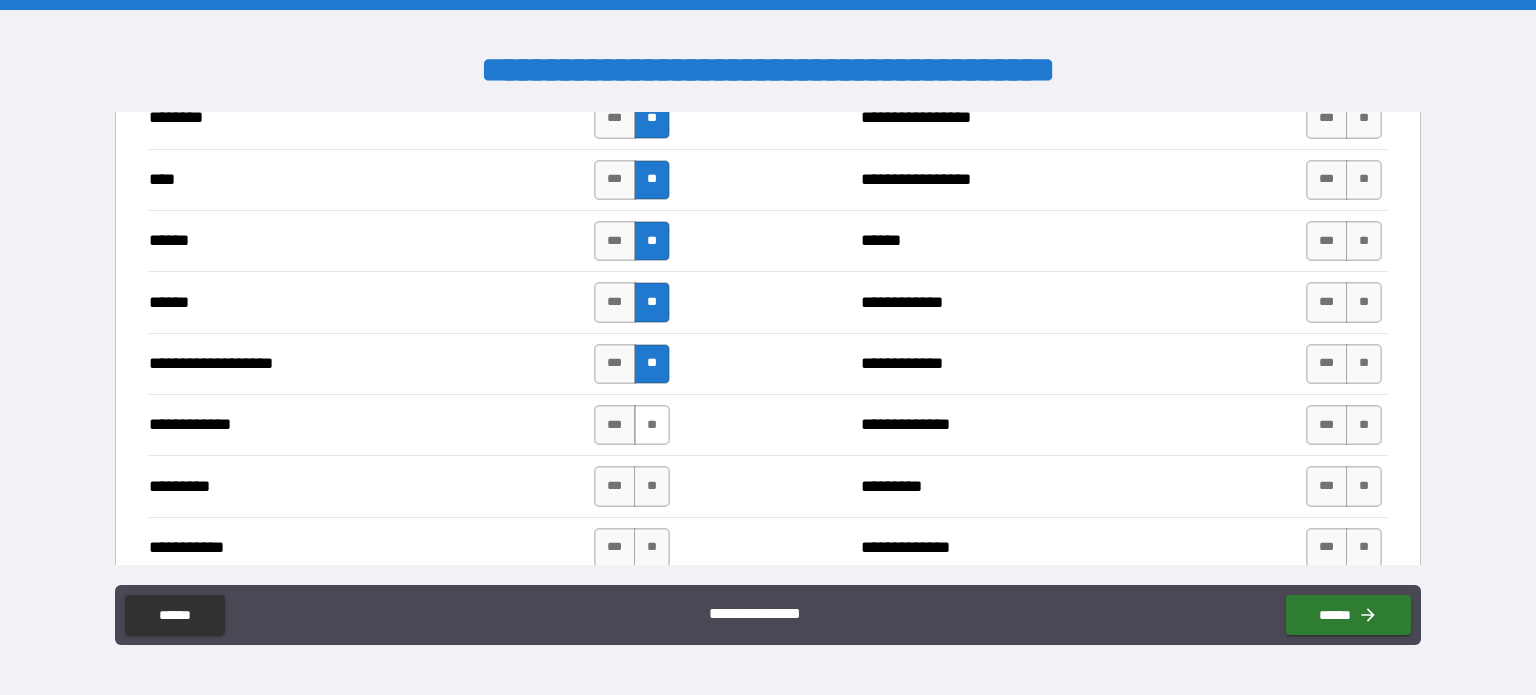 click on "**" at bounding box center [652, 425] 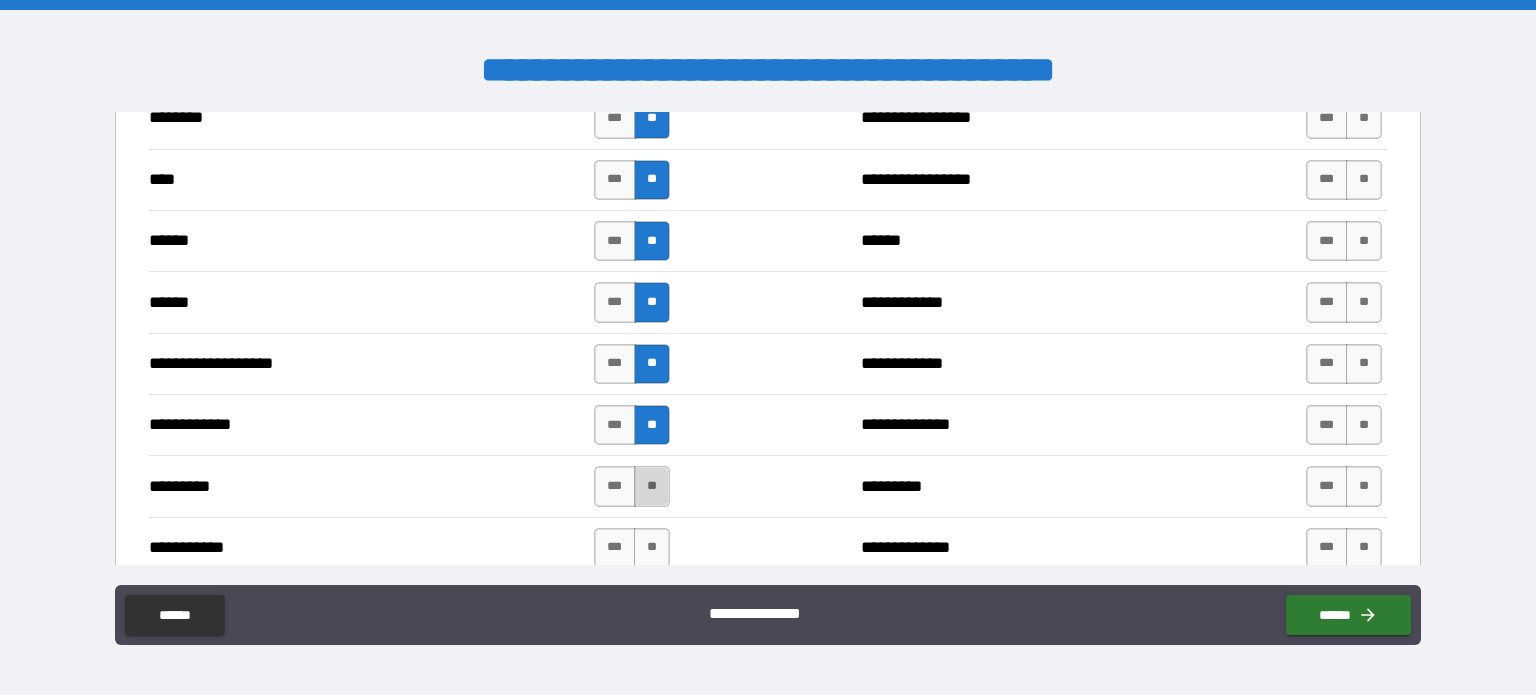 drag, startPoint x: 641, startPoint y: 476, endPoint x: 644, endPoint y: 530, distance: 54.08327 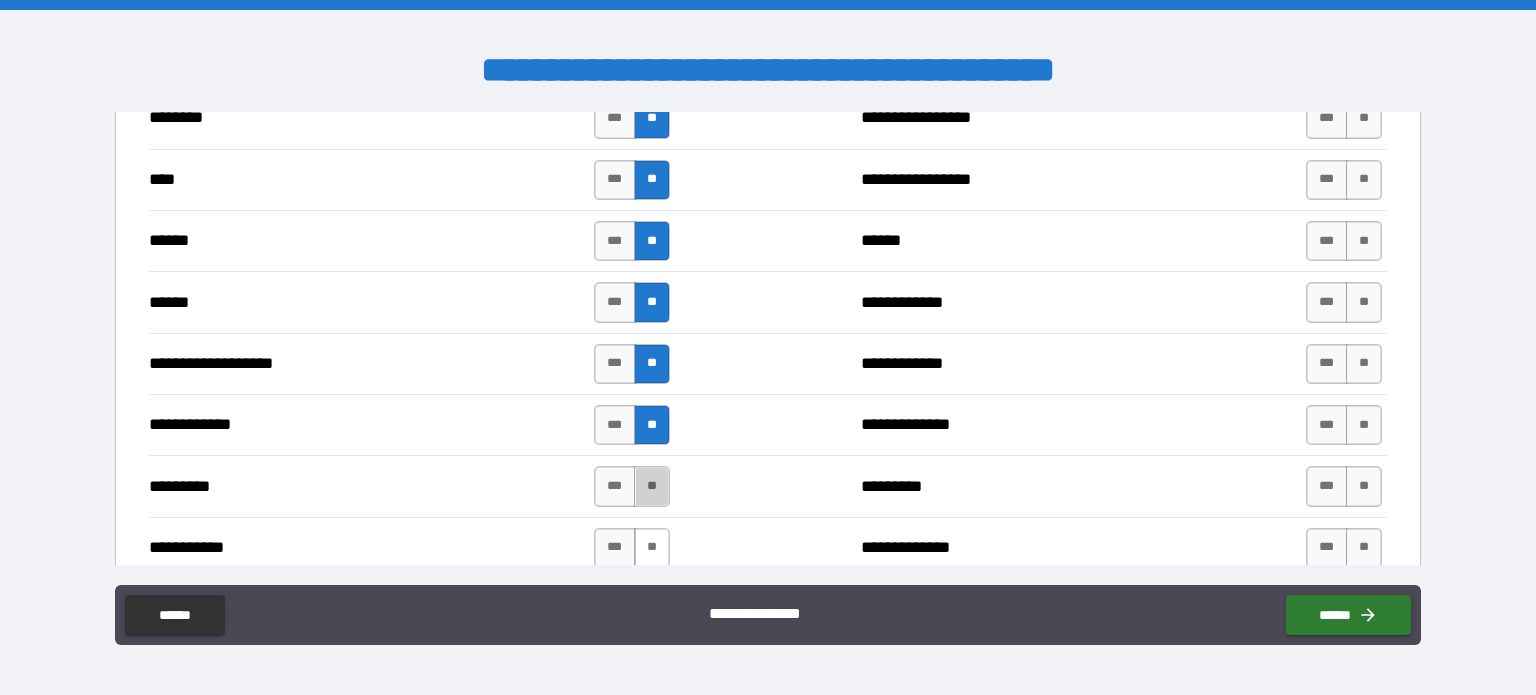 click on "**" at bounding box center [652, 486] 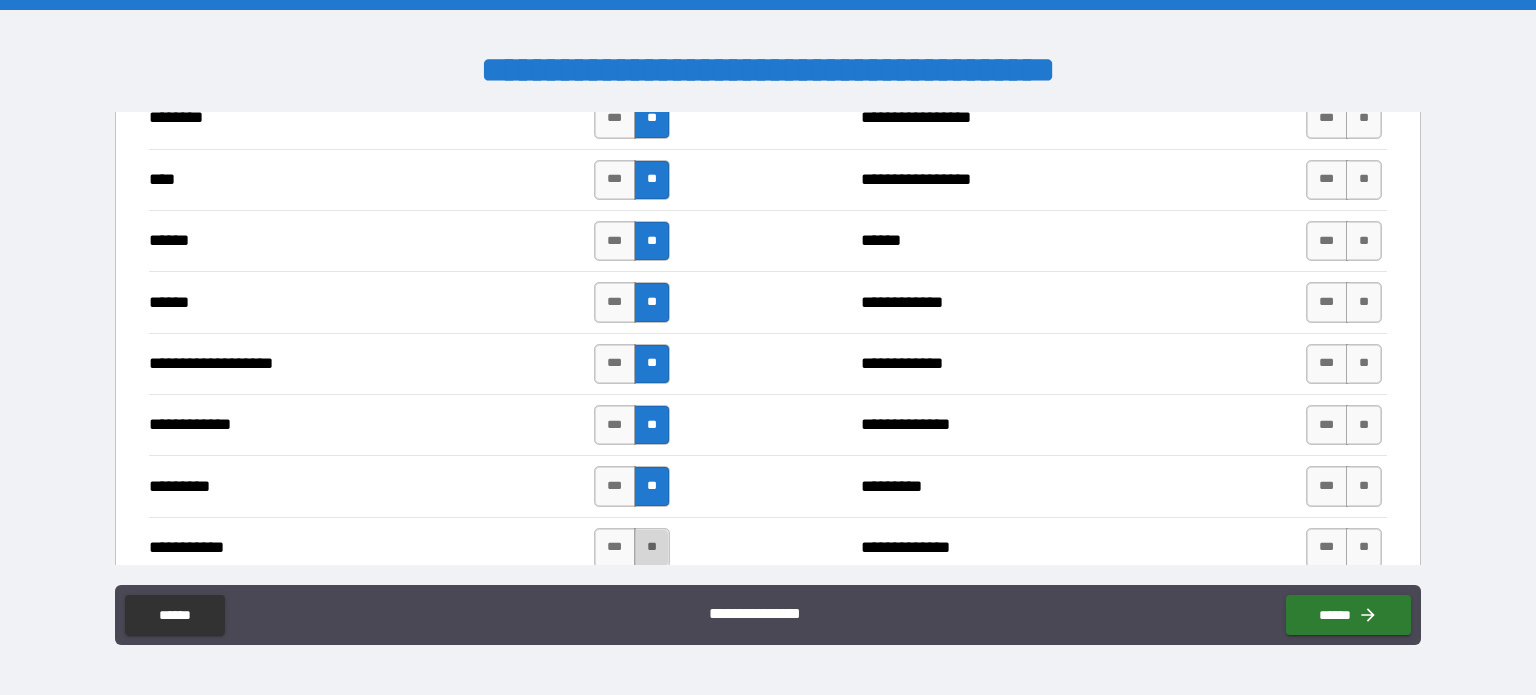click on "**" at bounding box center (652, 548) 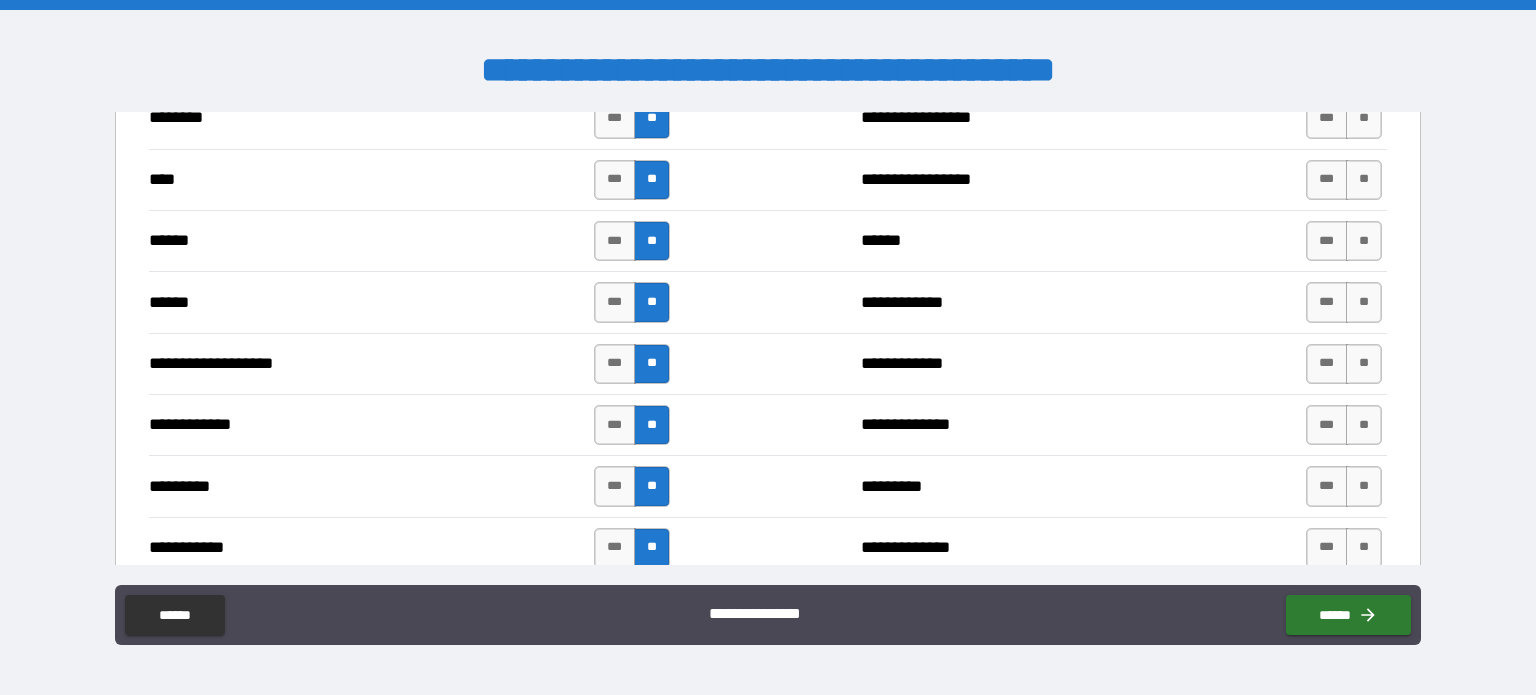 scroll, scrollTop: 1800, scrollLeft: 0, axis: vertical 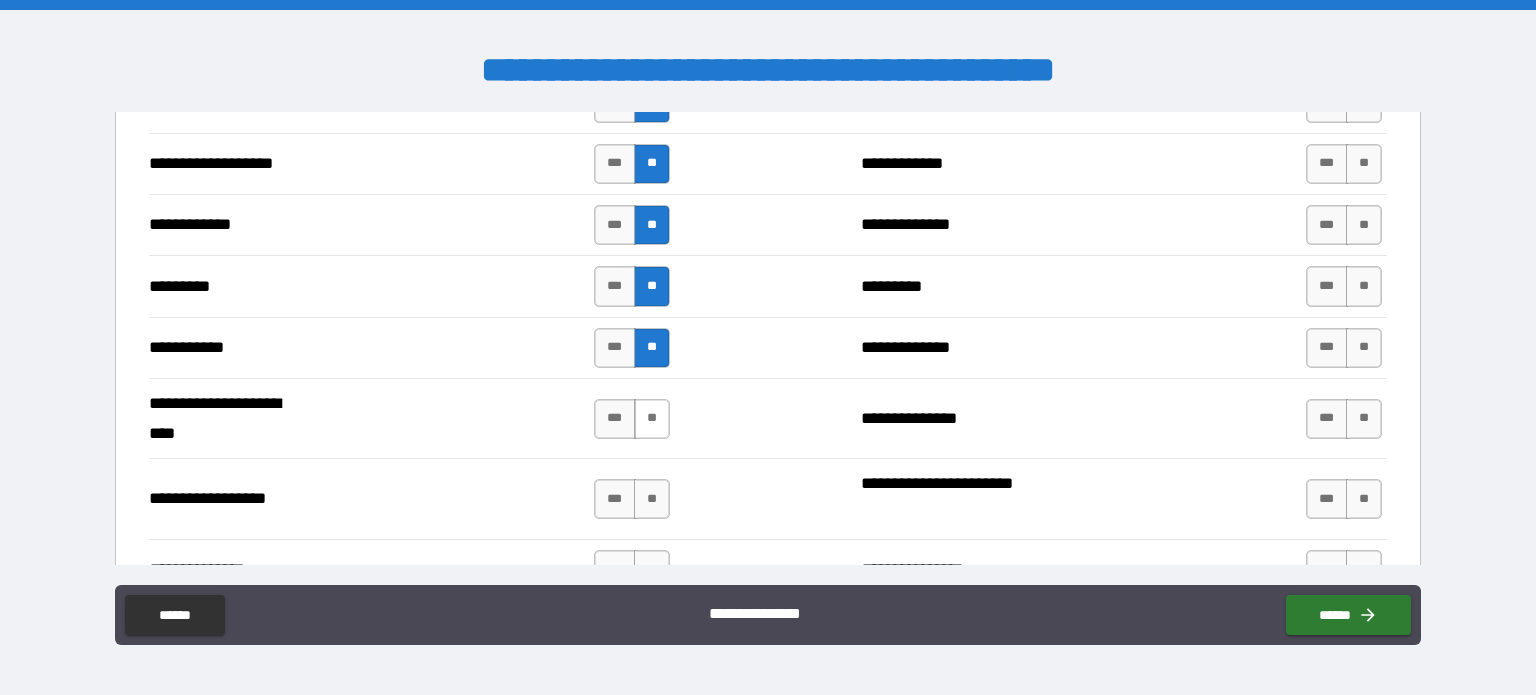 click on "**" at bounding box center (652, 419) 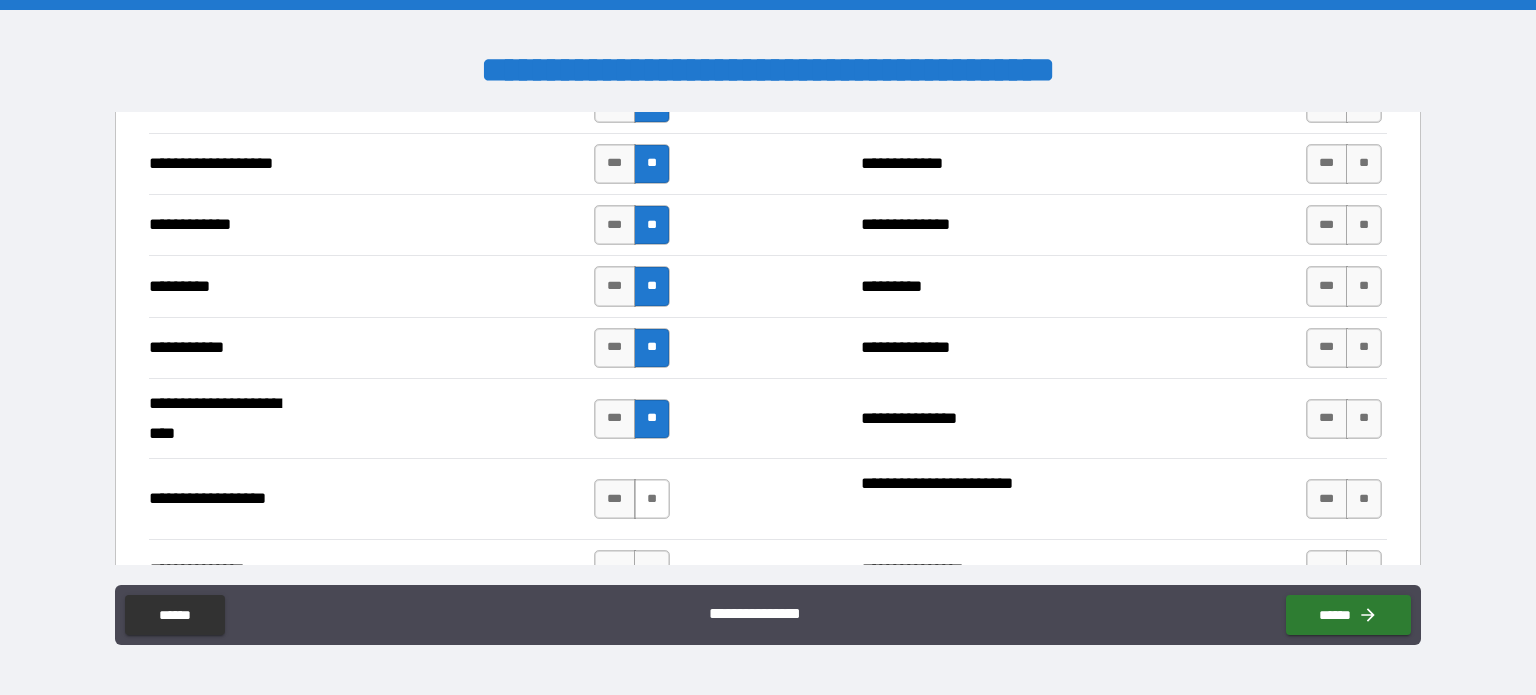 click on "**" at bounding box center (652, 499) 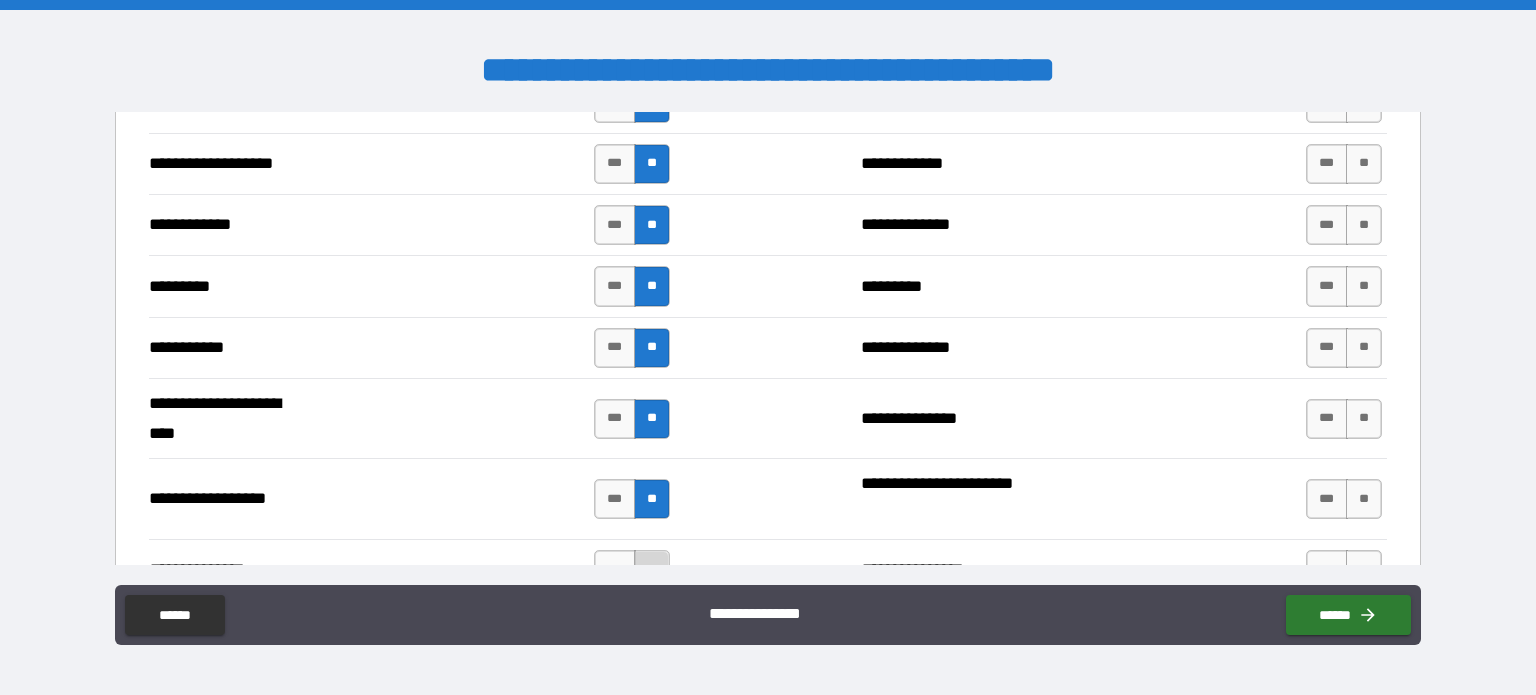 click on "**" at bounding box center (652, 570) 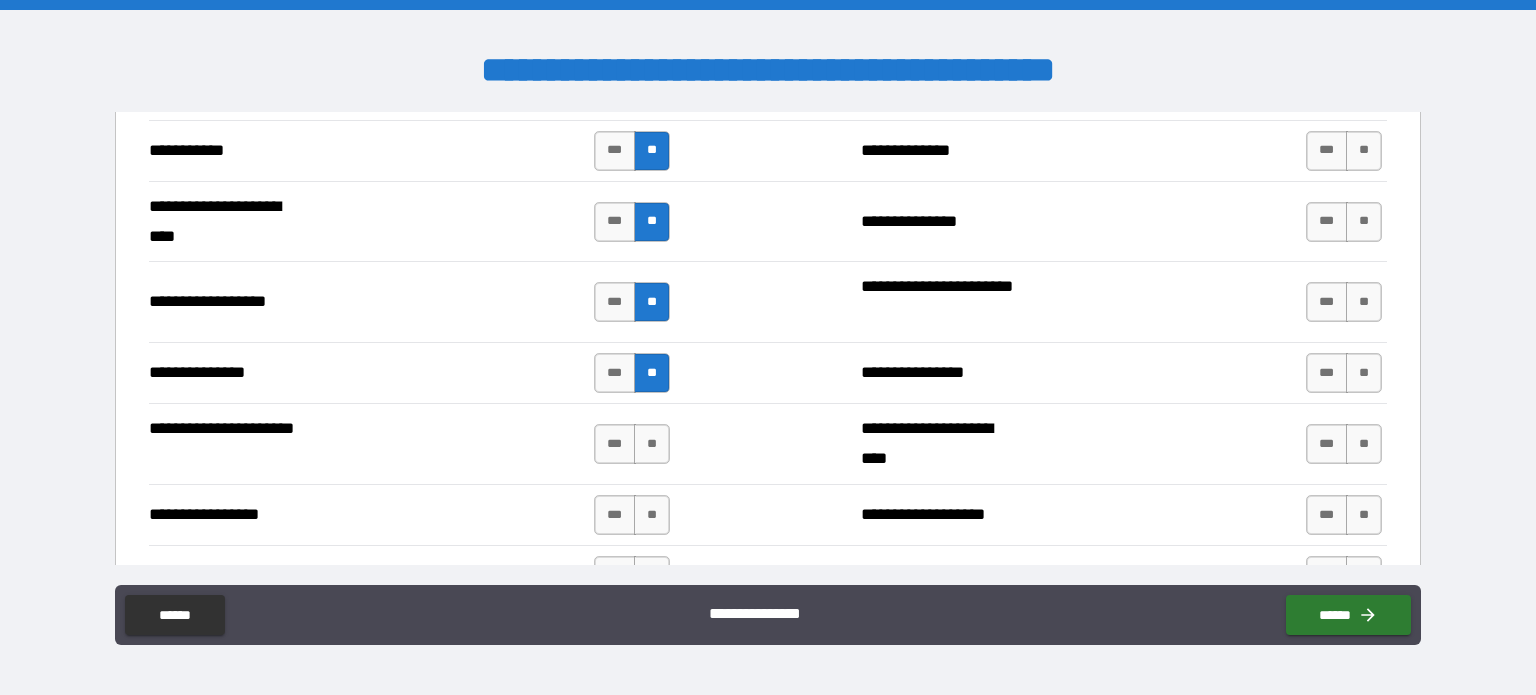 scroll, scrollTop: 2000, scrollLeft: 0, axis: vertical 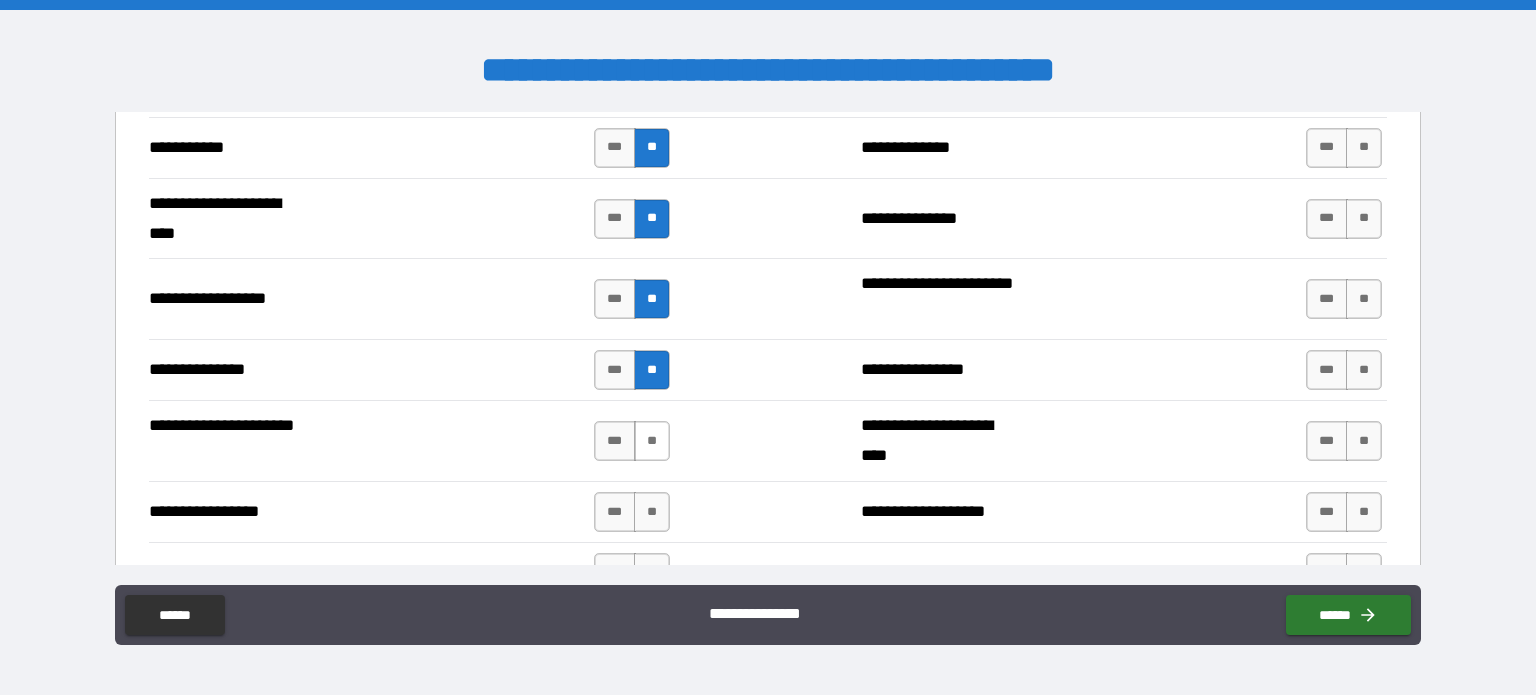 click on "**" at bounding box center [652, 441] 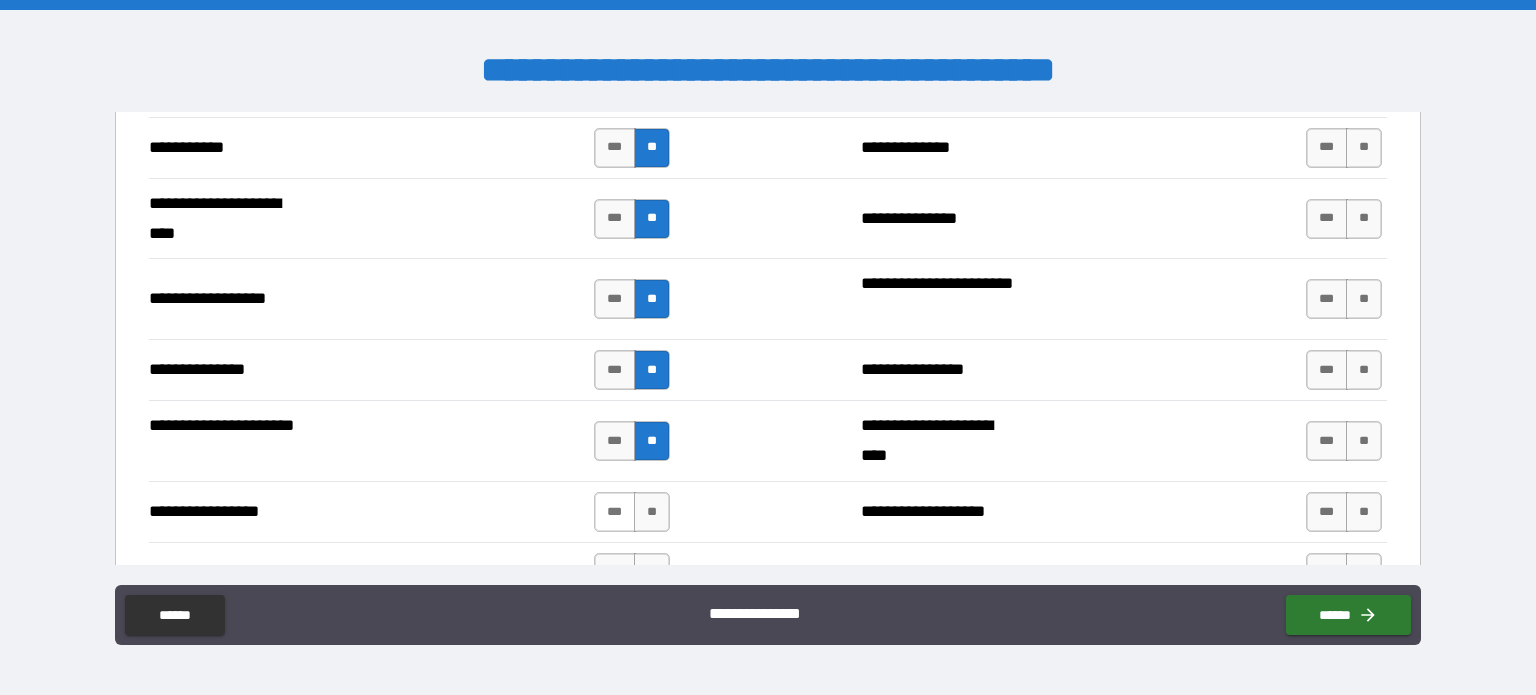 click on "***" at bounding box center [615, 512] 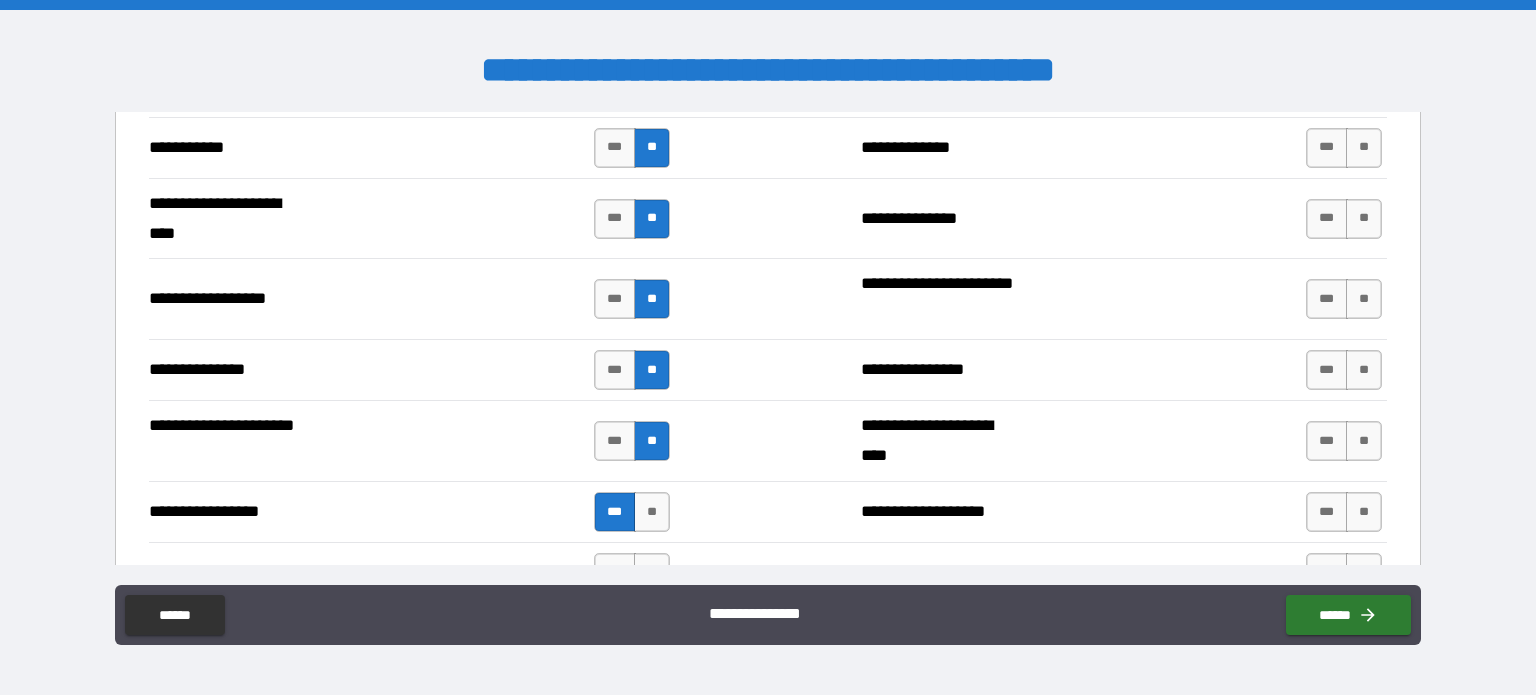 scroll, scrollTop: 2100, scrollLeft: 0, axis: vertical 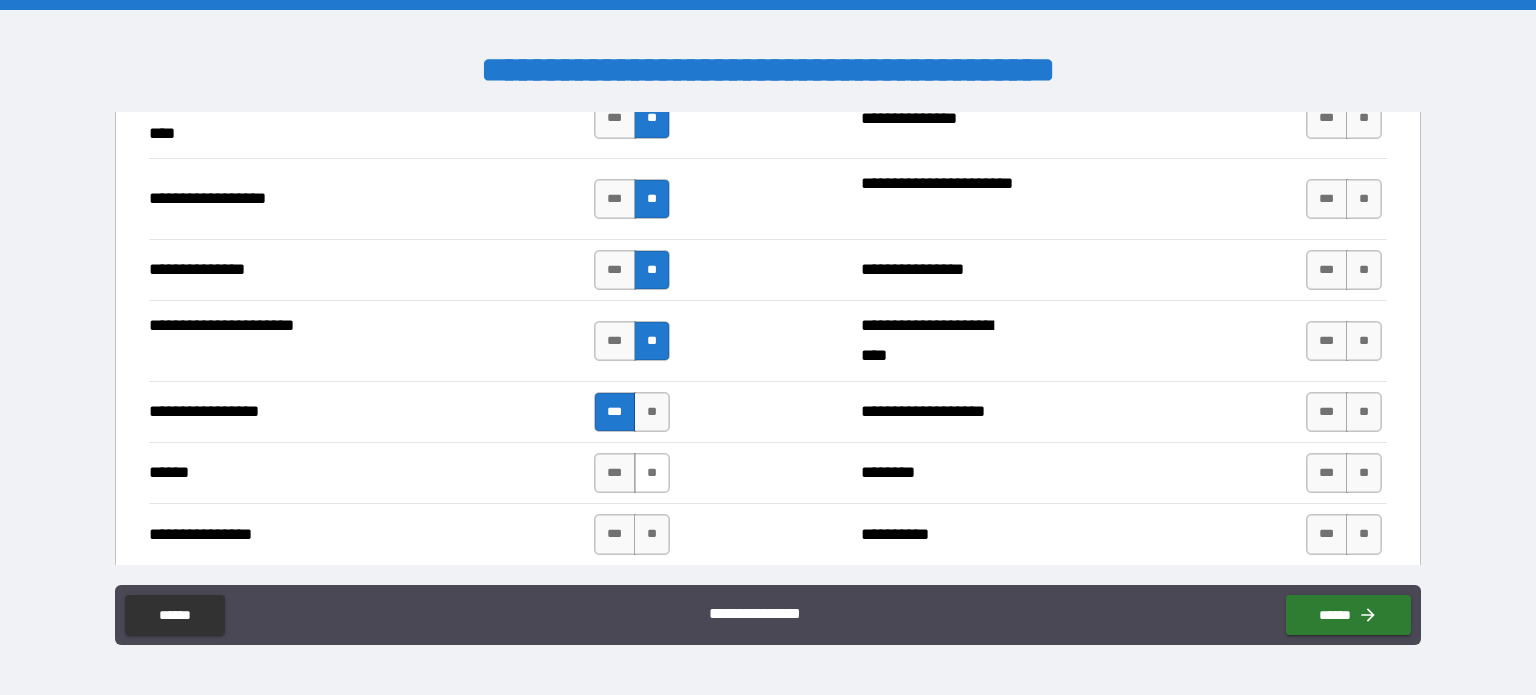 click on "**" at bounding box center (652, 473) 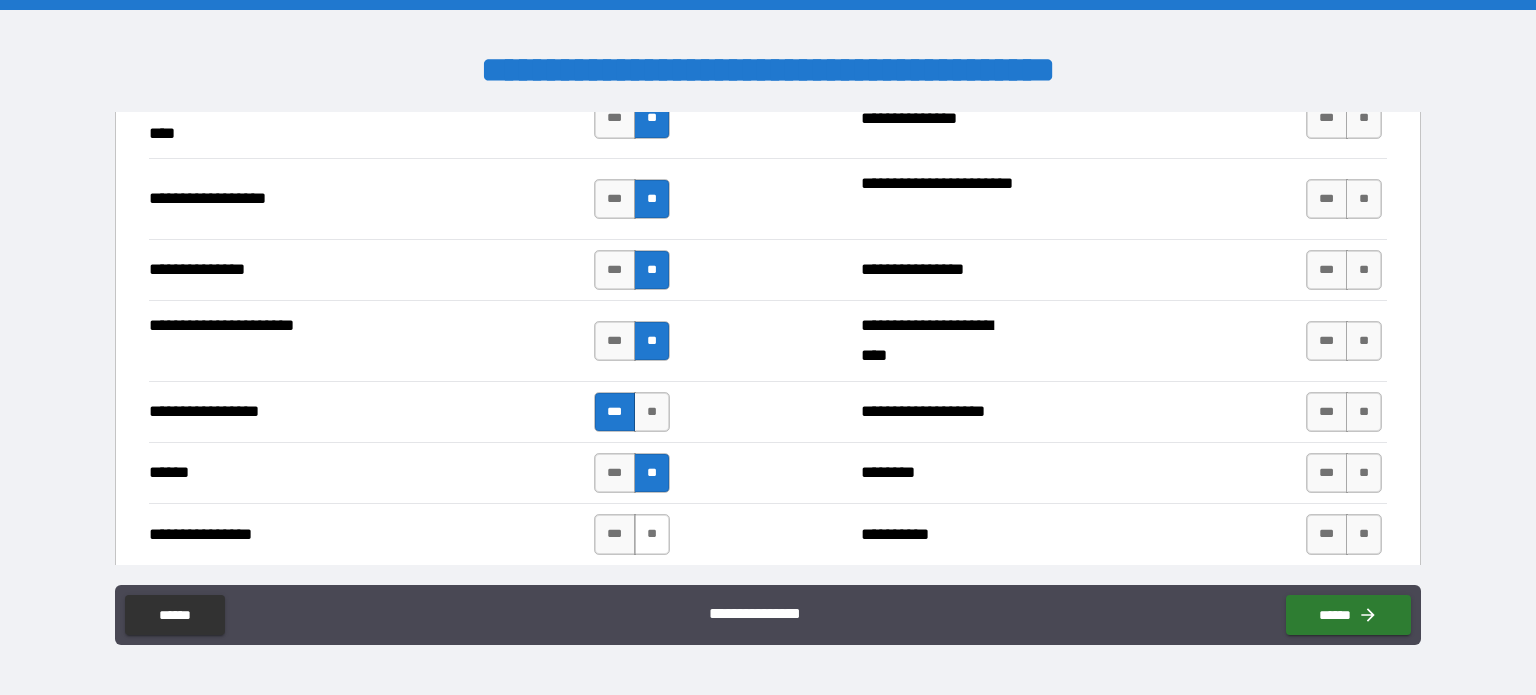 click on "**" at bounding box center [652, 534] 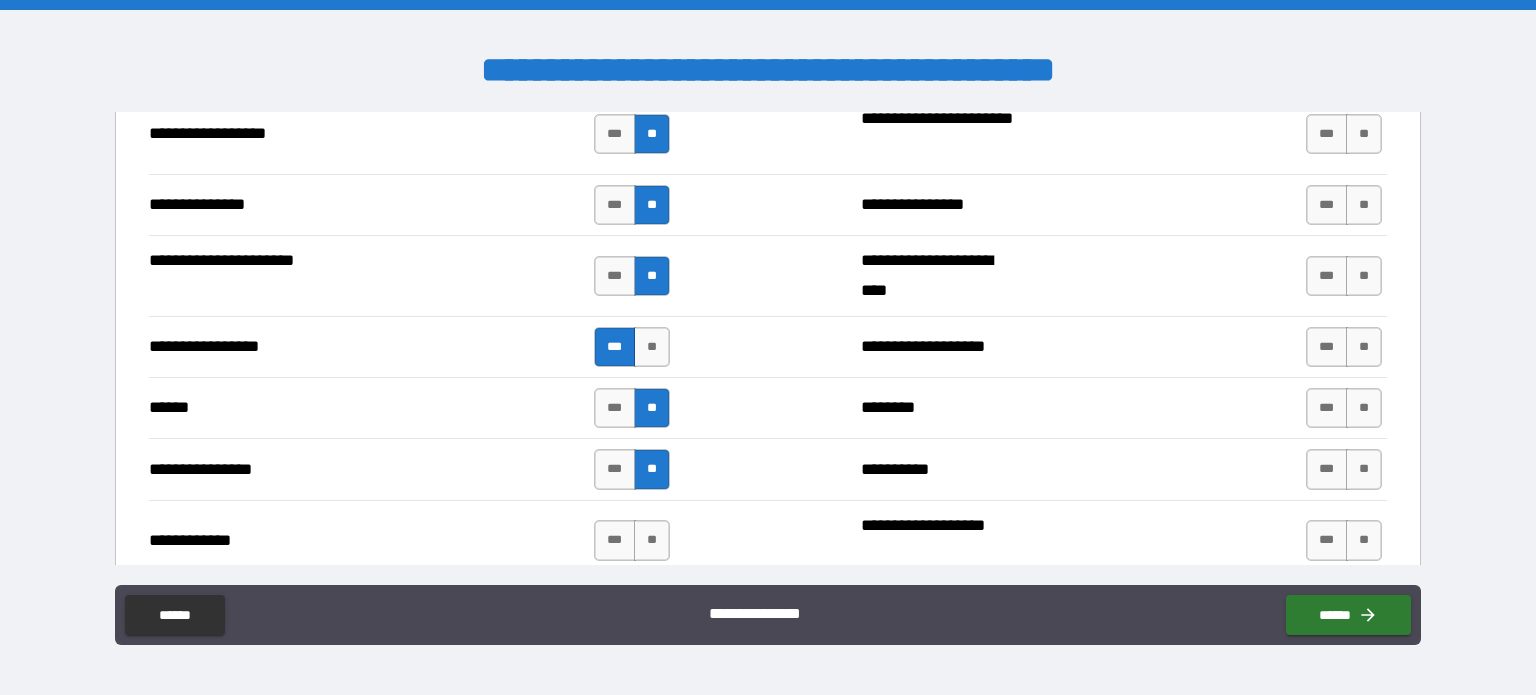 scroll, scrollTop: 2200, scrollLeft: 0, axis: vertical 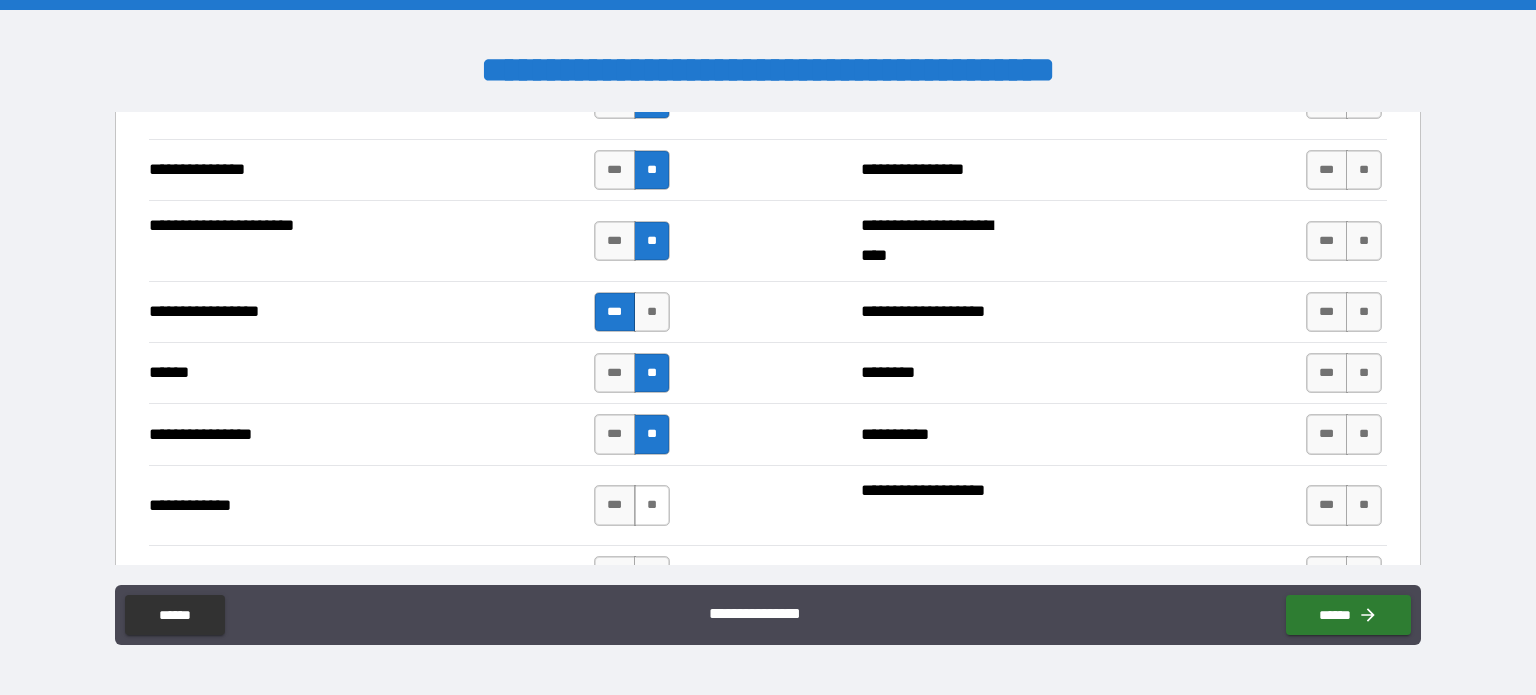 click on "**" at bounding box center (652, 505) 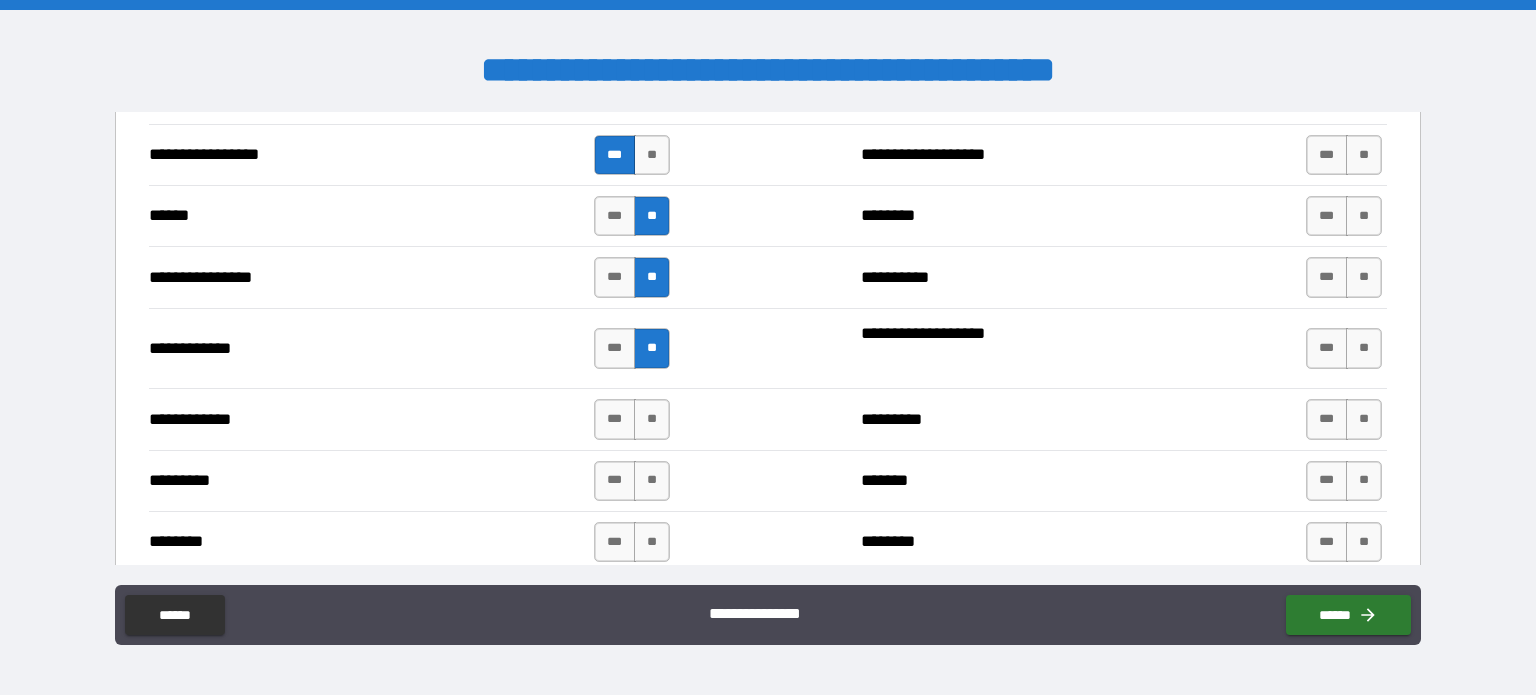 scroll, scrollTop: 2400, scrollLeft: 0, axis: vertical 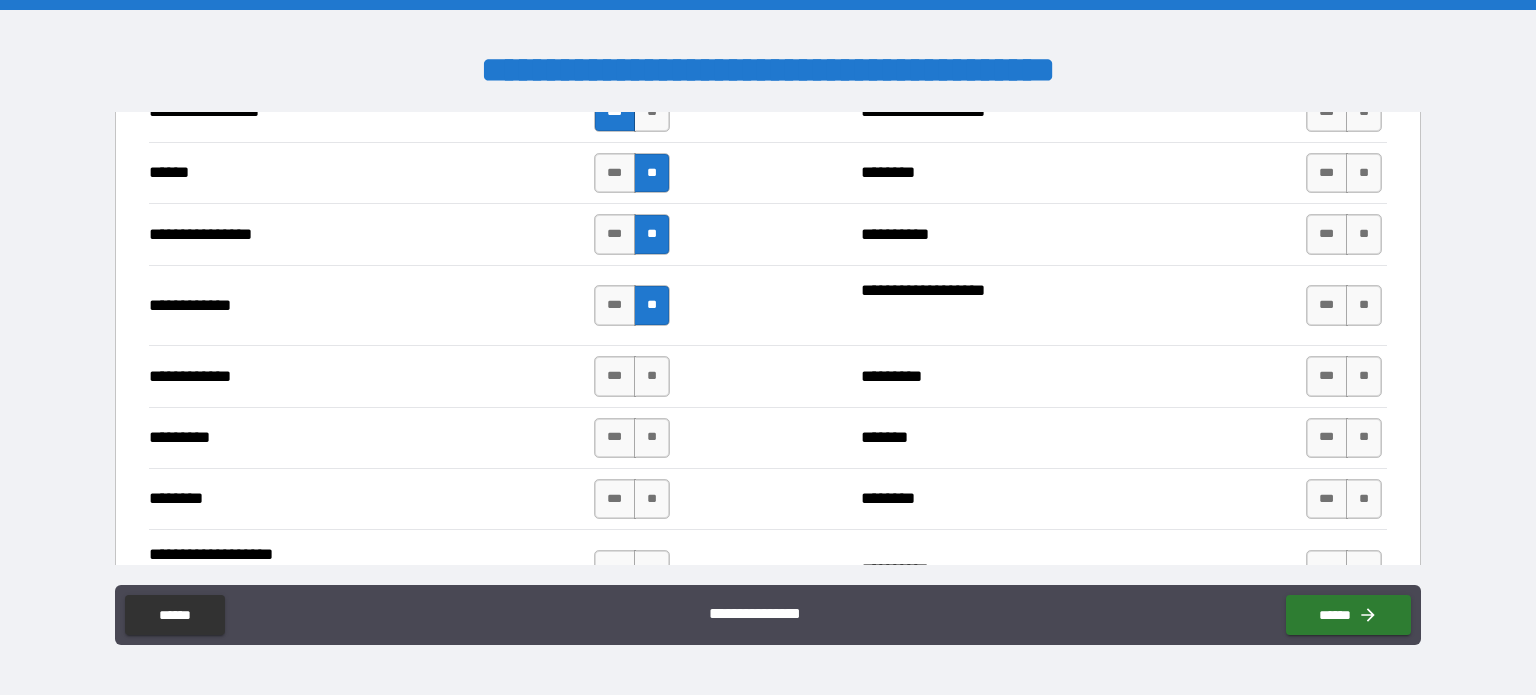 click on "*** **" at bounding box center [632, 376] 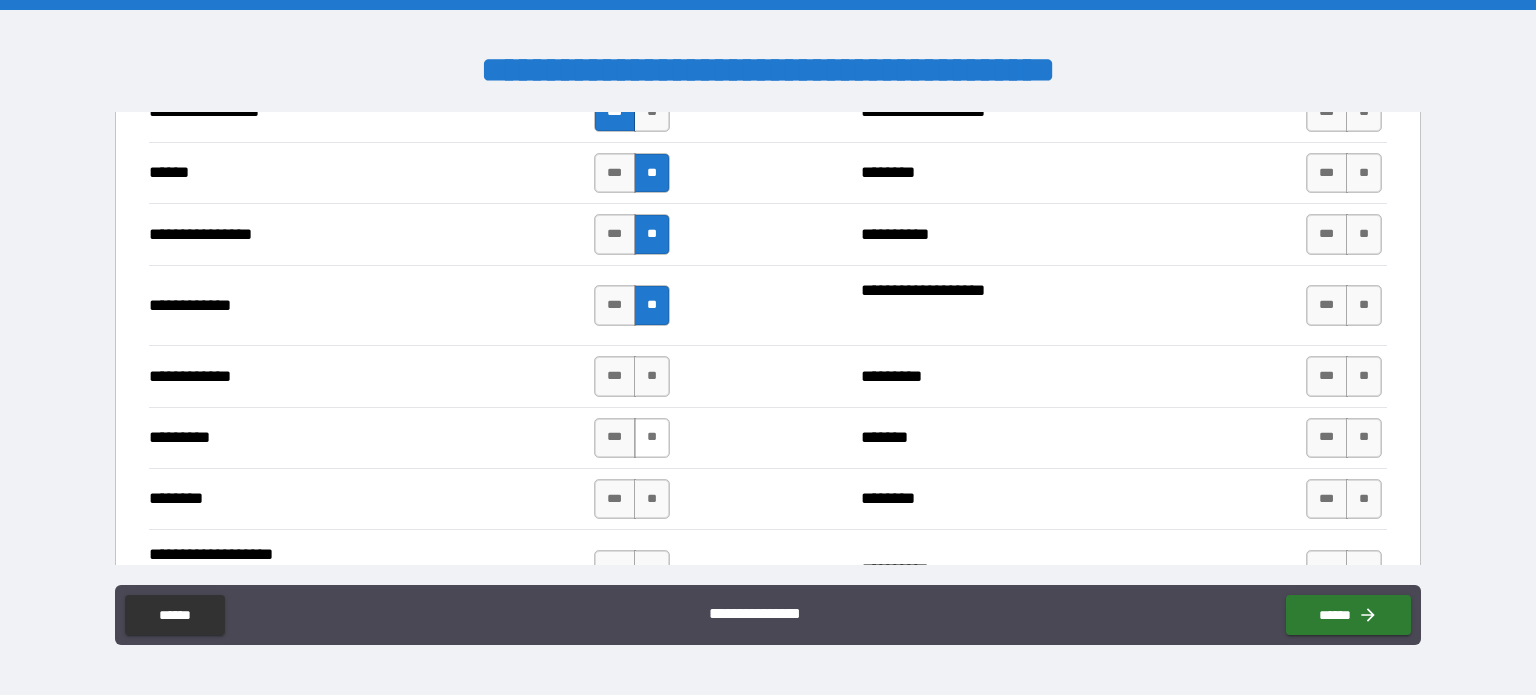 click on "**" at bounding box center [652, 438] 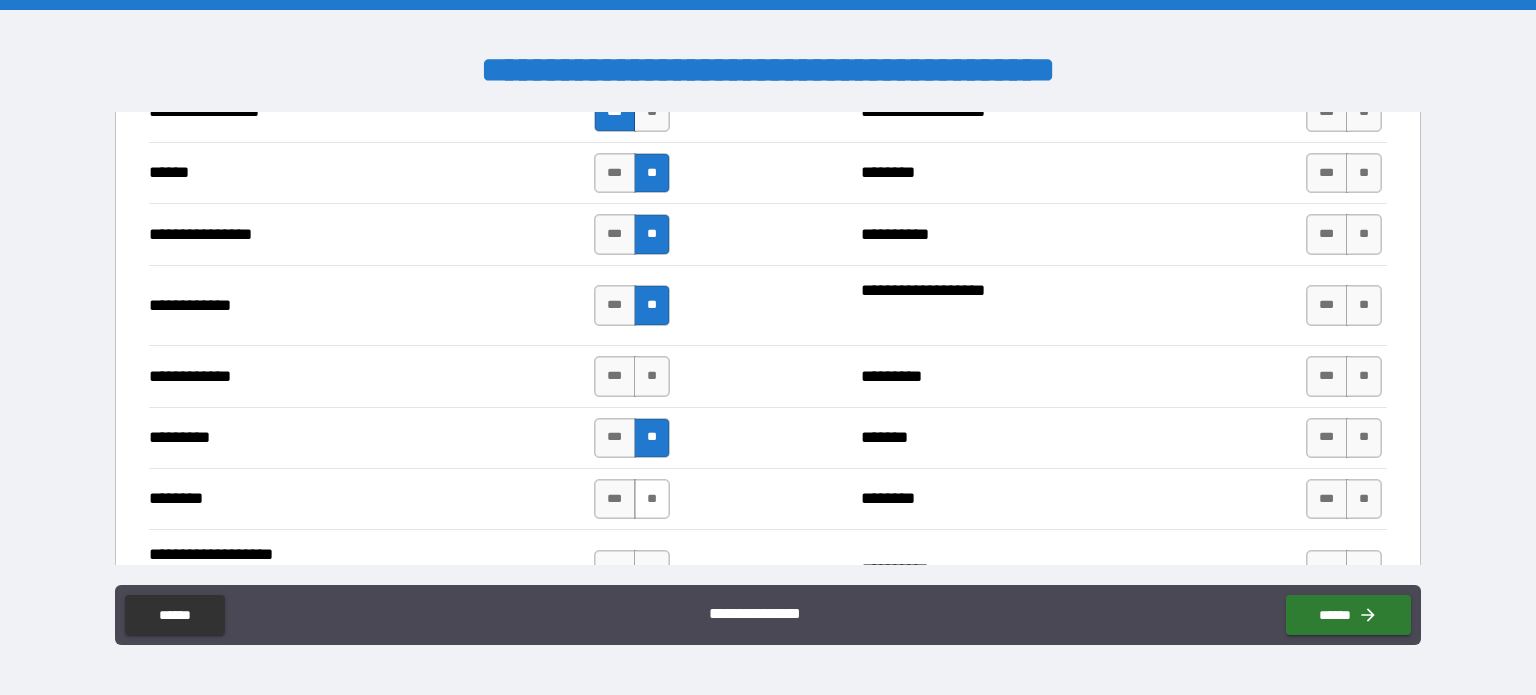 click on "**" at bounding box center [652, 499] 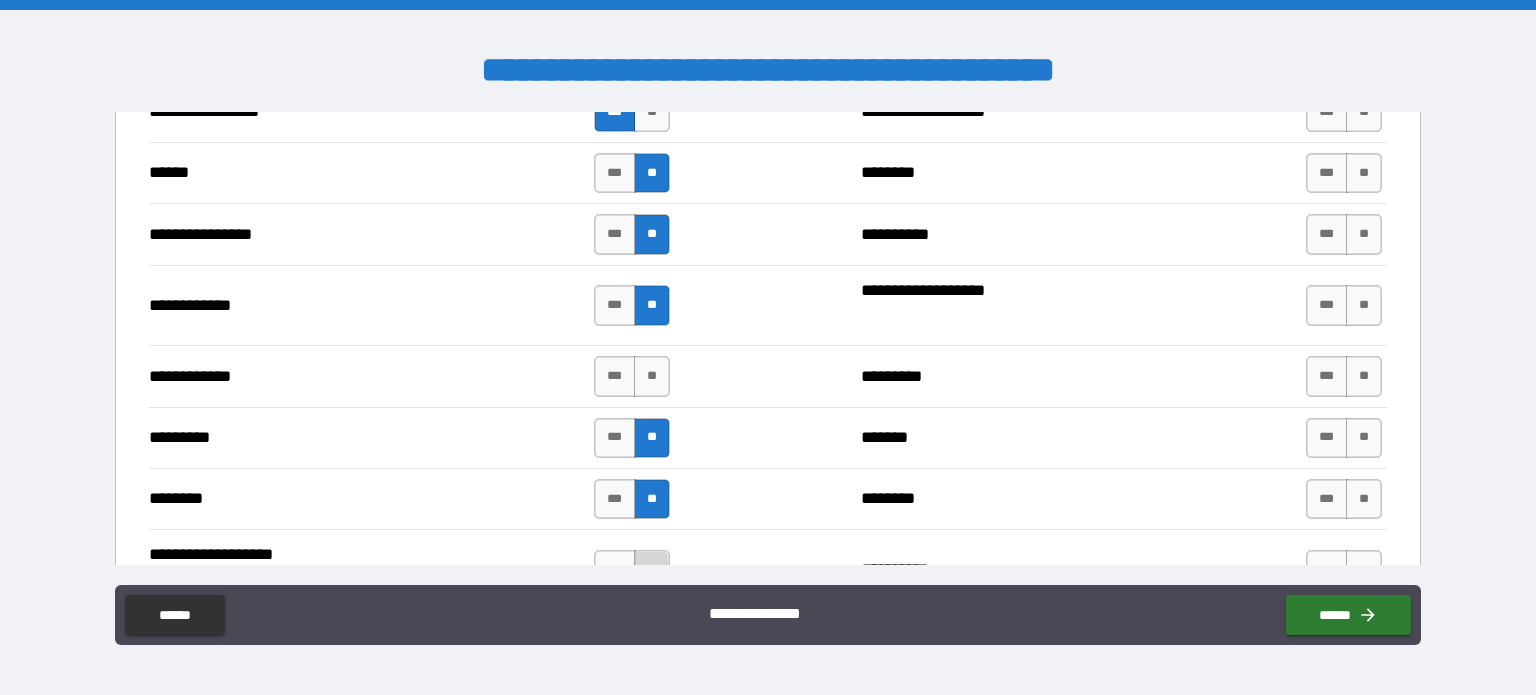 click on "**" at bounding box center (652, 570) 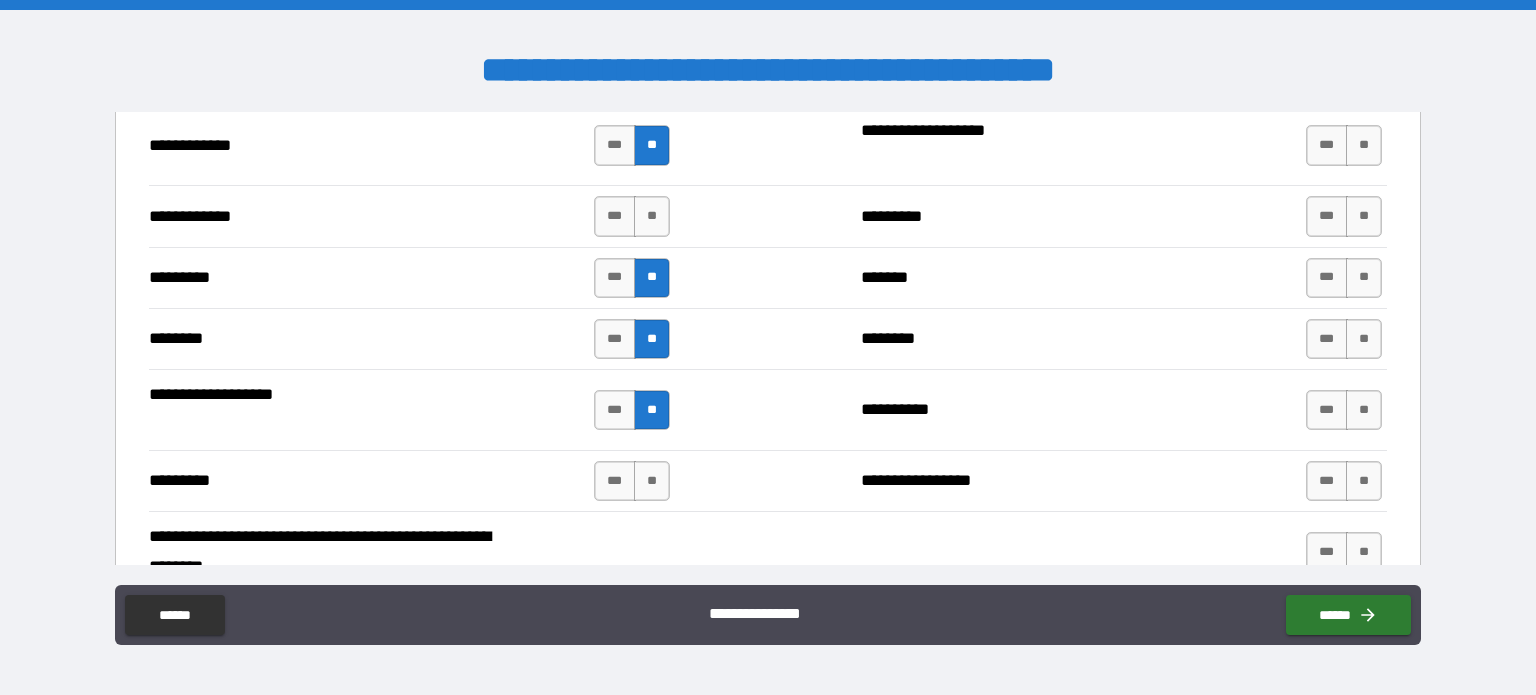 scroll, scrollTop: 2600, scrollLeft: 0, axis: vertical 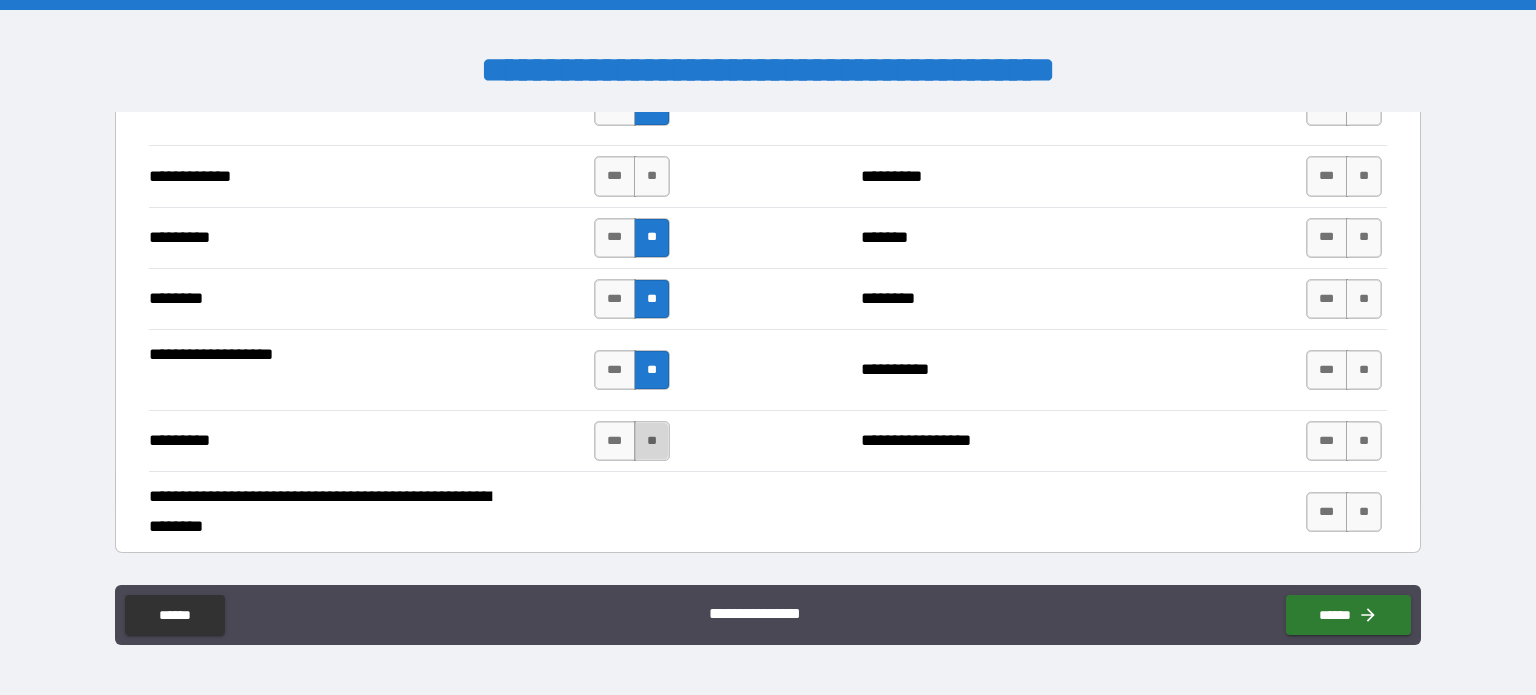 click on "**" at bounding box center [652, 441] 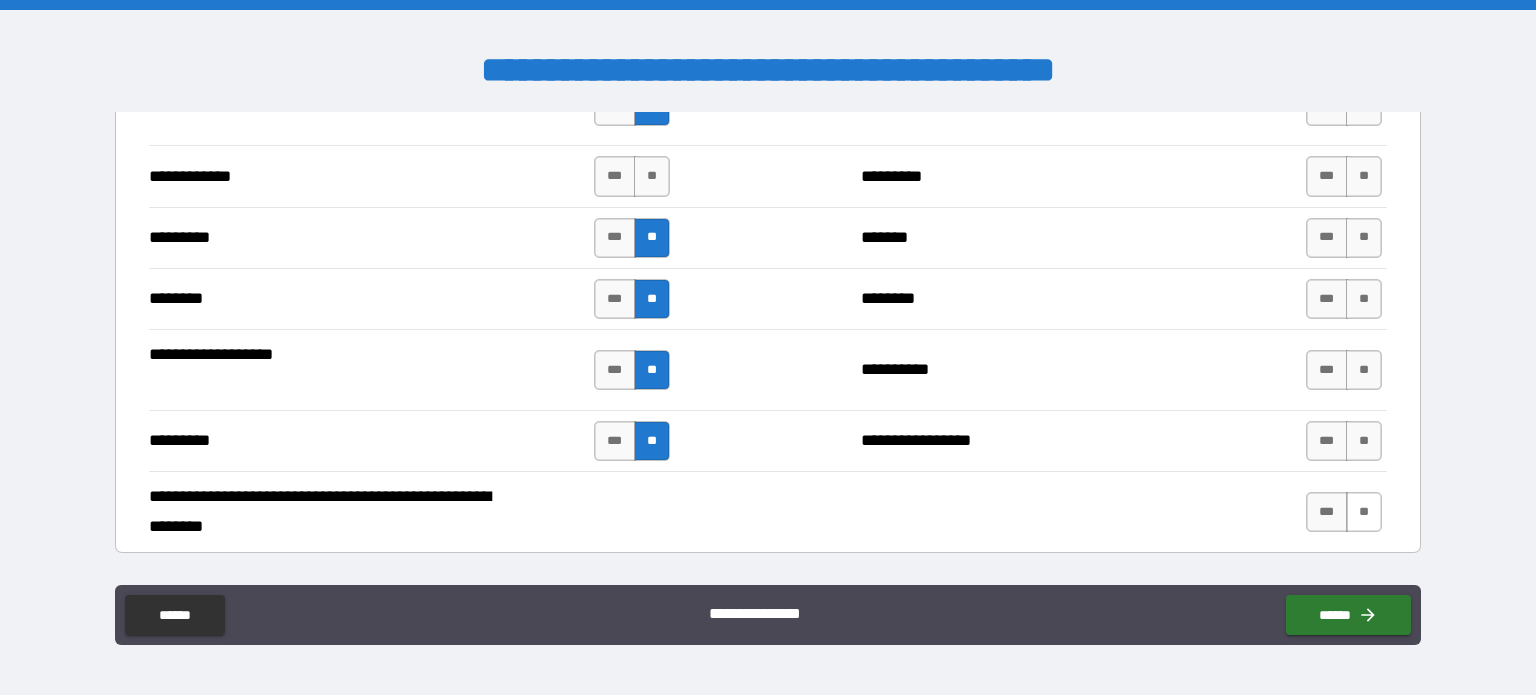 click on "**" at bounding box center (1364, 512) 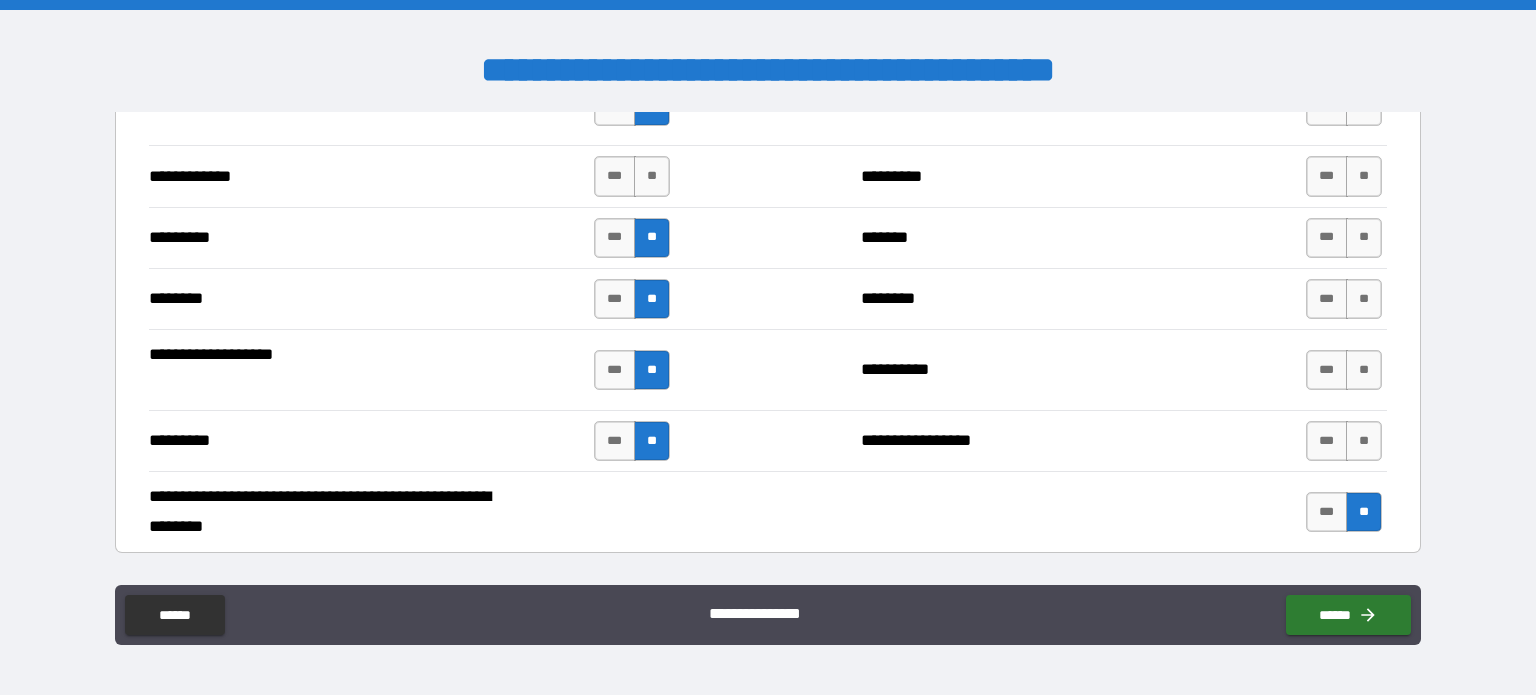click on "**********" at bounding box center [768, 440] 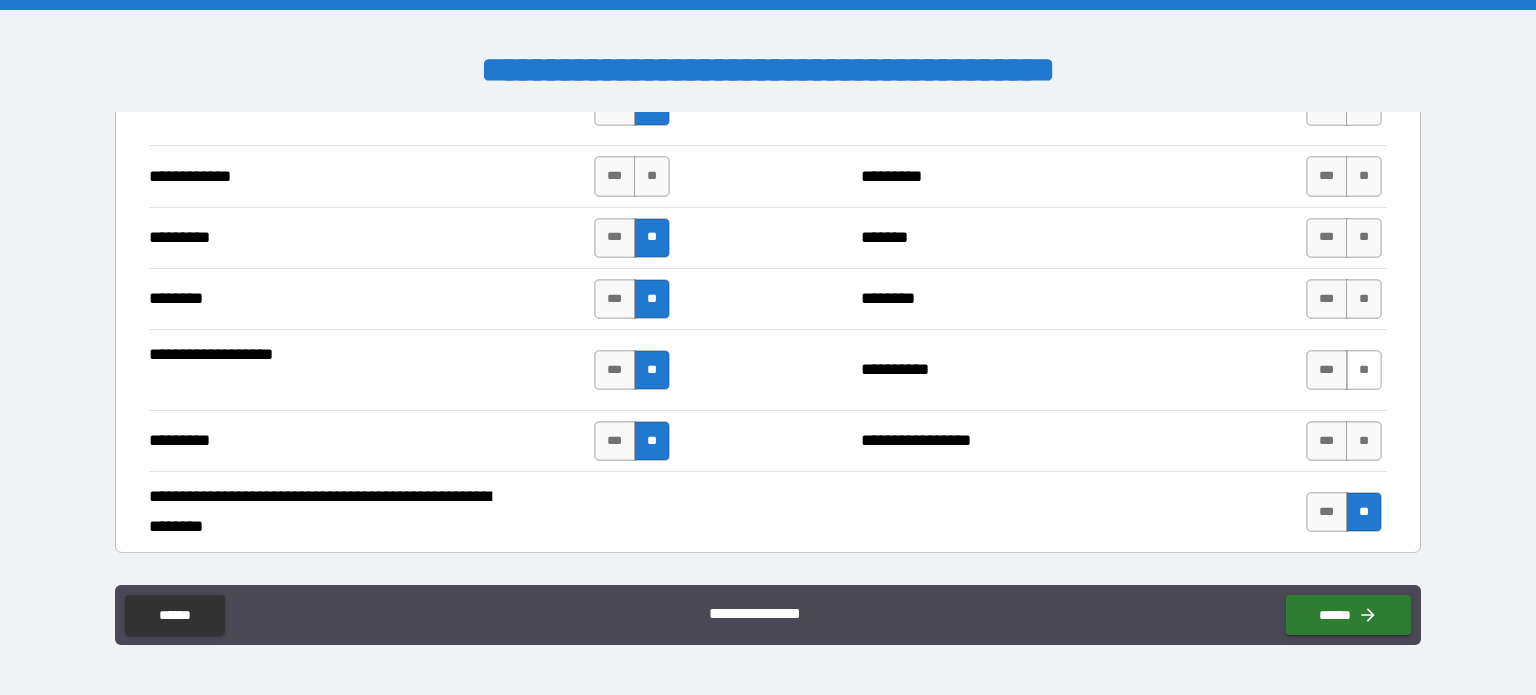 click on "**" at bounding box center [1364, 370] 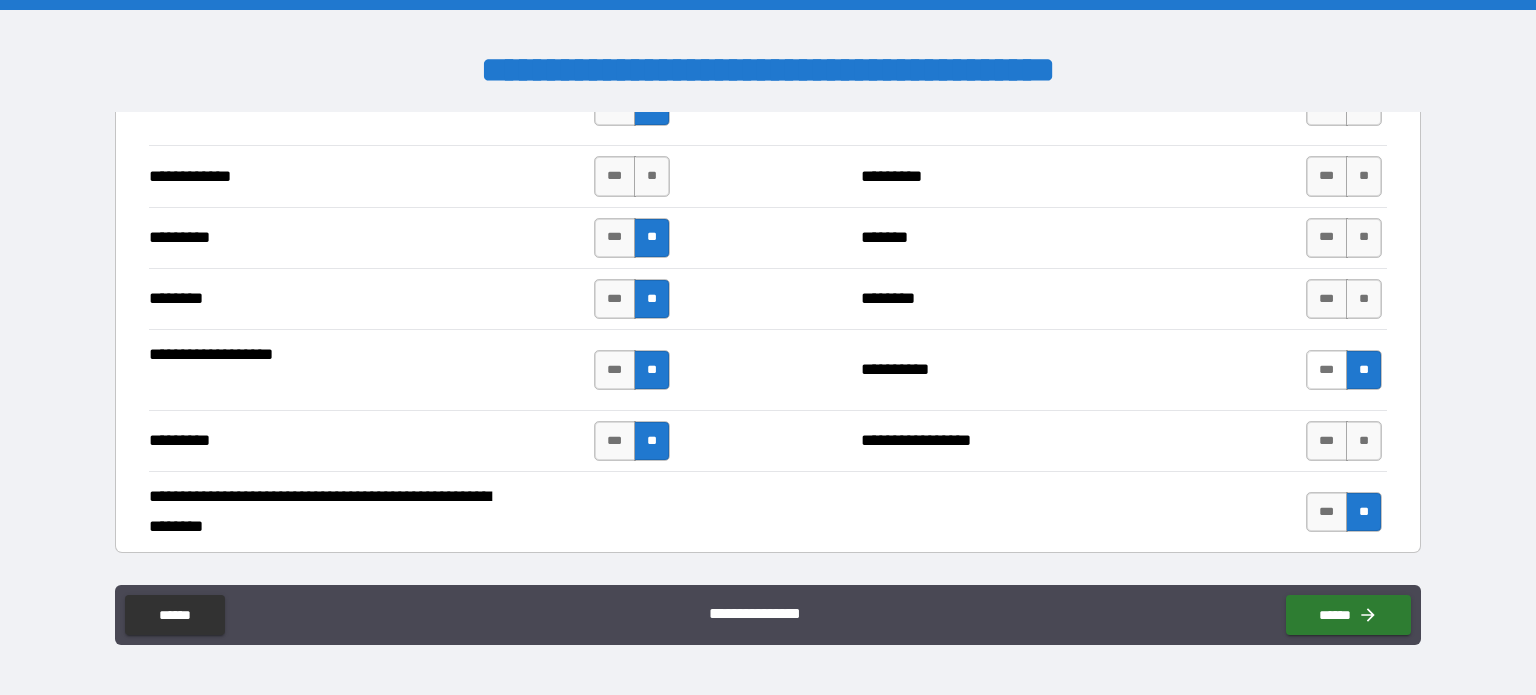 click on "***" at bounding box center (1327, 370) 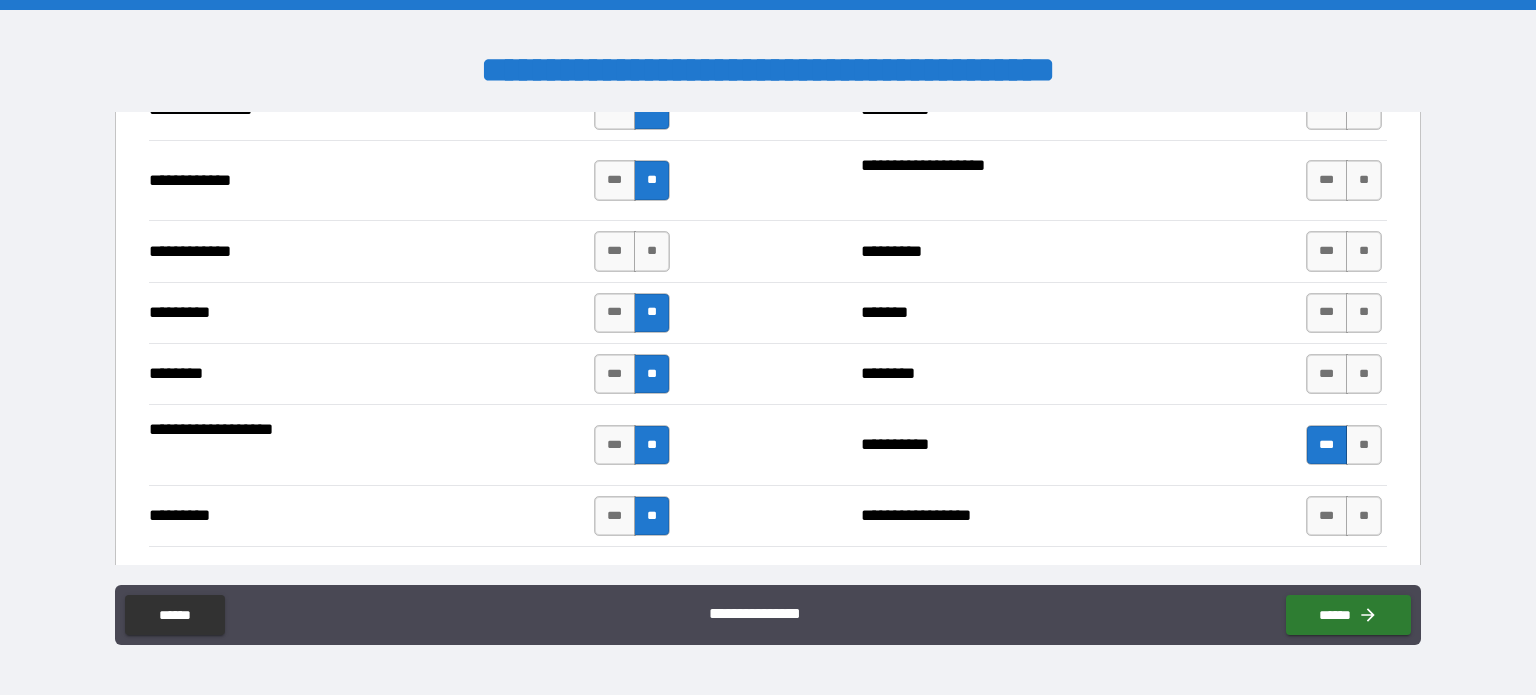 scroll, scrollTop: 2500, scrollLeft: 0, axis: vertical 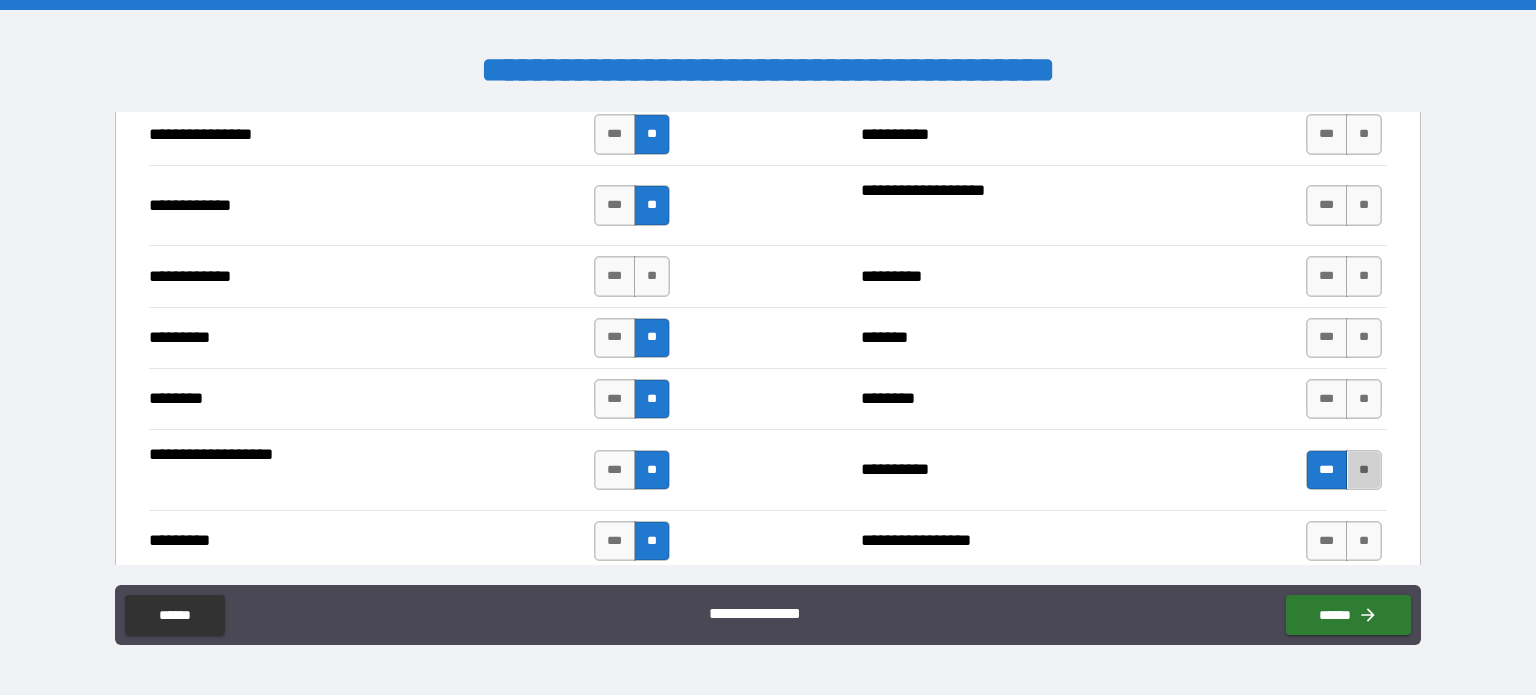 drag, startPoint x: 1358, startPoint y: 469, endPoint x: 1363, endPoint y: 434, distance: 35.35534 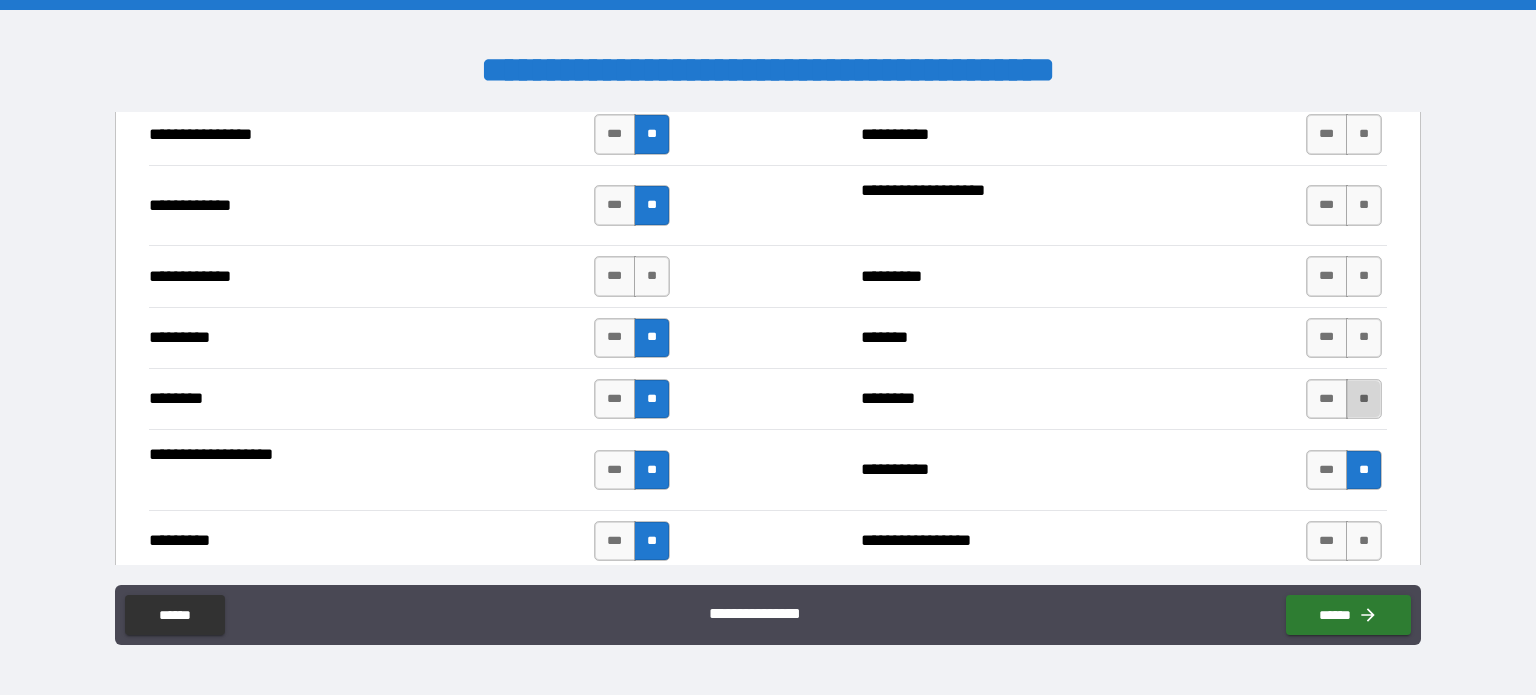 click on "**" at bounding box center (1364, 399) 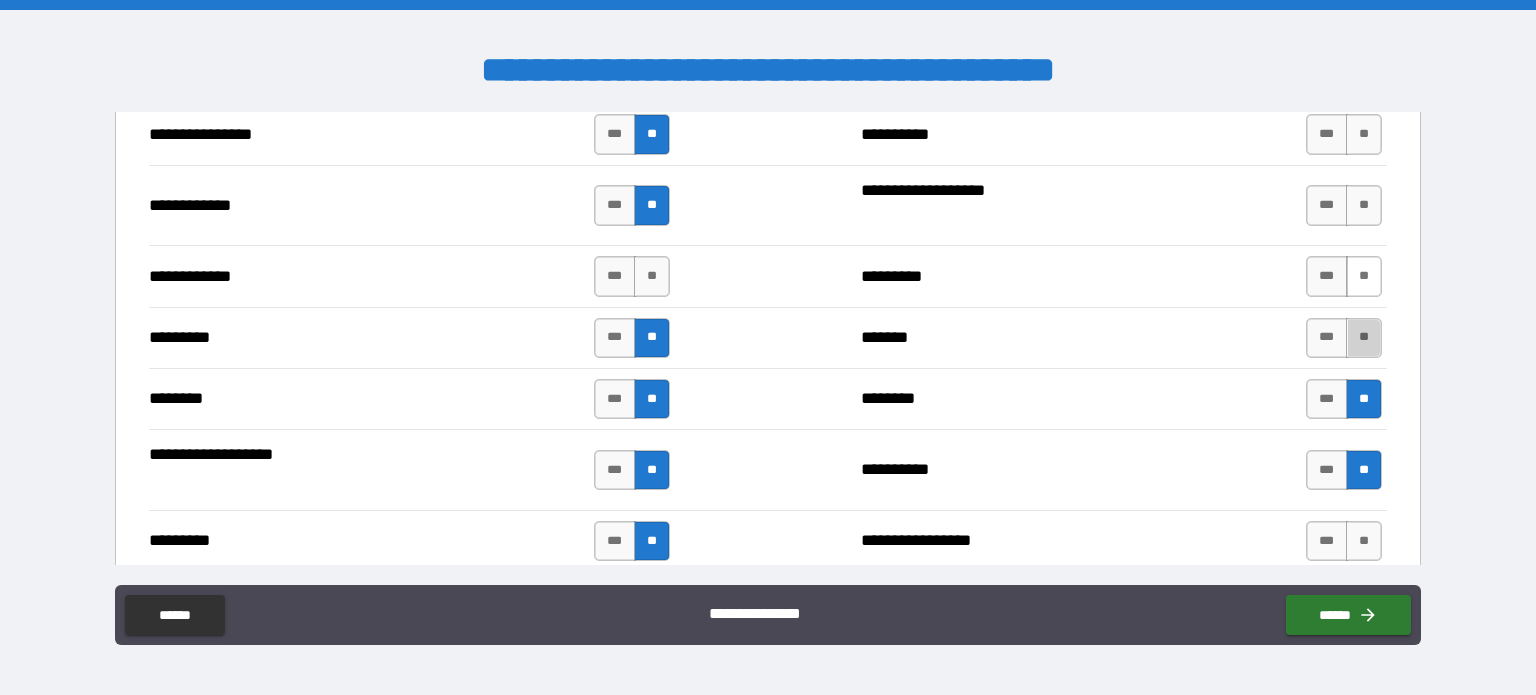 drag, startPoint x: 1347, startPoint y: 323, endPoint x: 1346, endPoint y: 279, distance: 44.011364 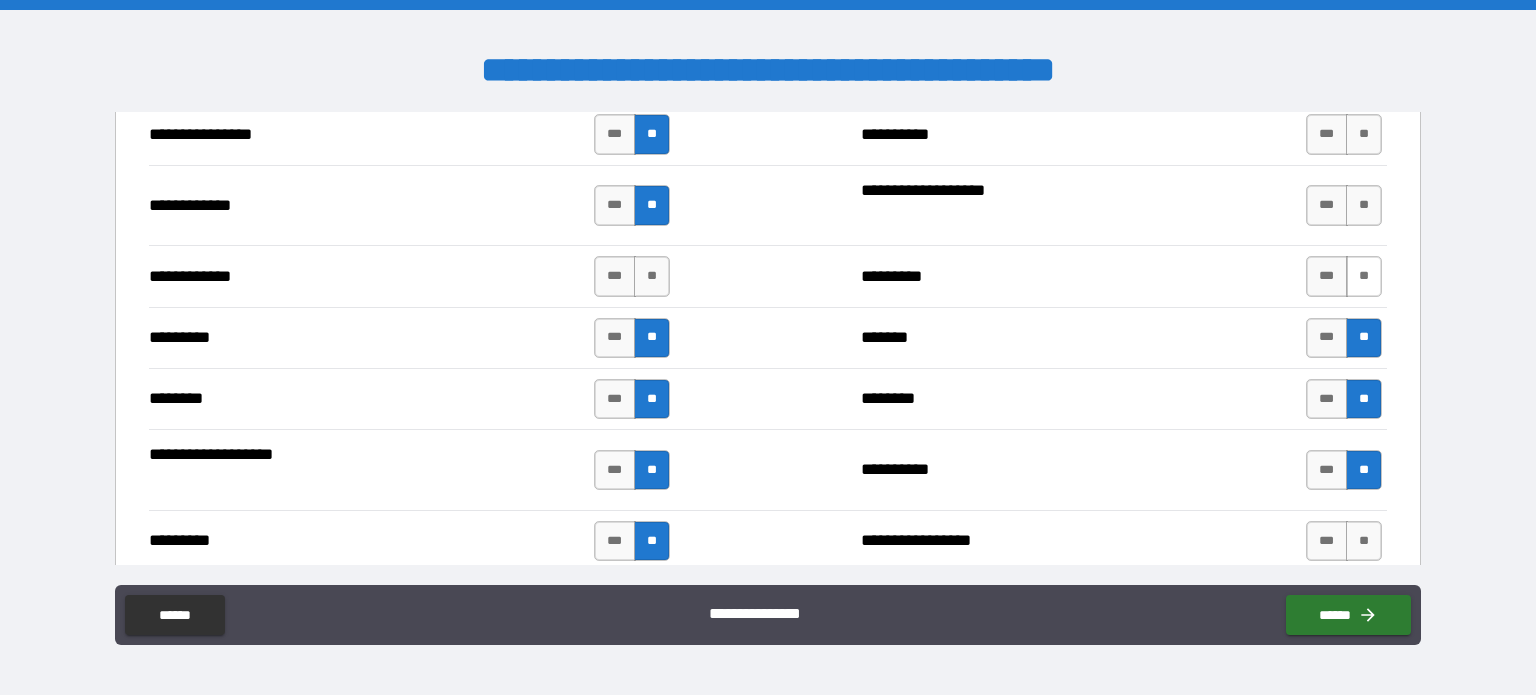 click on "**" at bounding box center [1364, 276] 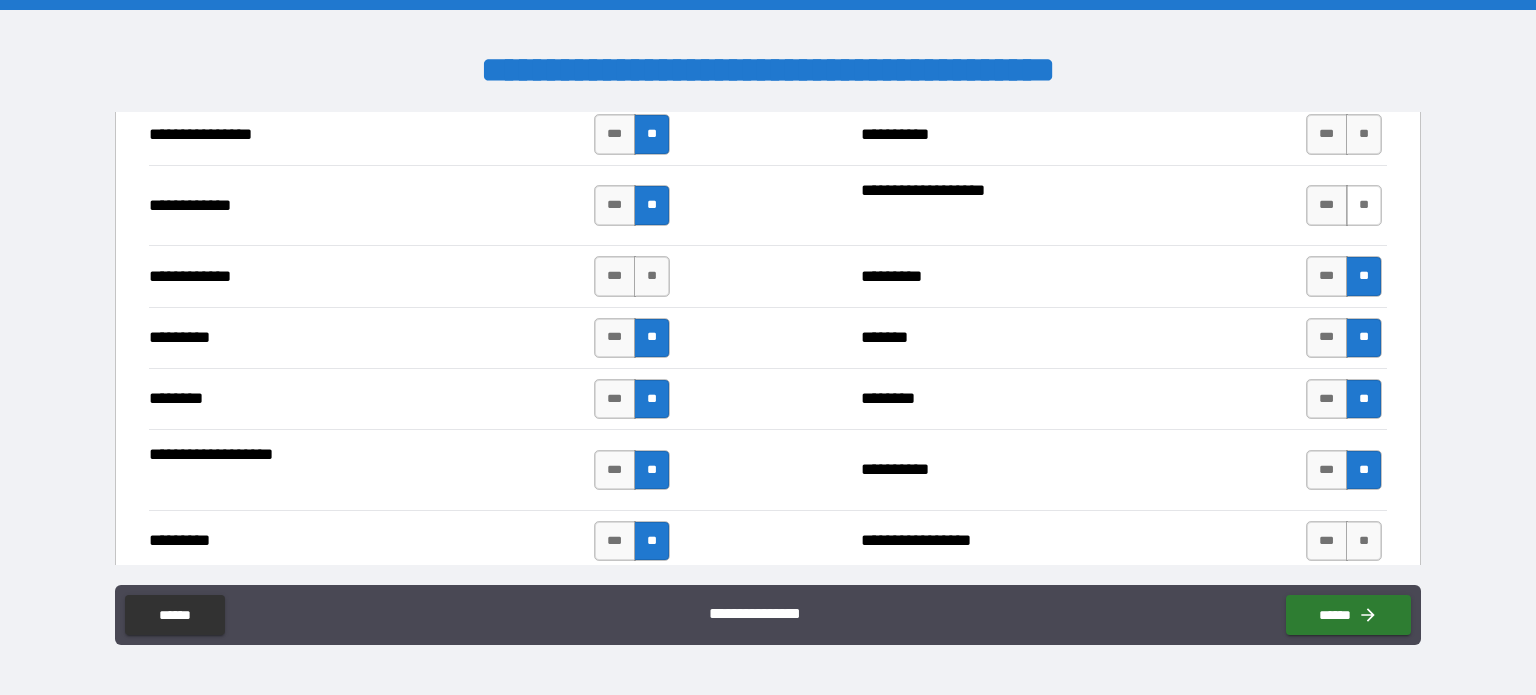 click on "**" at bounding box center (1364, 205) 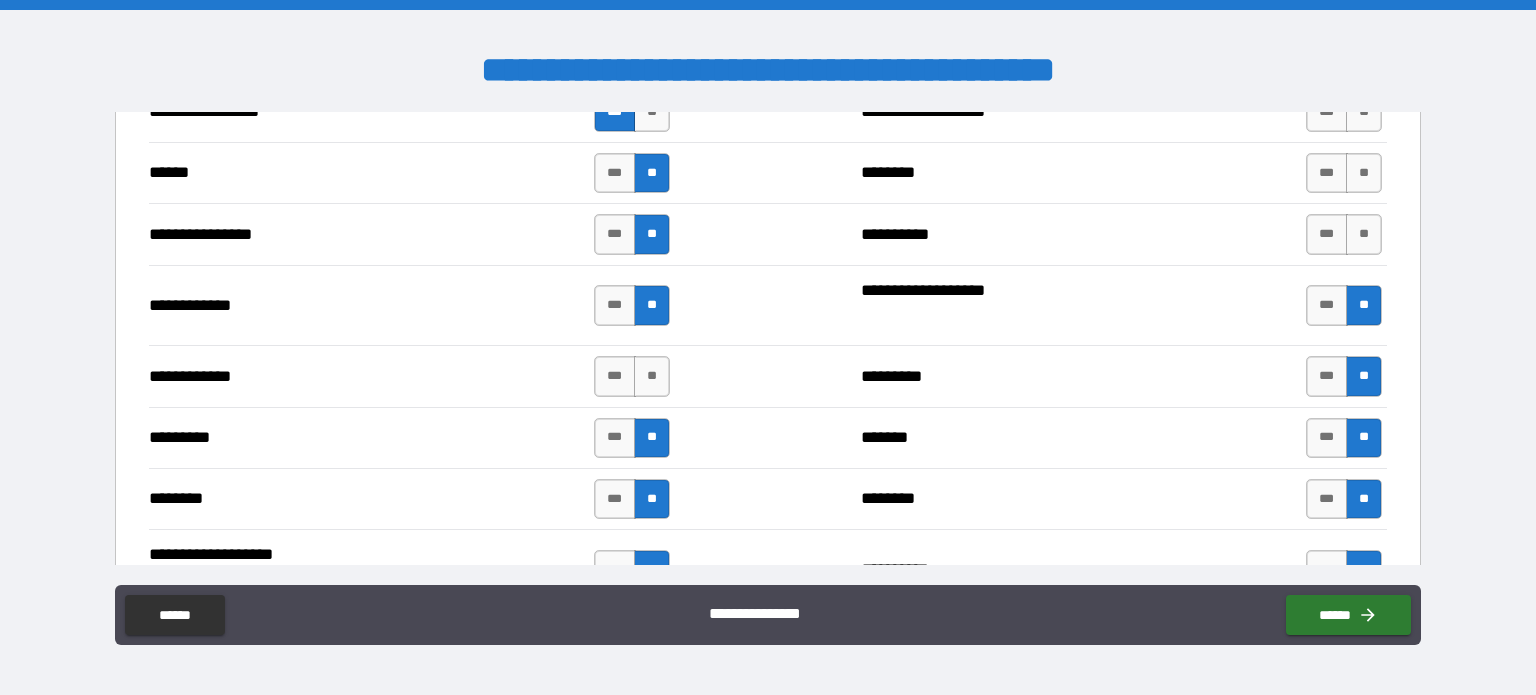 scroll, scrollTop: 2300, scrollLeft: 0, axis: vertical 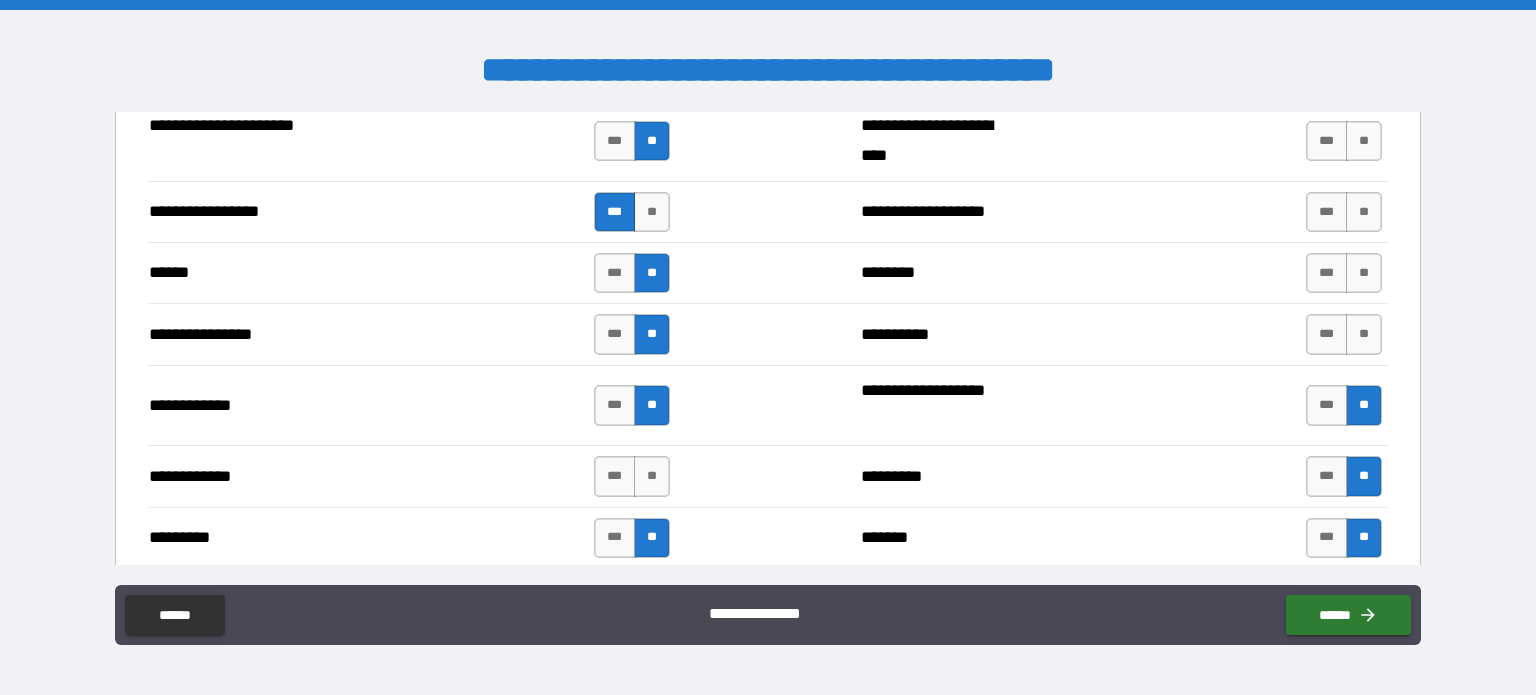 drag, startPoint x: 1348, startPoint y: 330, endPoint x: 1355, endPoint y: 302, distance: 28.86174 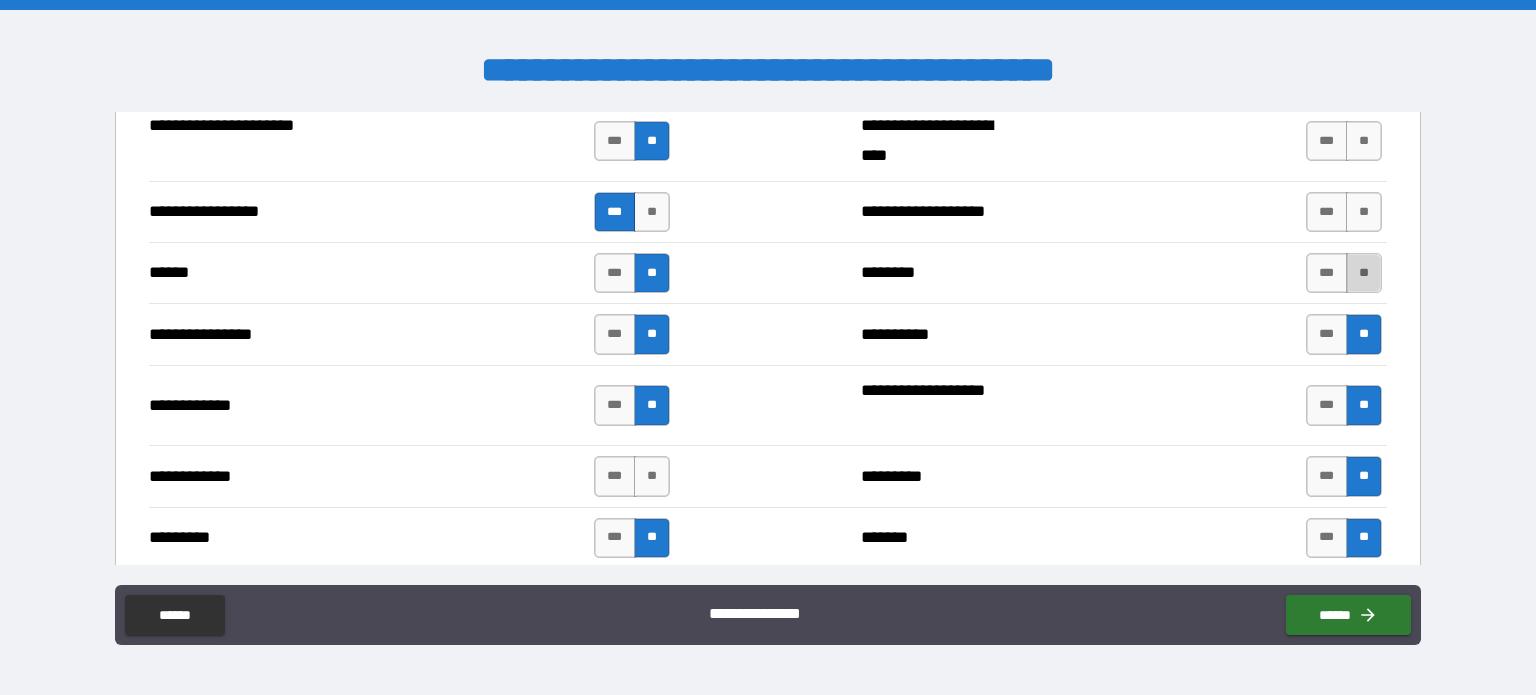 click on "**" at bounding box center [1364, 273] 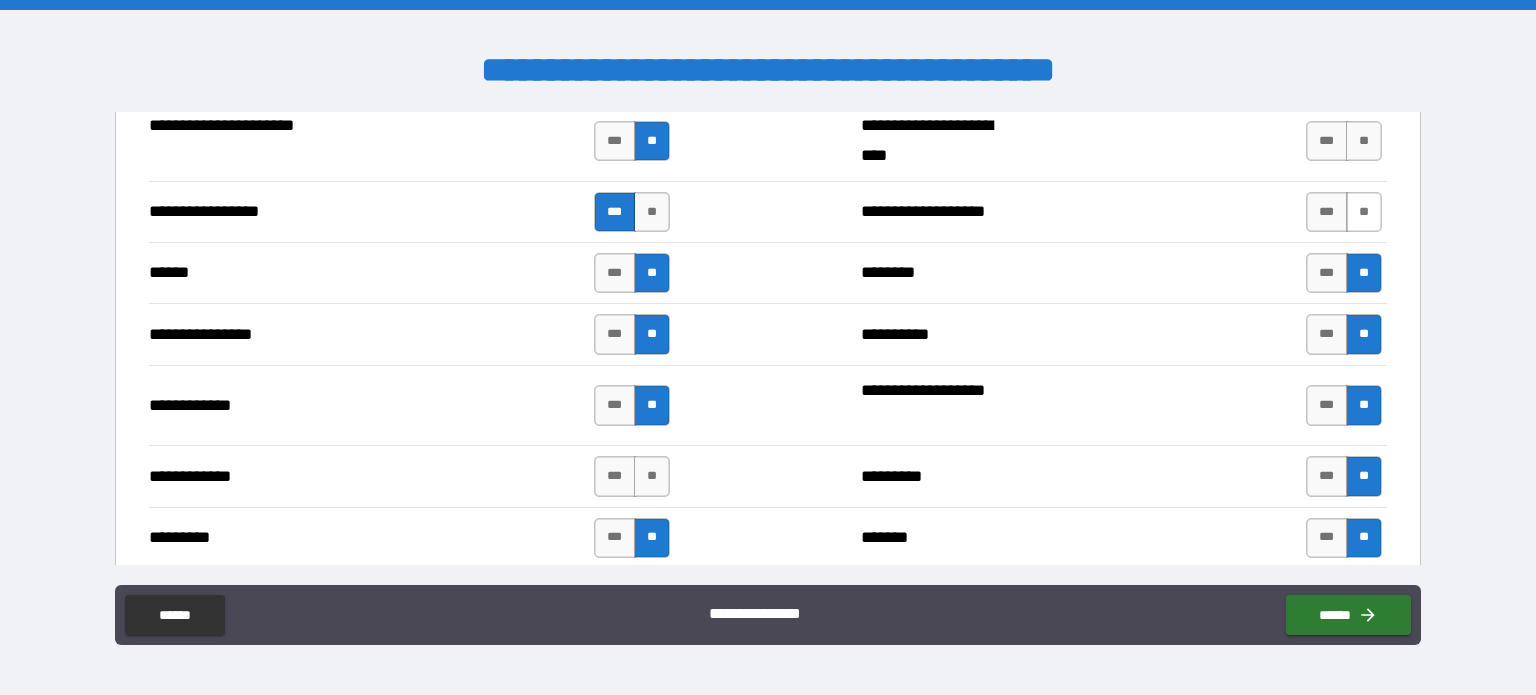 click on "**" at bounding box center [1364, 212] 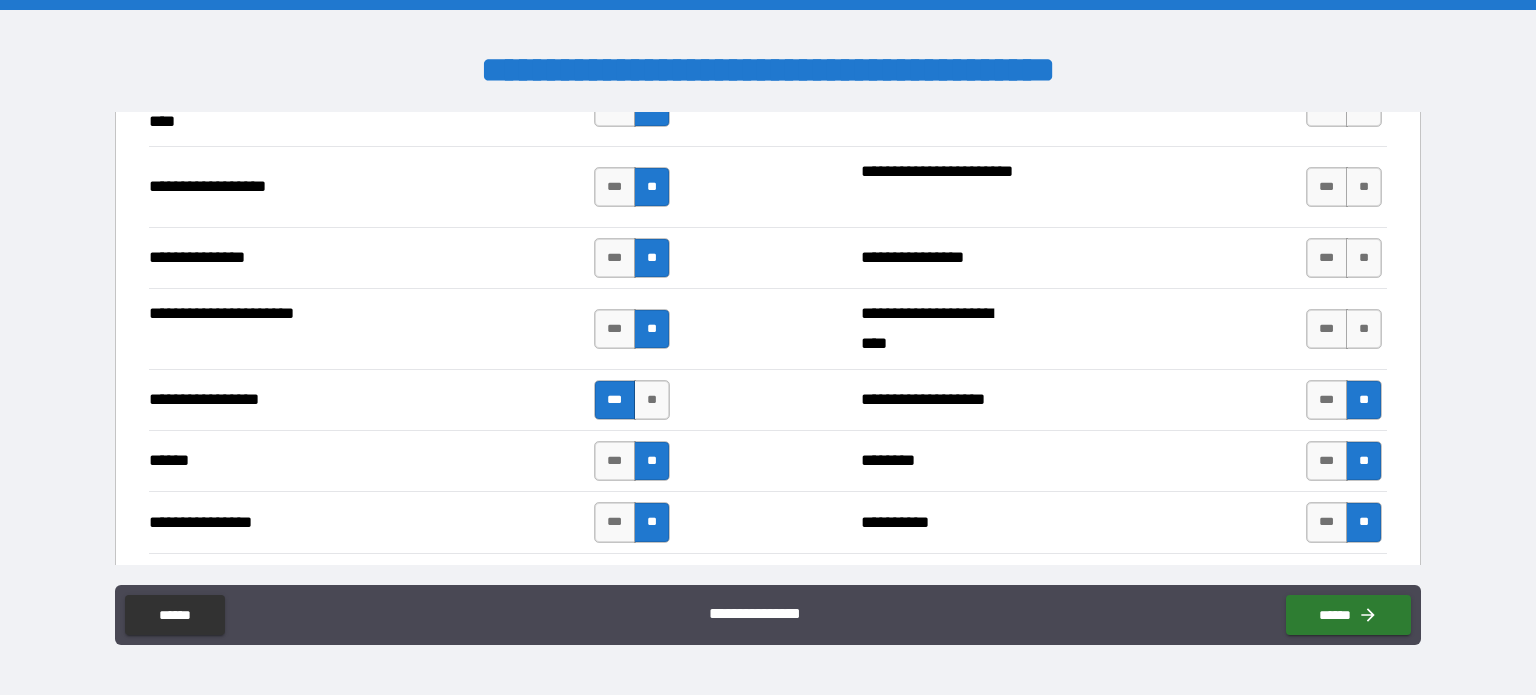 scroll, scrollTop: 2100, scrollLeft: 0, axis: vertical 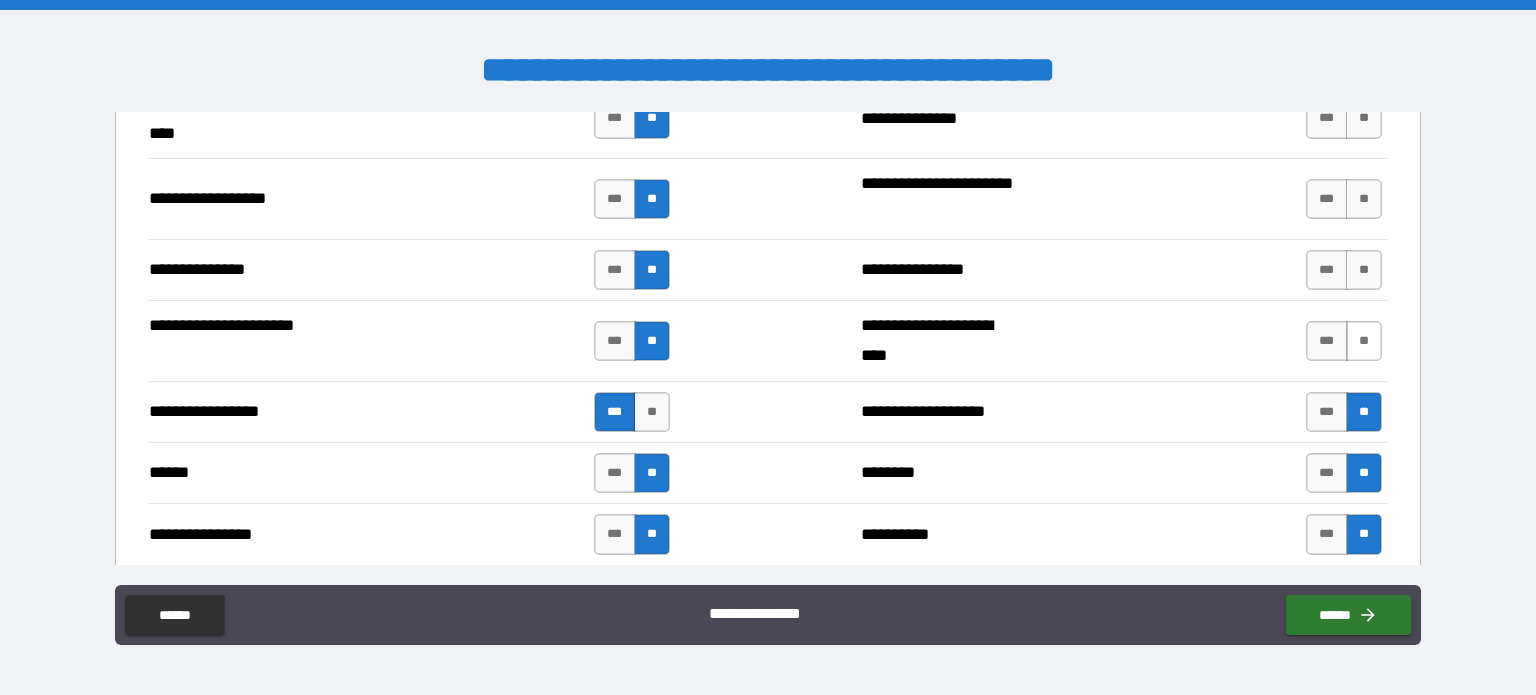 click on "**" at bounding box center [1364, 341] 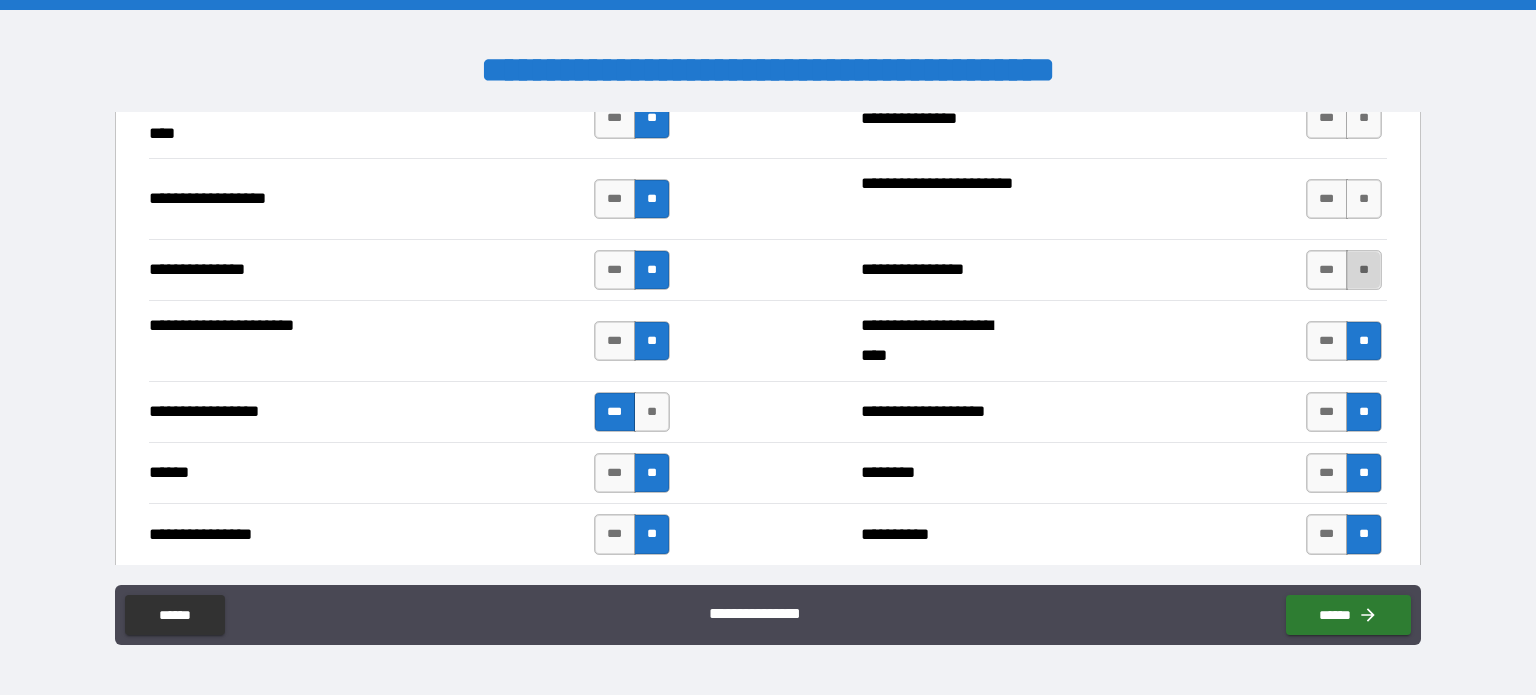 click on "**" at bounding box center [1364, 270] 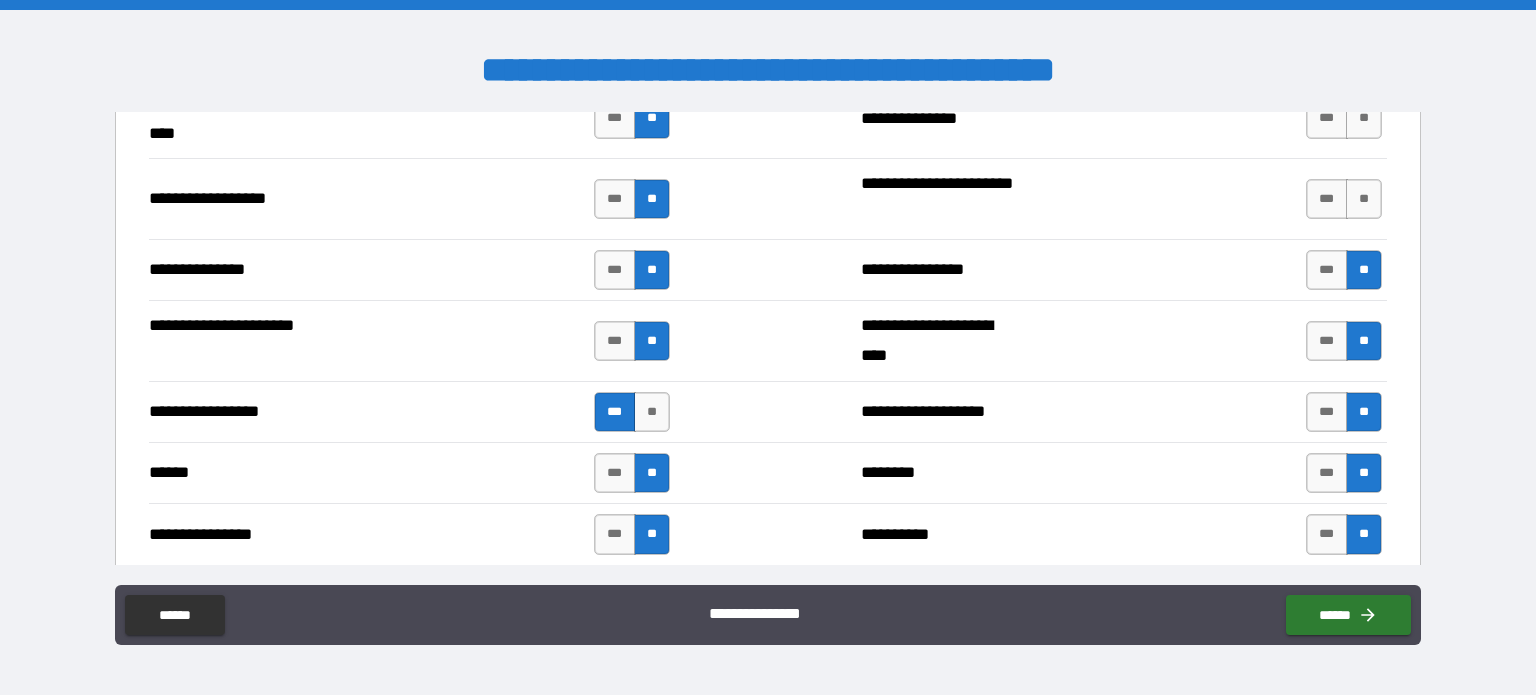 click on "*** **" at bounding box center (1346, 199) 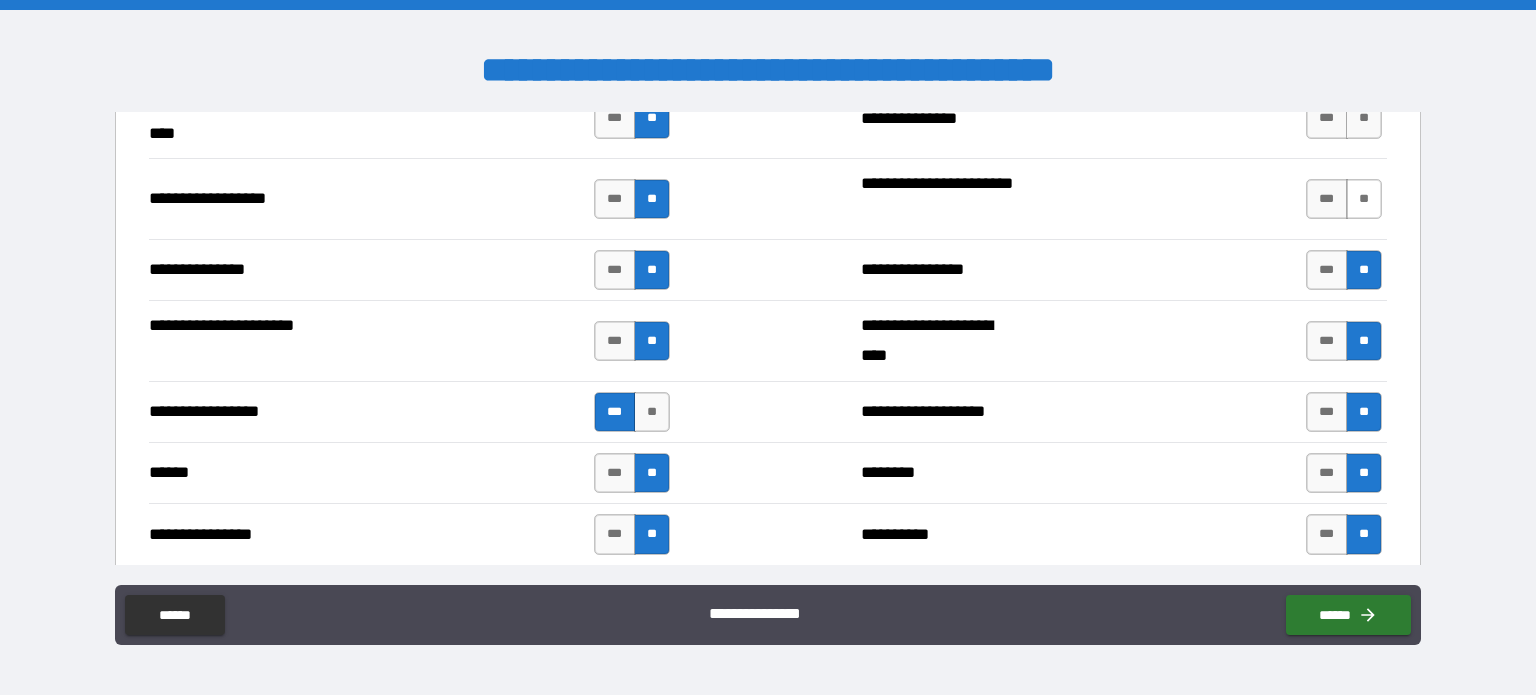 click on "**" at bounding box center [1364, 199] 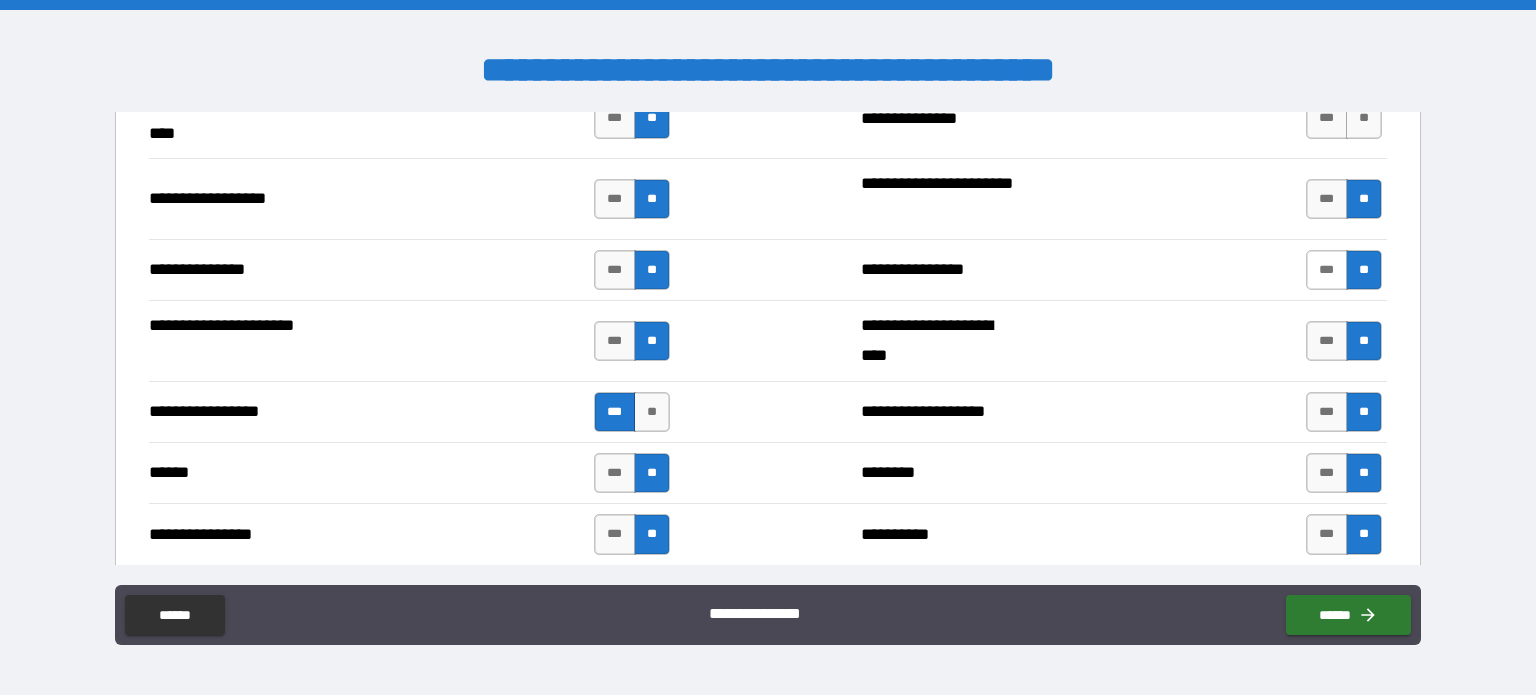 scroll, scrollTop: 1900, scrollLeft: 0, axis: vertical 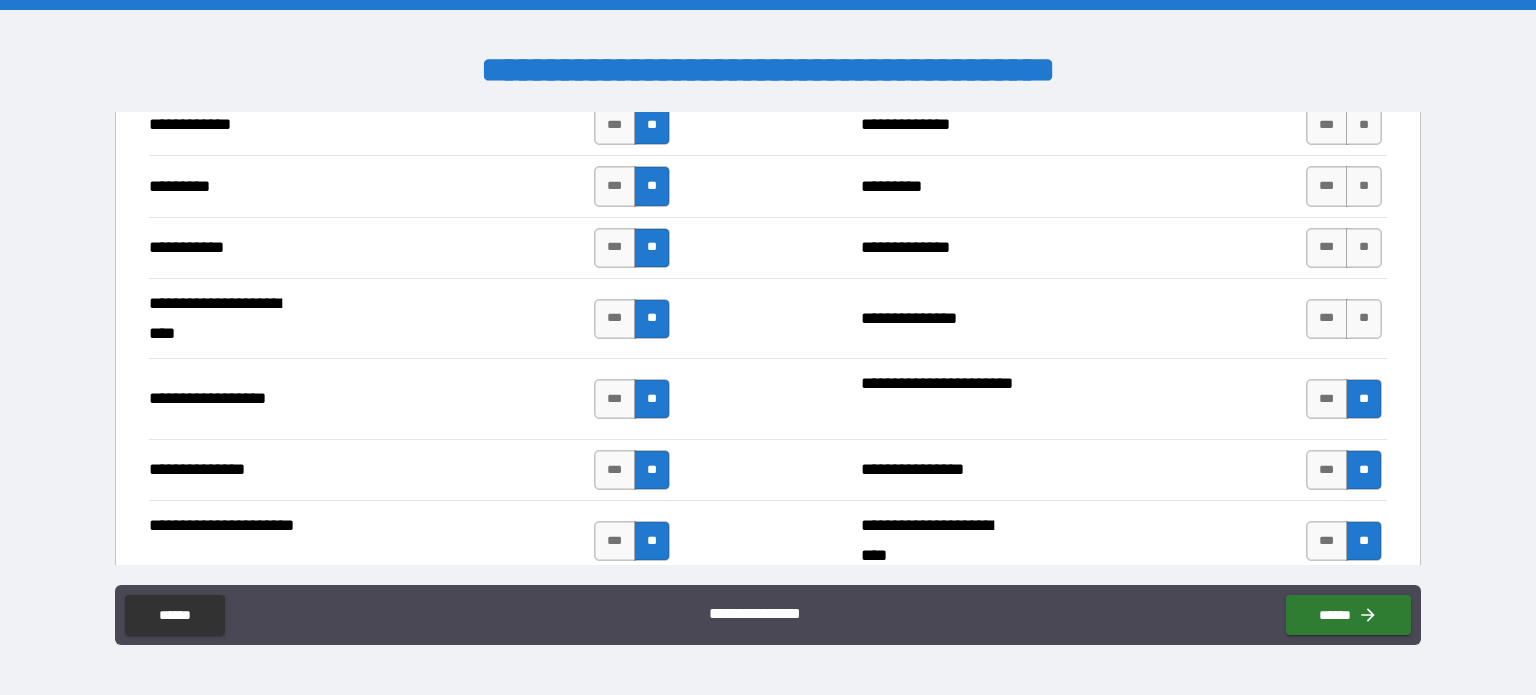 click on "[FIRST] [LAST] [STREET] [CITY]" at bounding box center [768, 318] 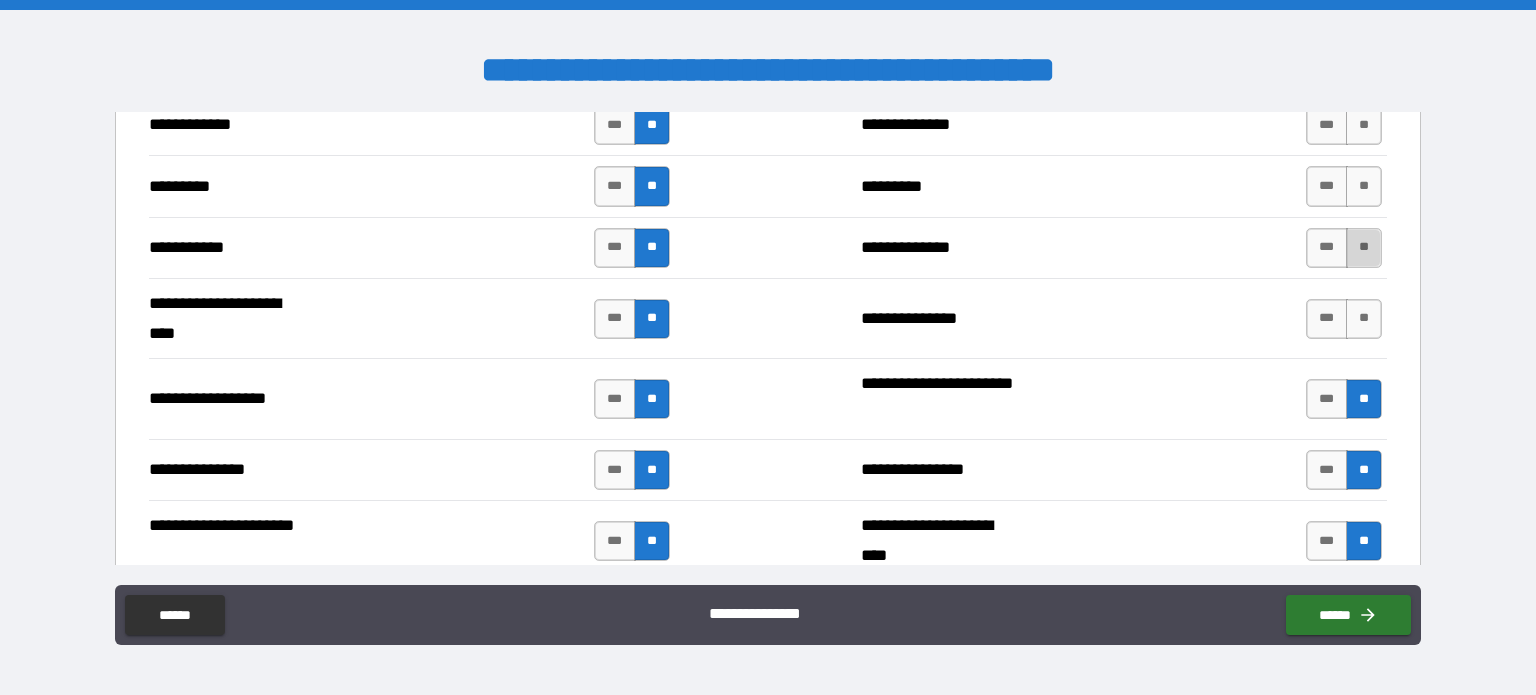 click on "**" at bounding box center [1364, 248] 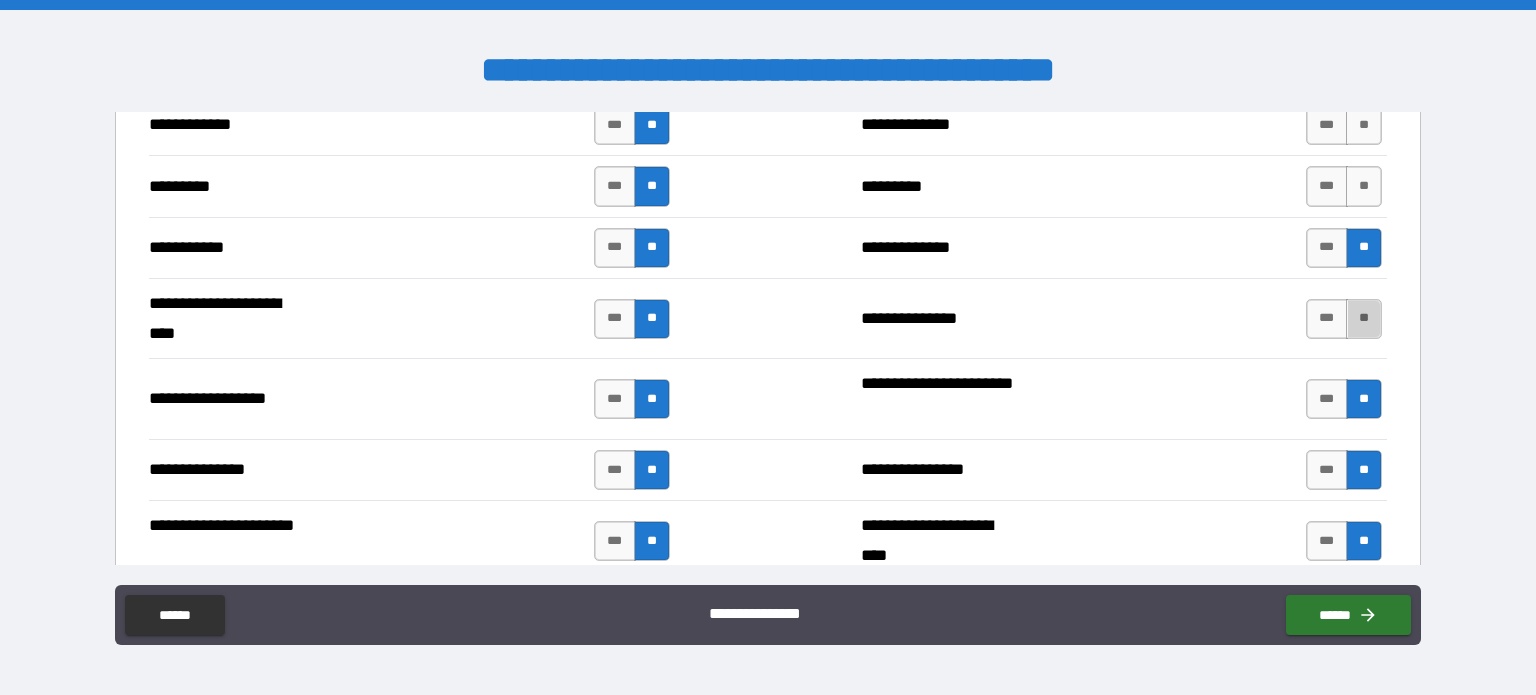 drag, startPoint x: 1352, startPoint y: 320, endPoint x: 1351, endPoint y: 247, distance: 73.00685 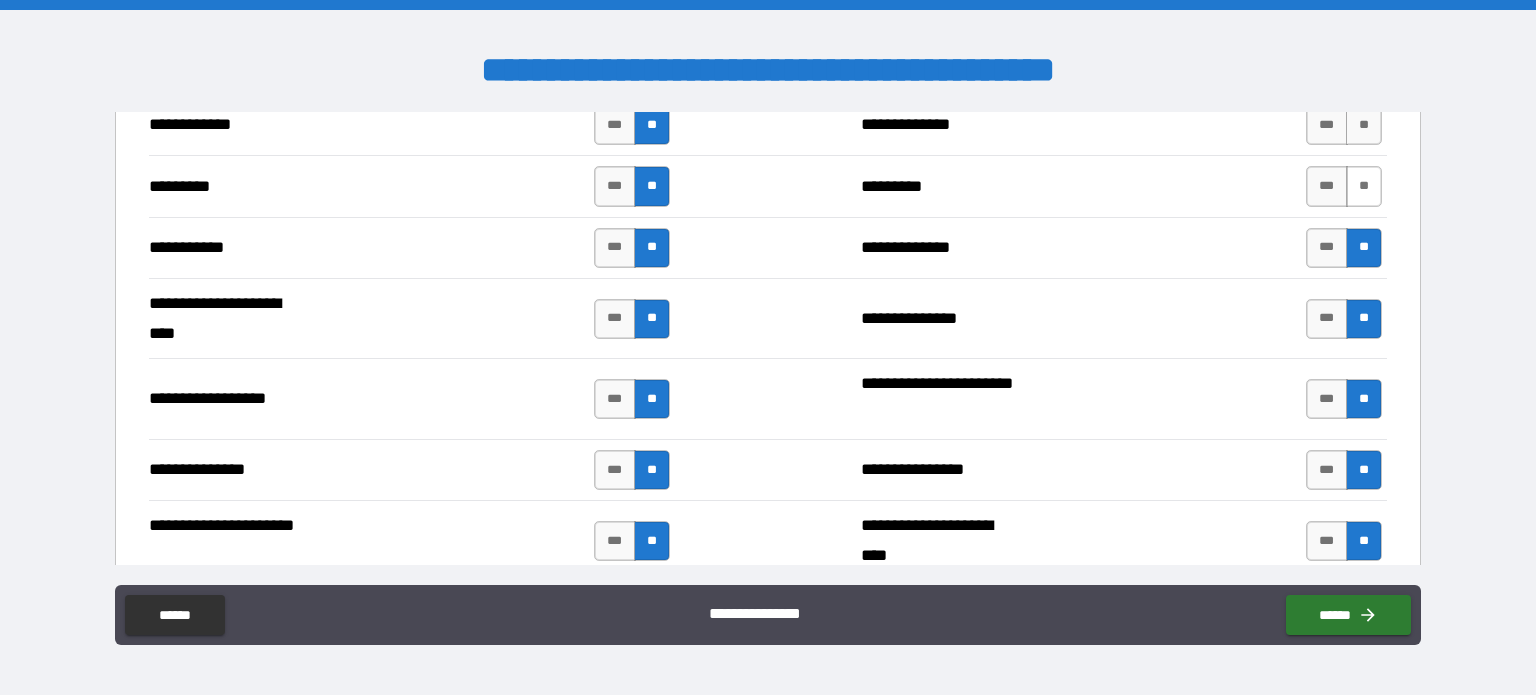 click on "**" at bounding box center [1364, 186] 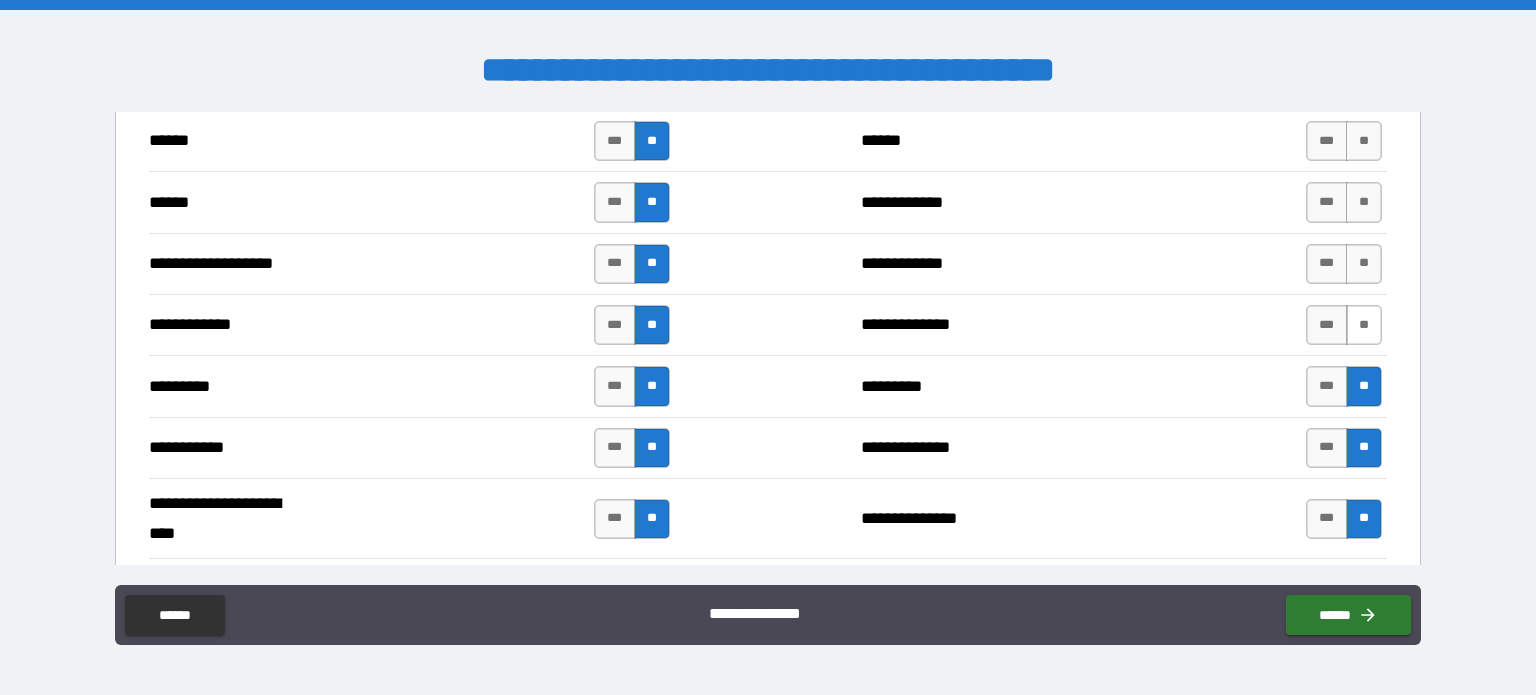 scroll, scrollTop: 1700, scrollLeft: 0, axis: vertical 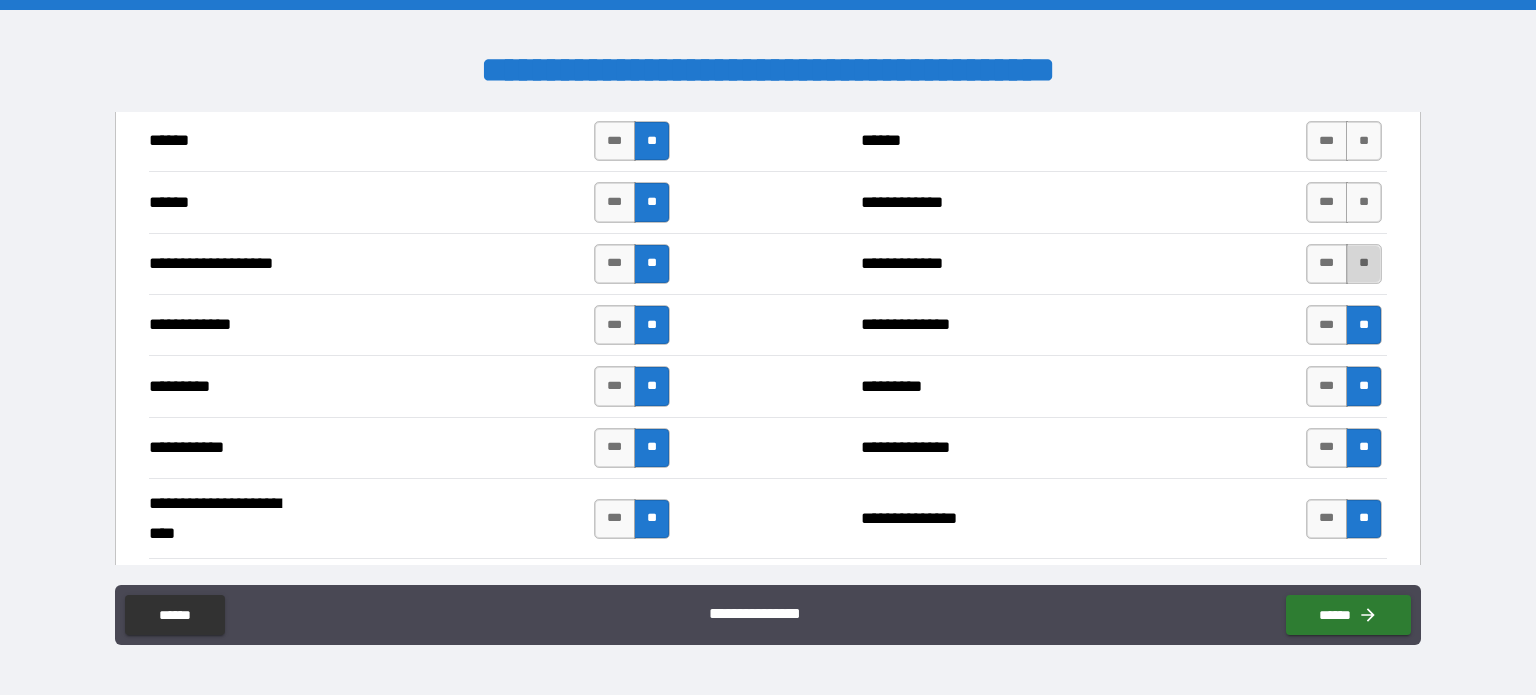 click on "**" at bounding box center [1364, 264] 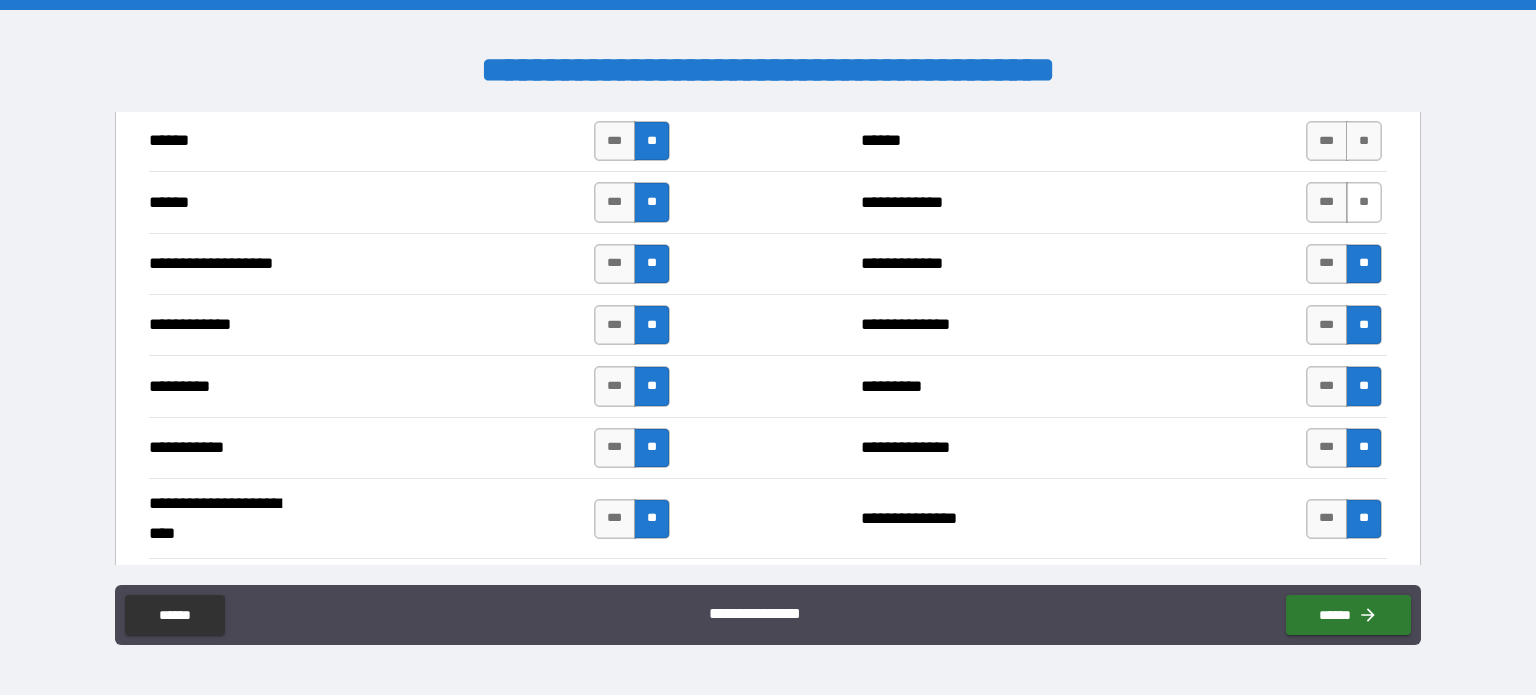 click on "**" at bounding box center [1364, 202] 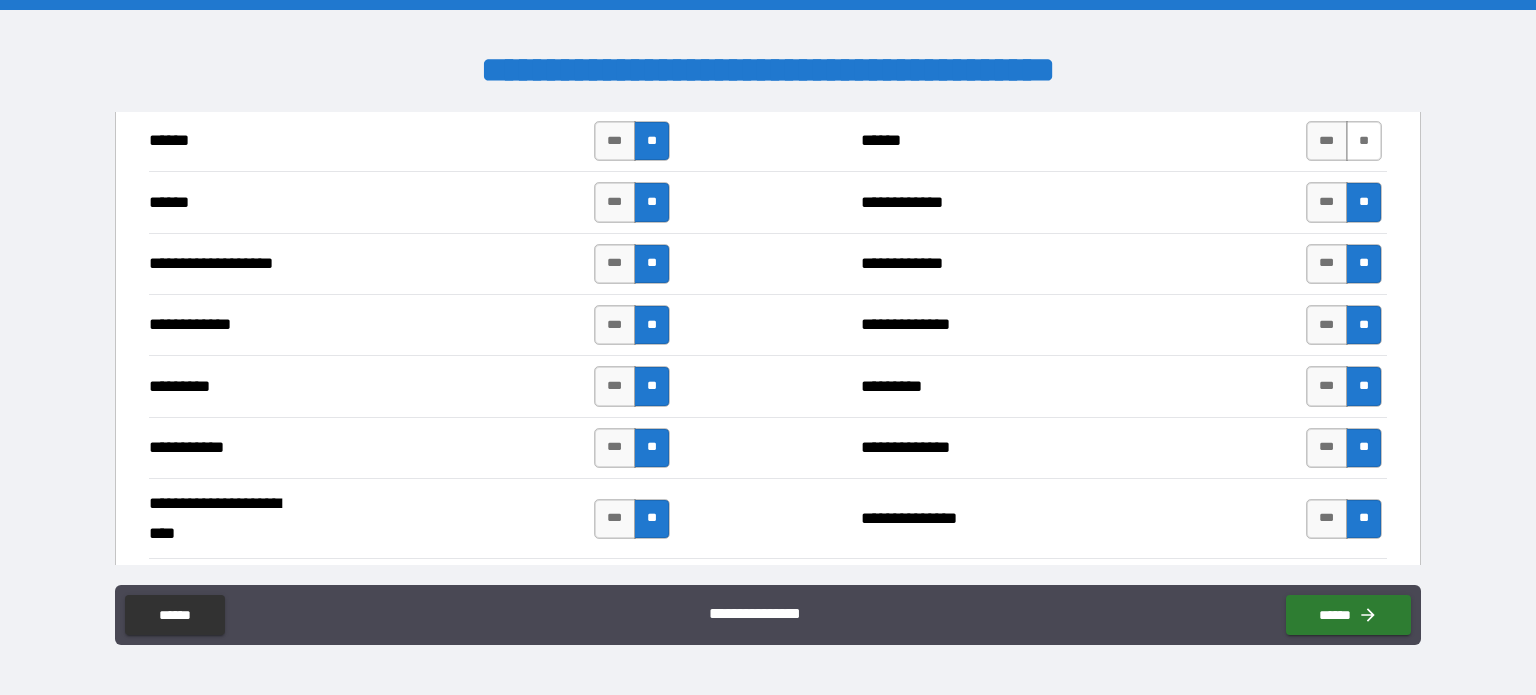 click on "**" at bounding box center [1364, 141] 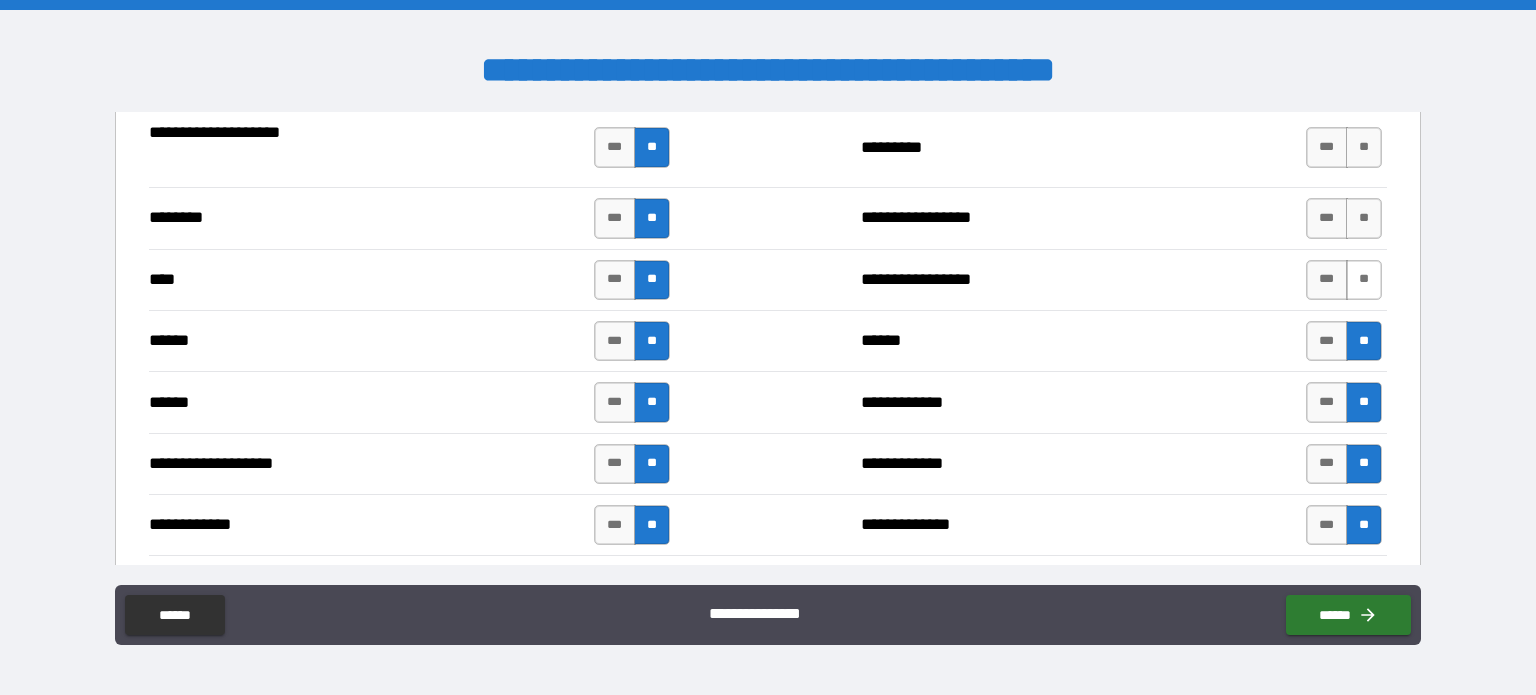 scroll, scrollTop: 1400, scrollLeft: 0, axis: vertical 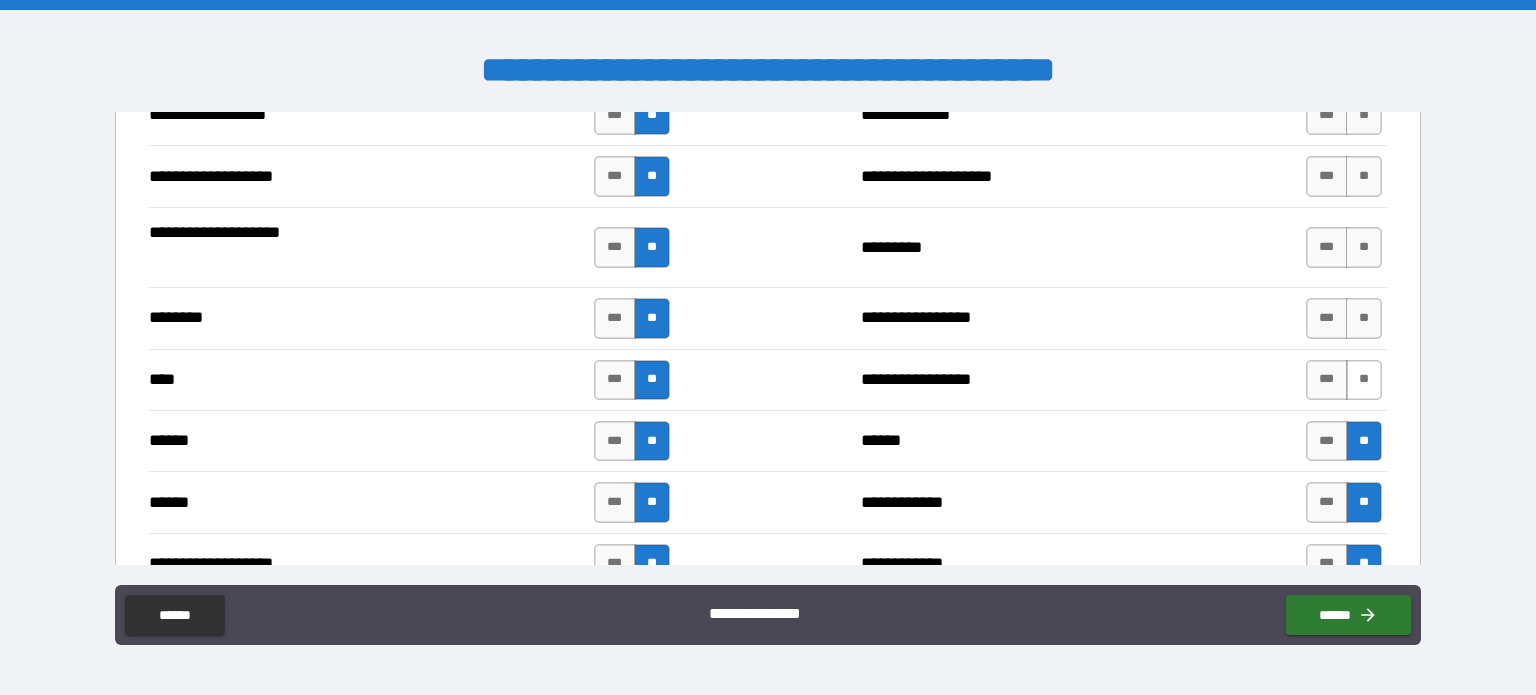 click on "**" at bounding box center [1364, 380] 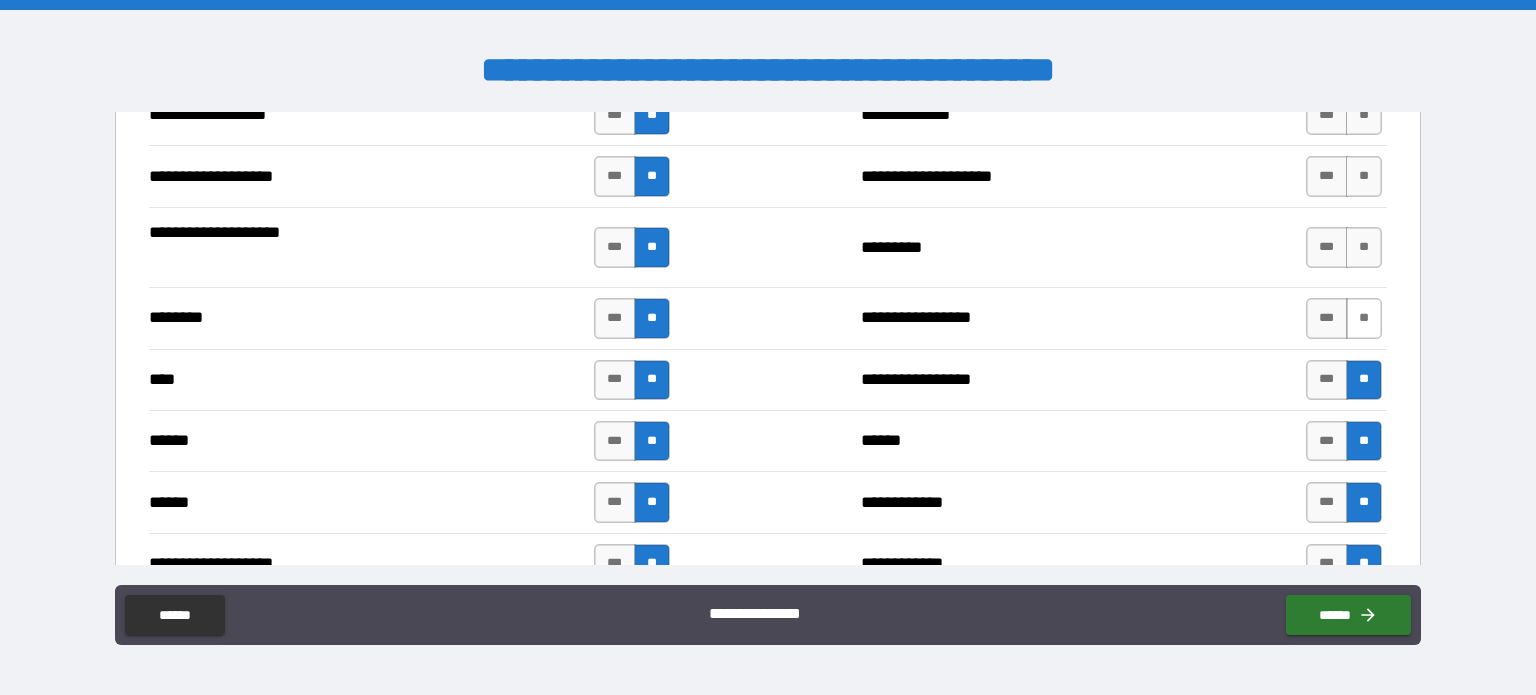 click on "**" at bounding box center (1364, 318) 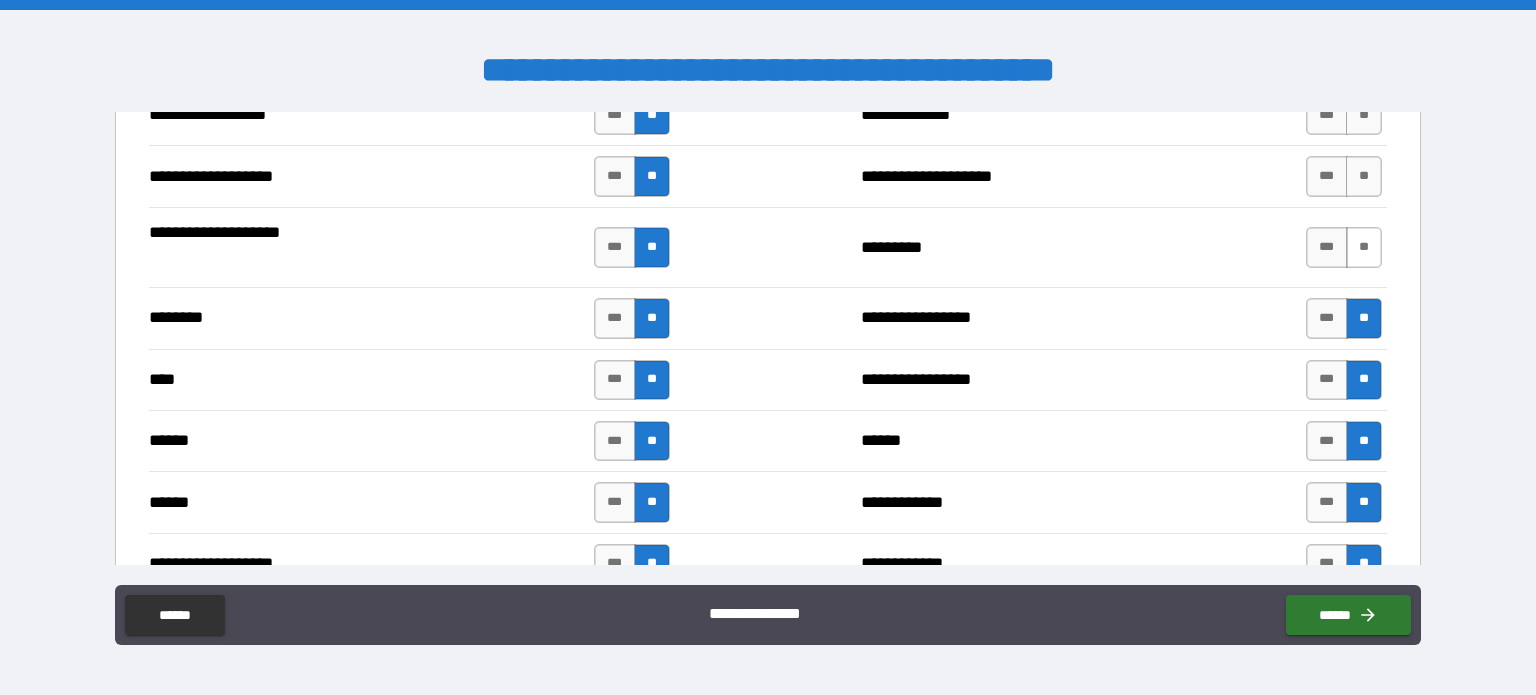 click on "**" at bounding box center (1364, 247) 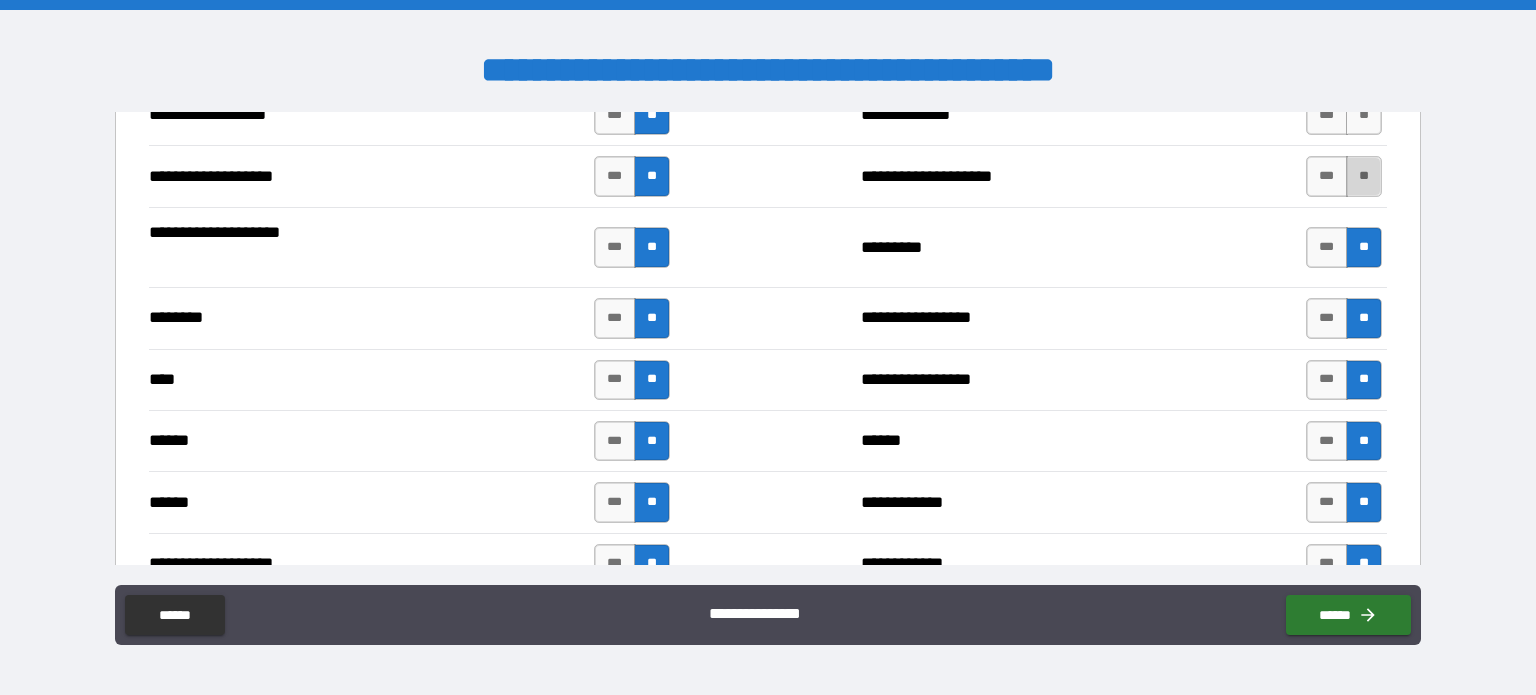click on "**" at bounding box center [1364, 176] 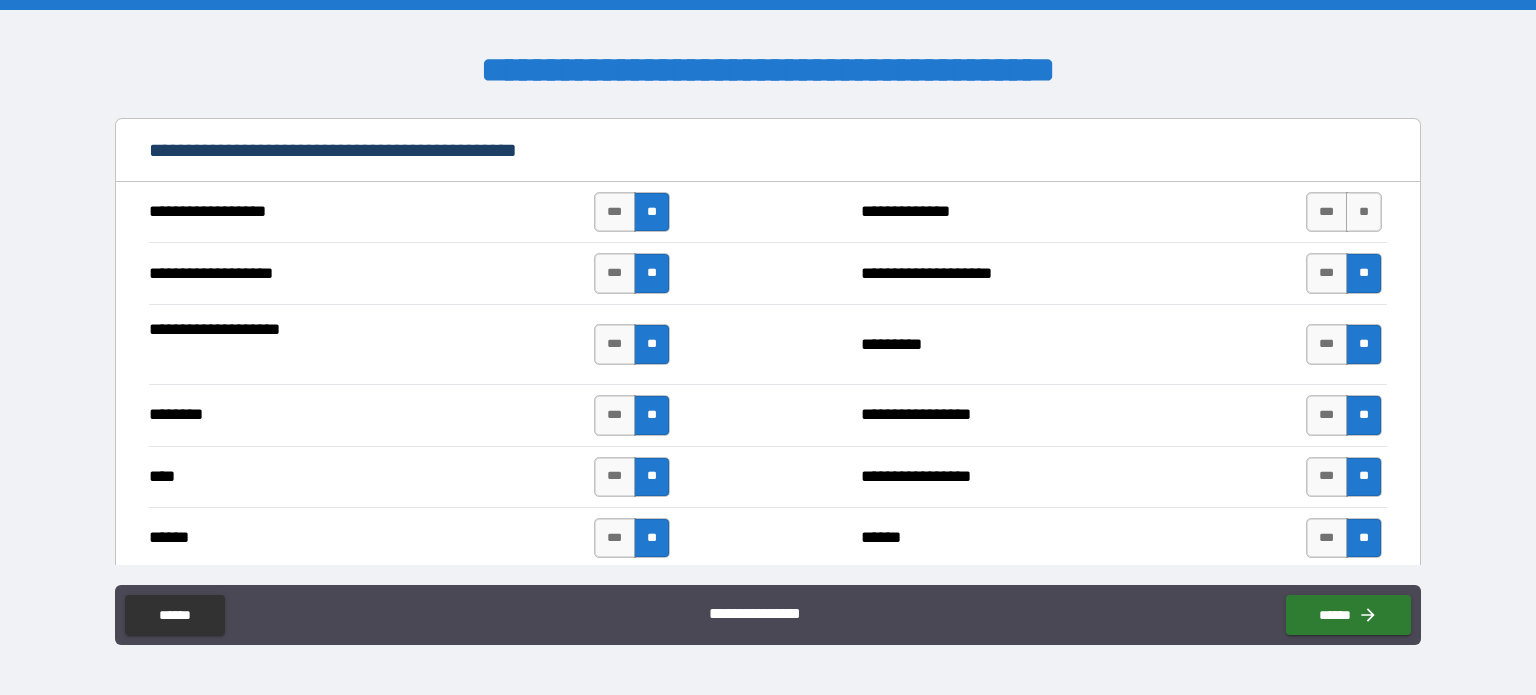 scroll, scrollTop: 1100, scrollLeft: 0, axis: vertical 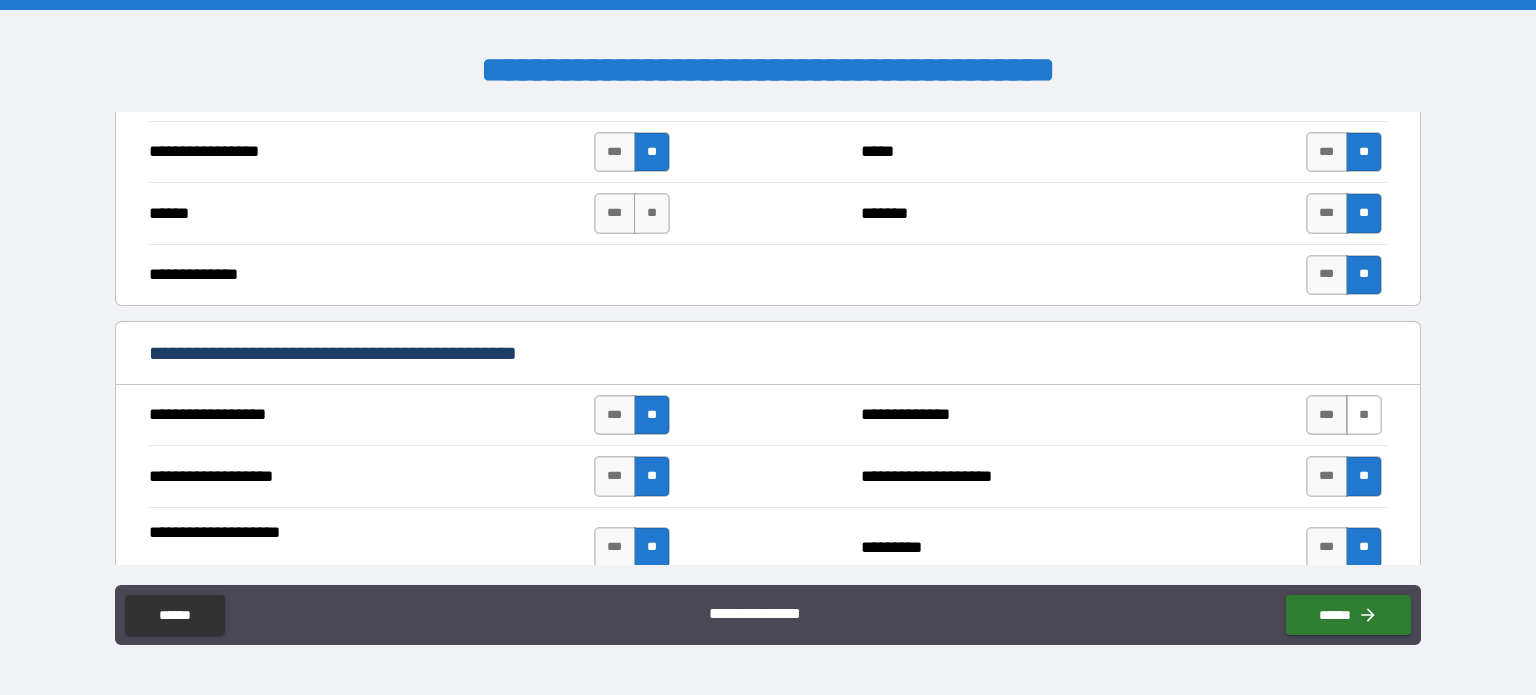 click on "**" at bounding box center [1364, 415] 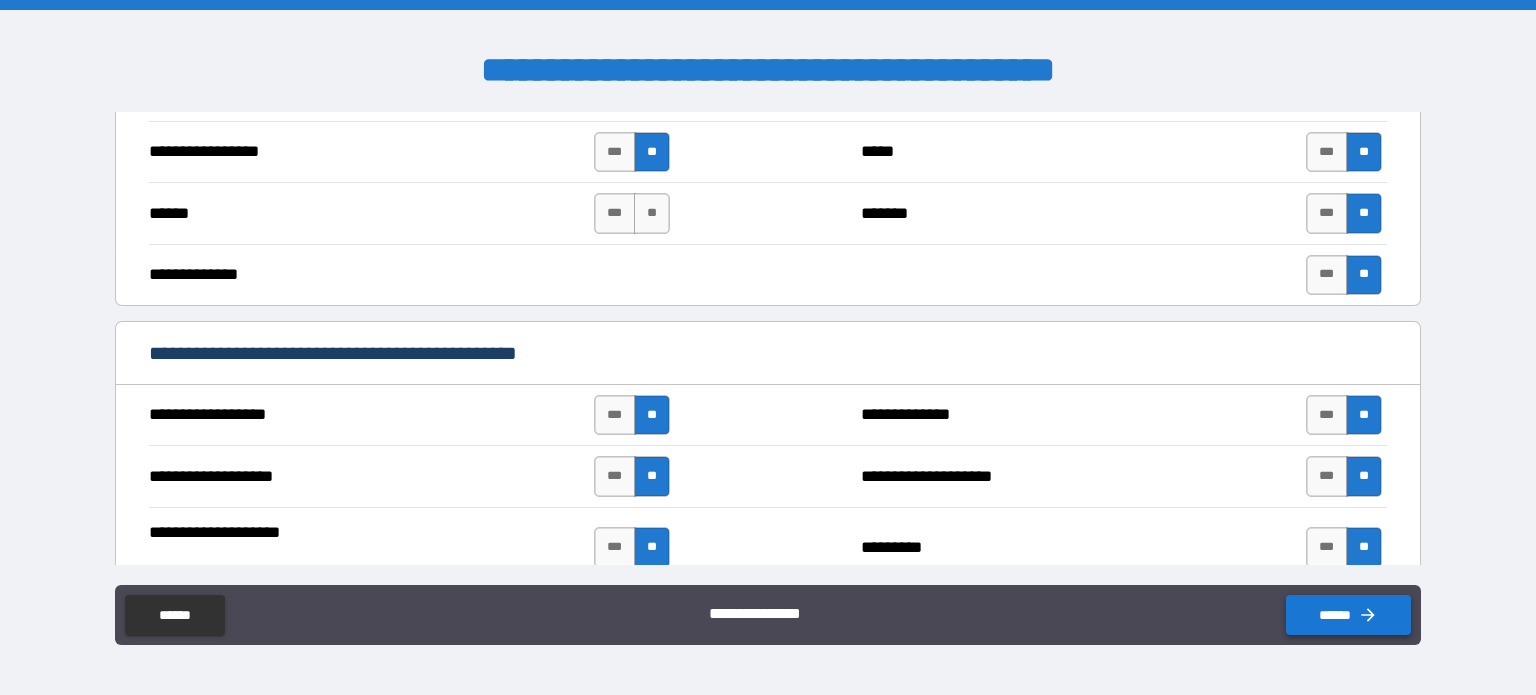 click on "******" at bounding box center (1348, 615) 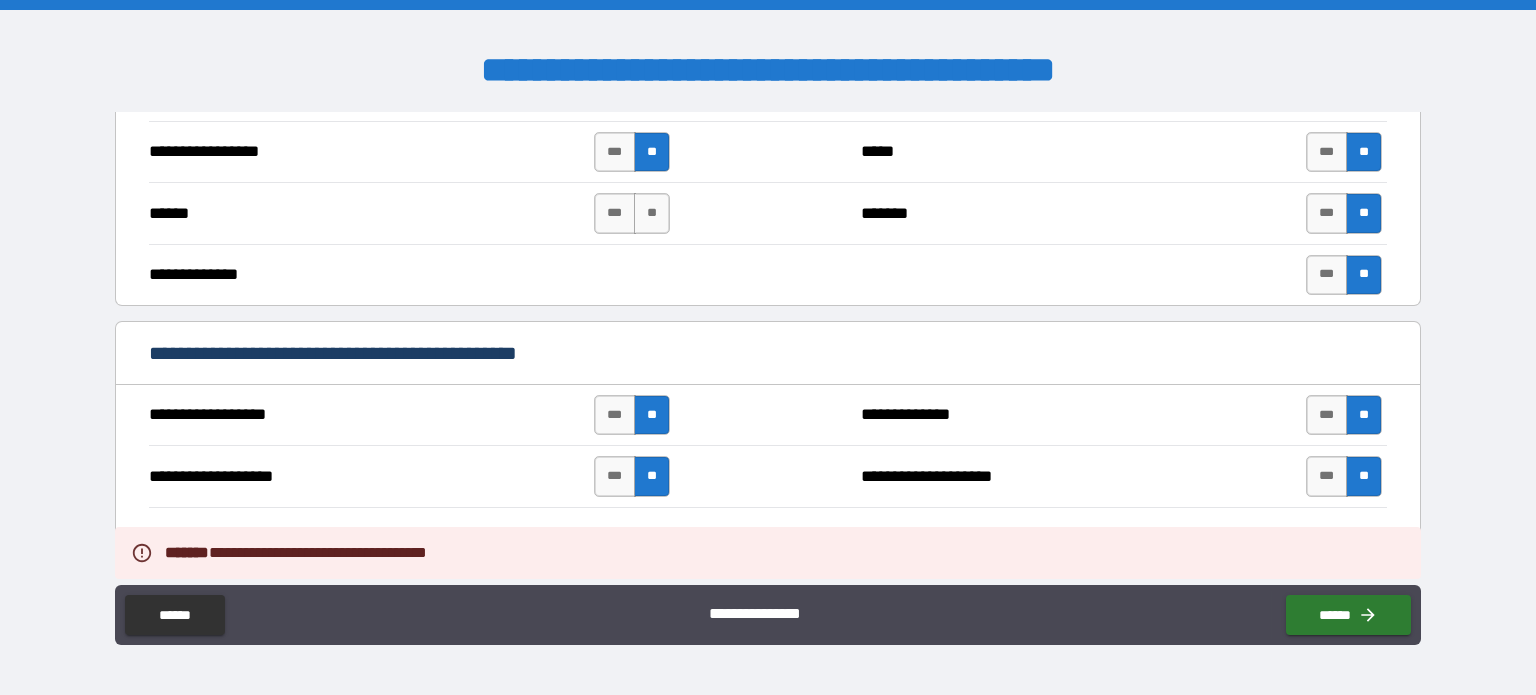 scroll, scrollTop: 900, scrollLeft: 0, axis: vertical 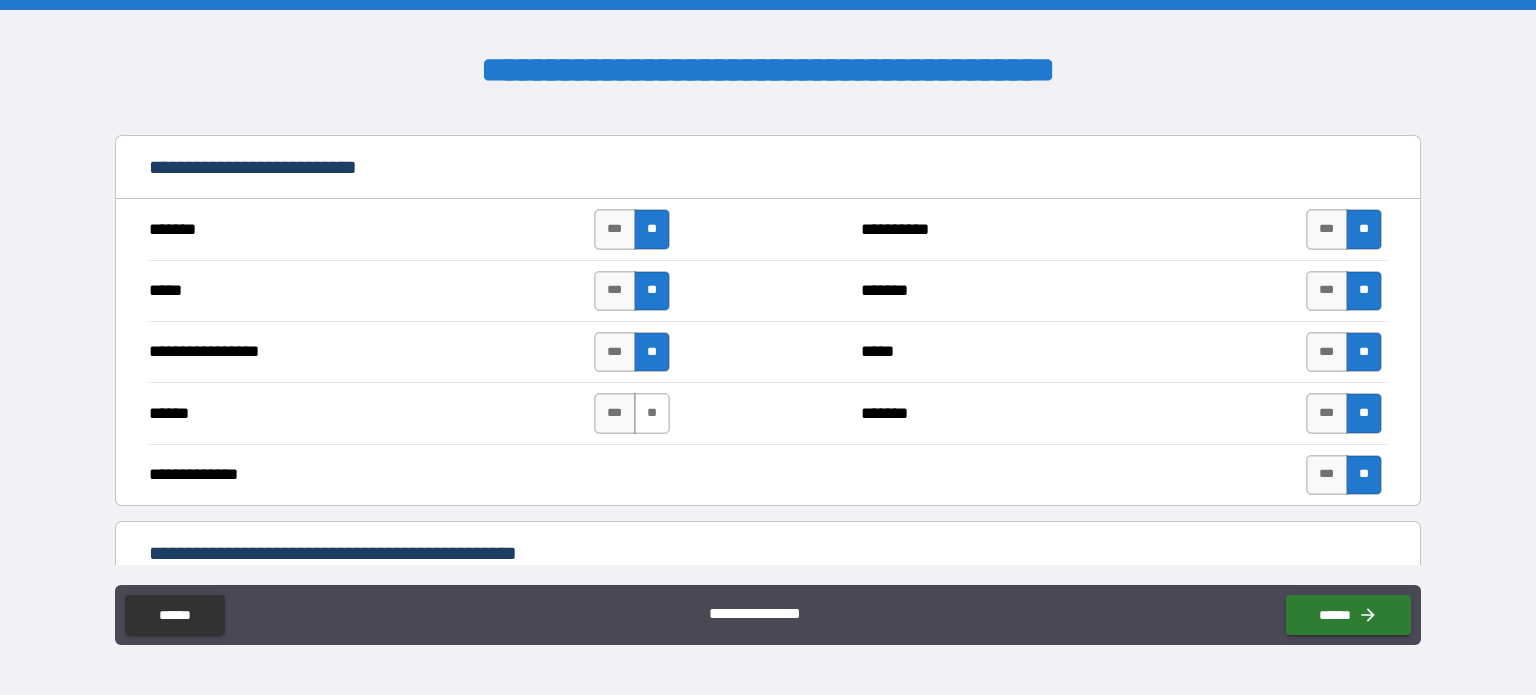 click on "**" at bounding box center (652, 413) 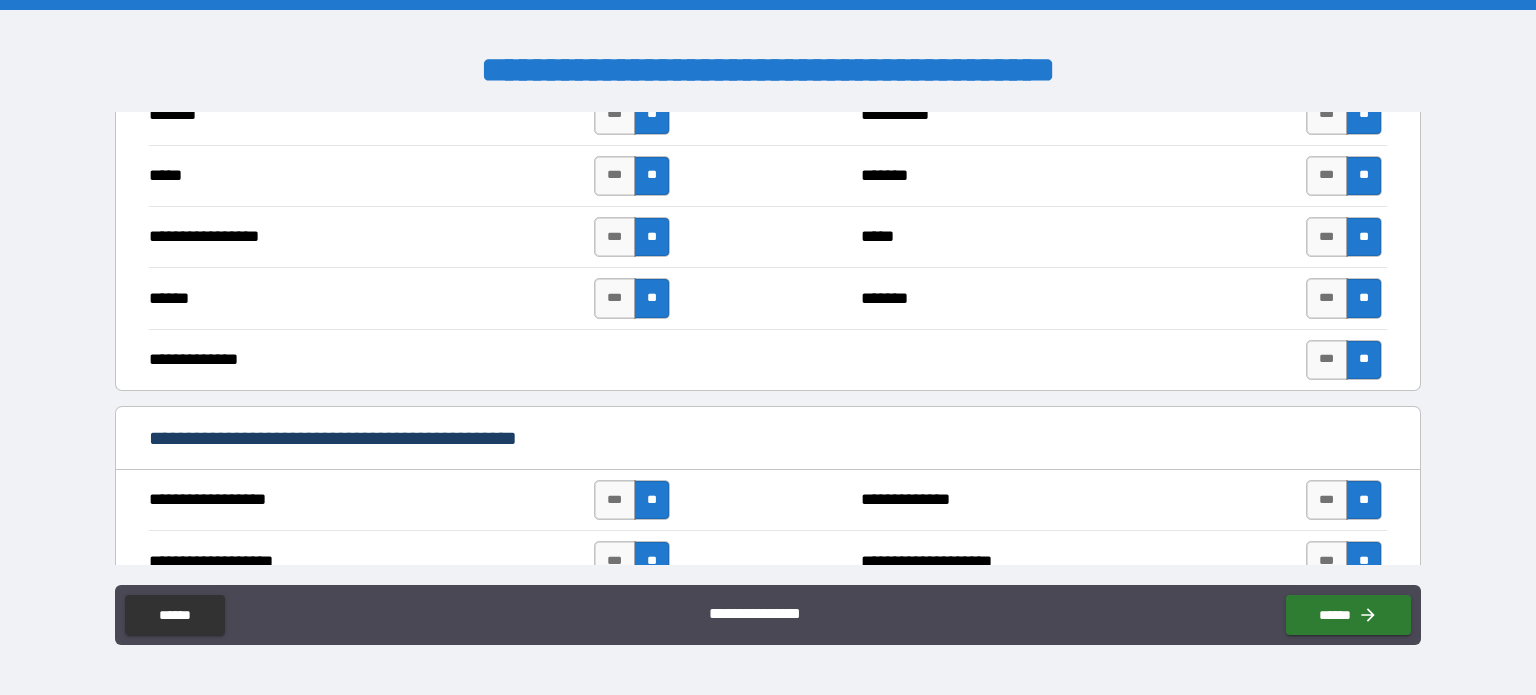 scroll, scrollTop: 1100, scrollLeft: 0, axis: vertical 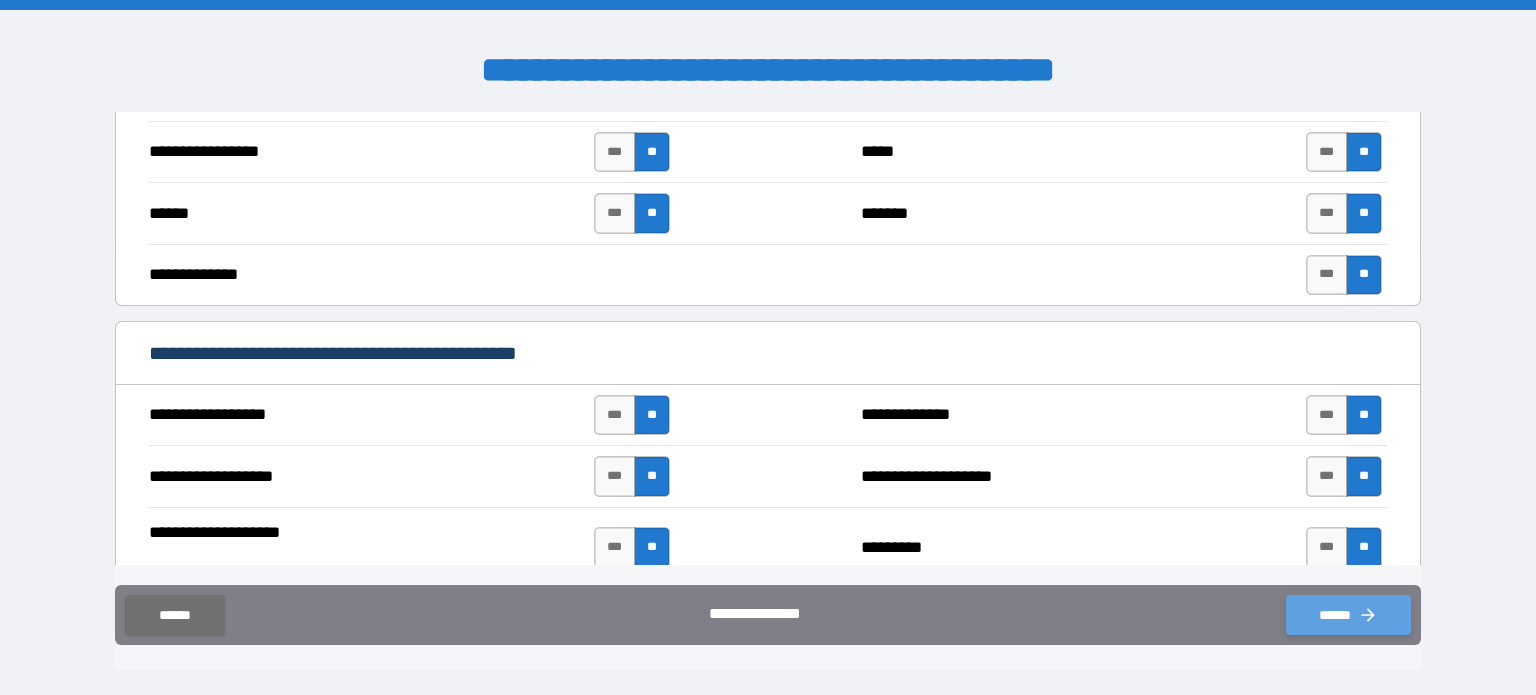 click on "******" at bounding box center [1348, 615] 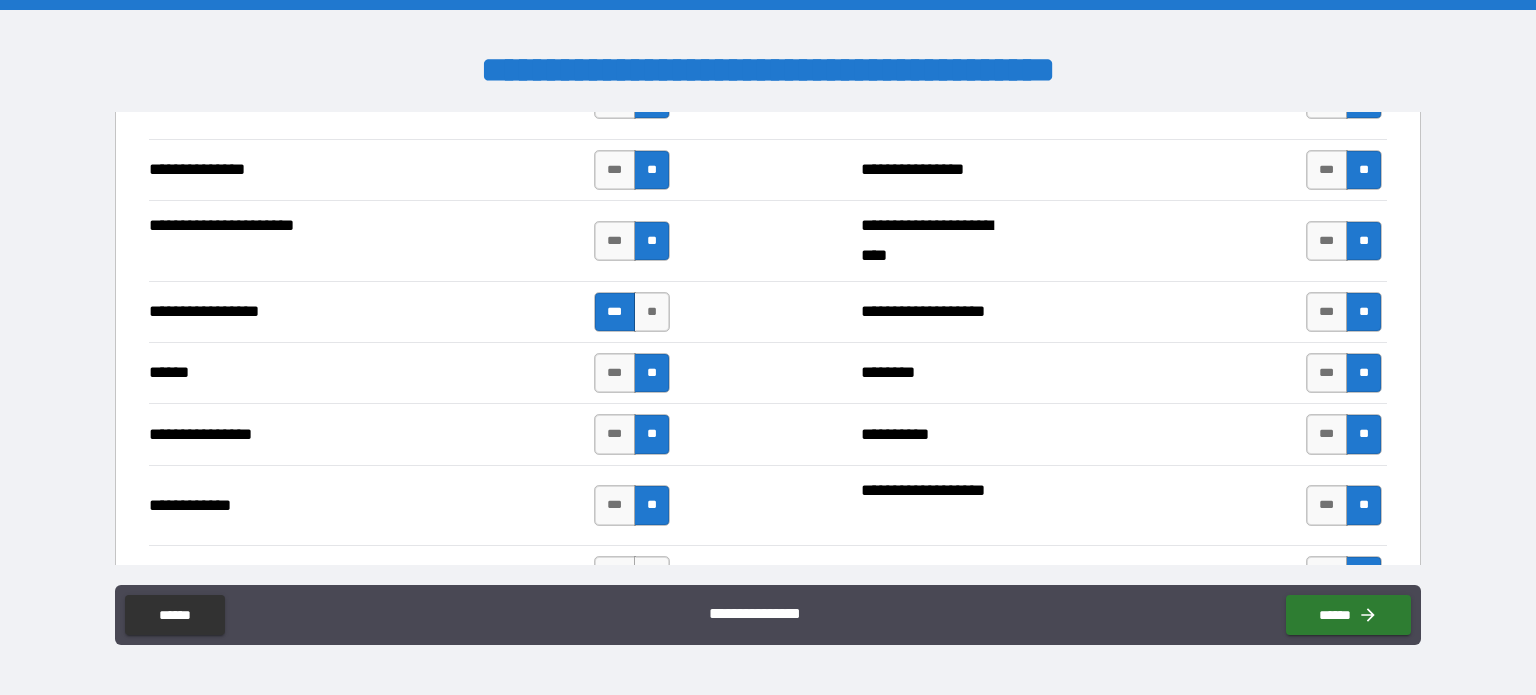 scroll, scrollTop: 2300, scrollLeft: 0, axis: vertical 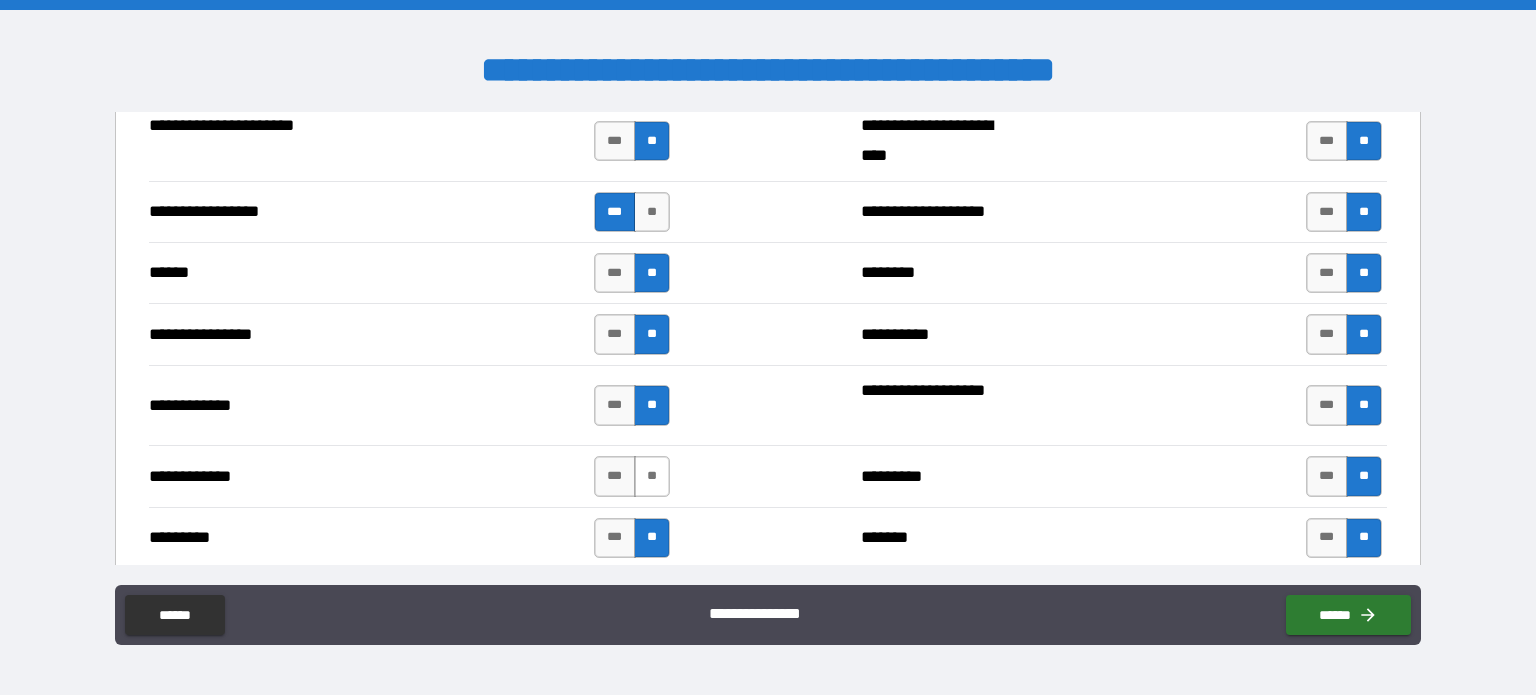 click on "**" at bounding box center (652, 476) 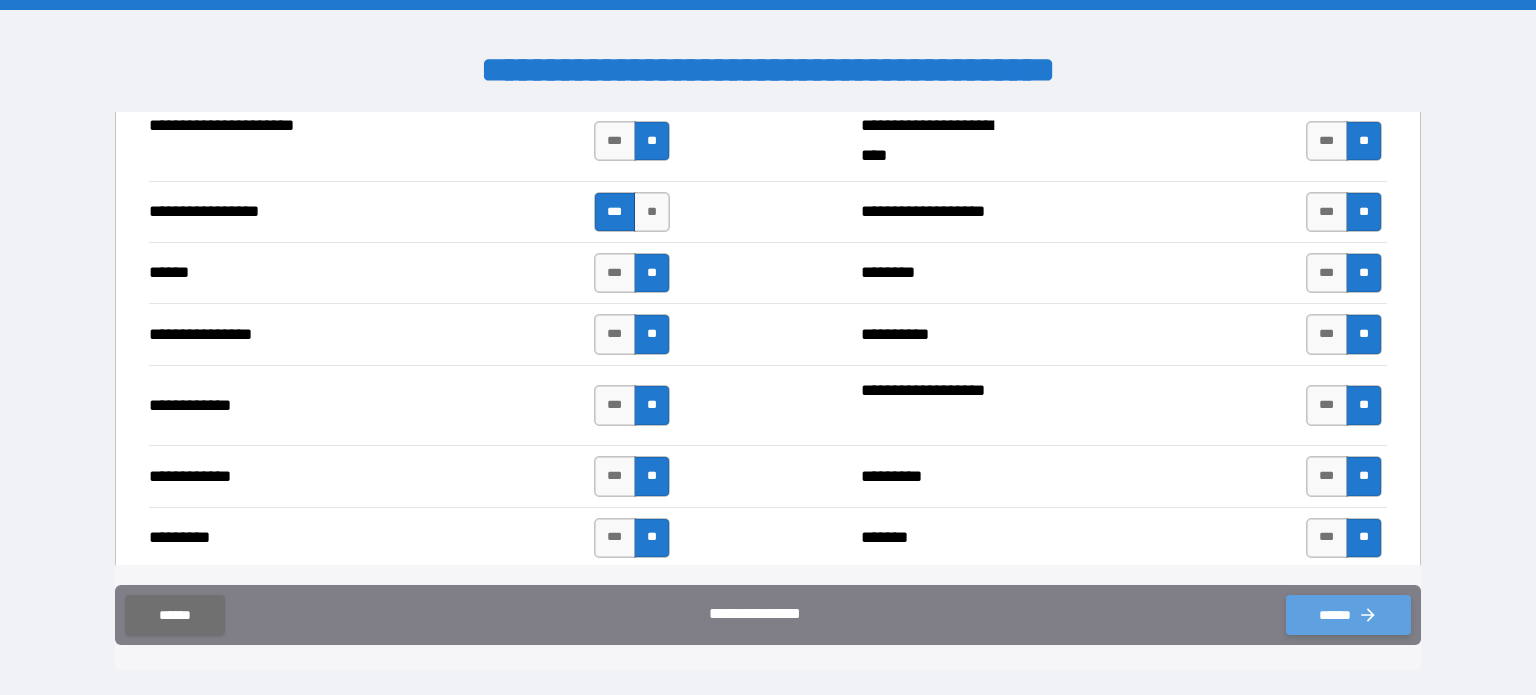 click on "******" at bounding box center (1348, 615) 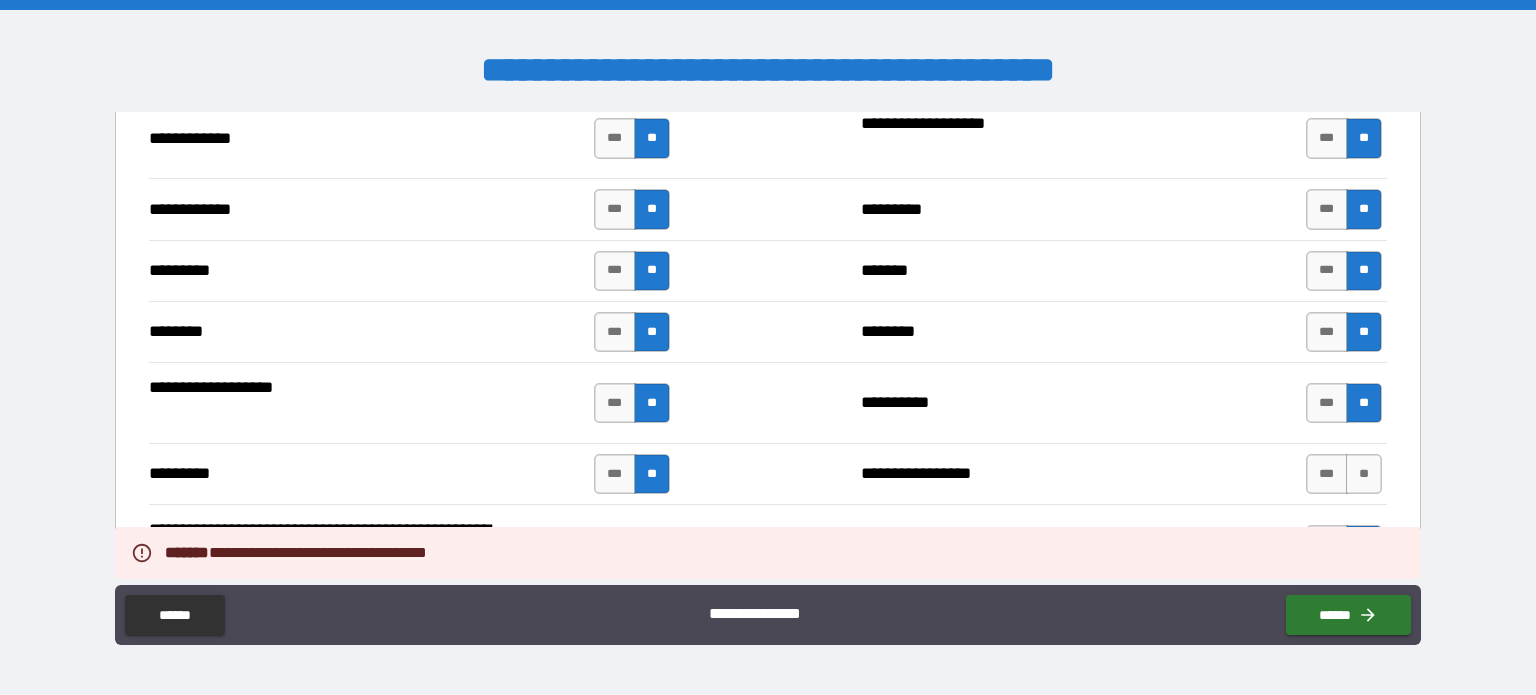 scroll, scrollTop: 2600, scrollLeft: 0, axis: vertical 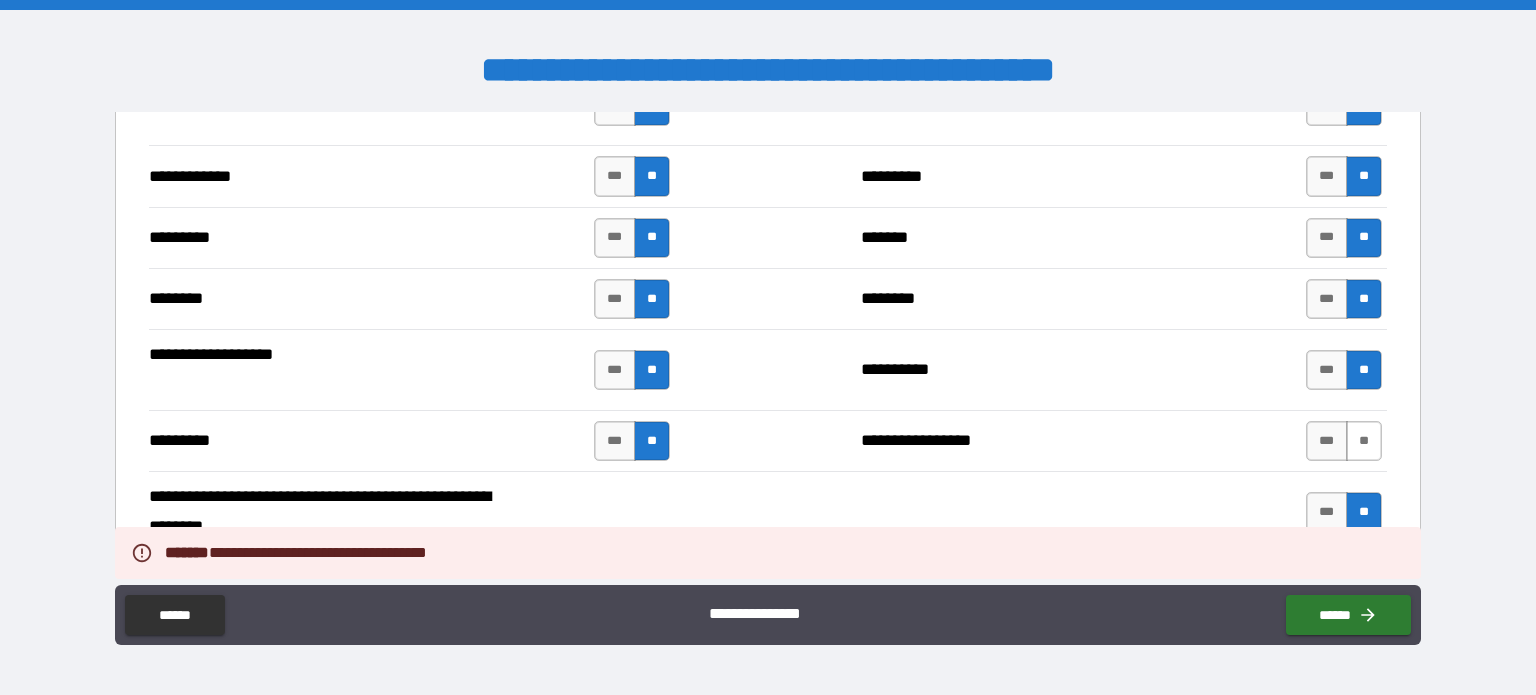 click on "**" at bounding box center [1364, 441] 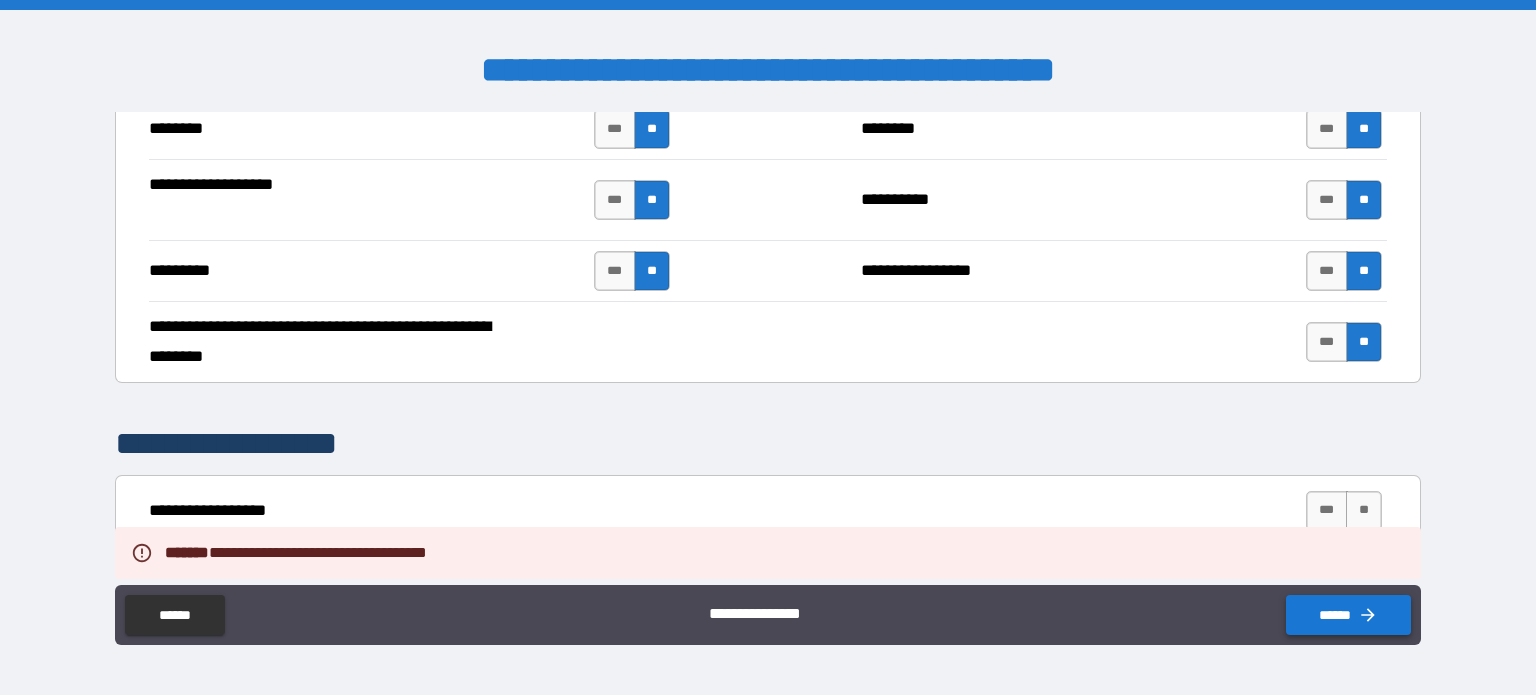 scroll, scrollTop: 2800, scrollLeft: 0, axis: vertical 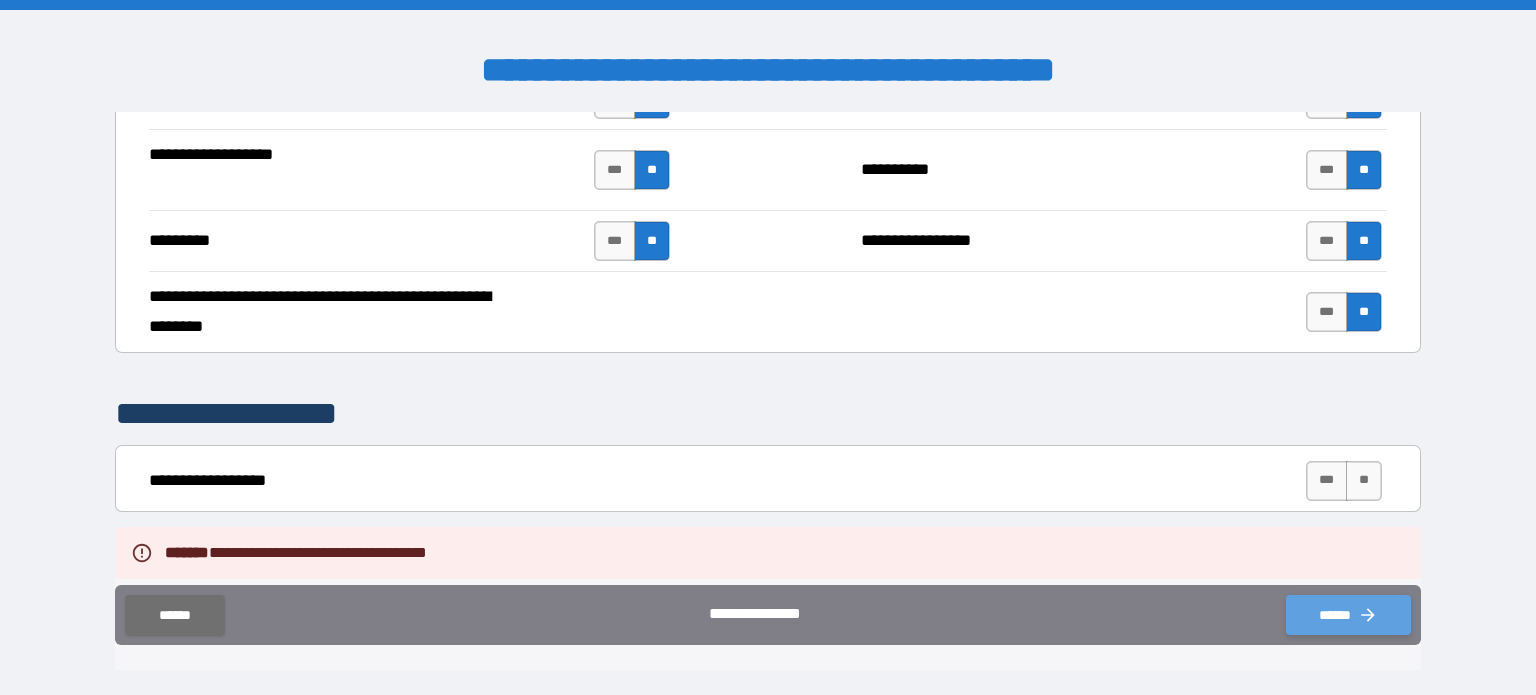 click on "******" at bounding box center (1348, 615) 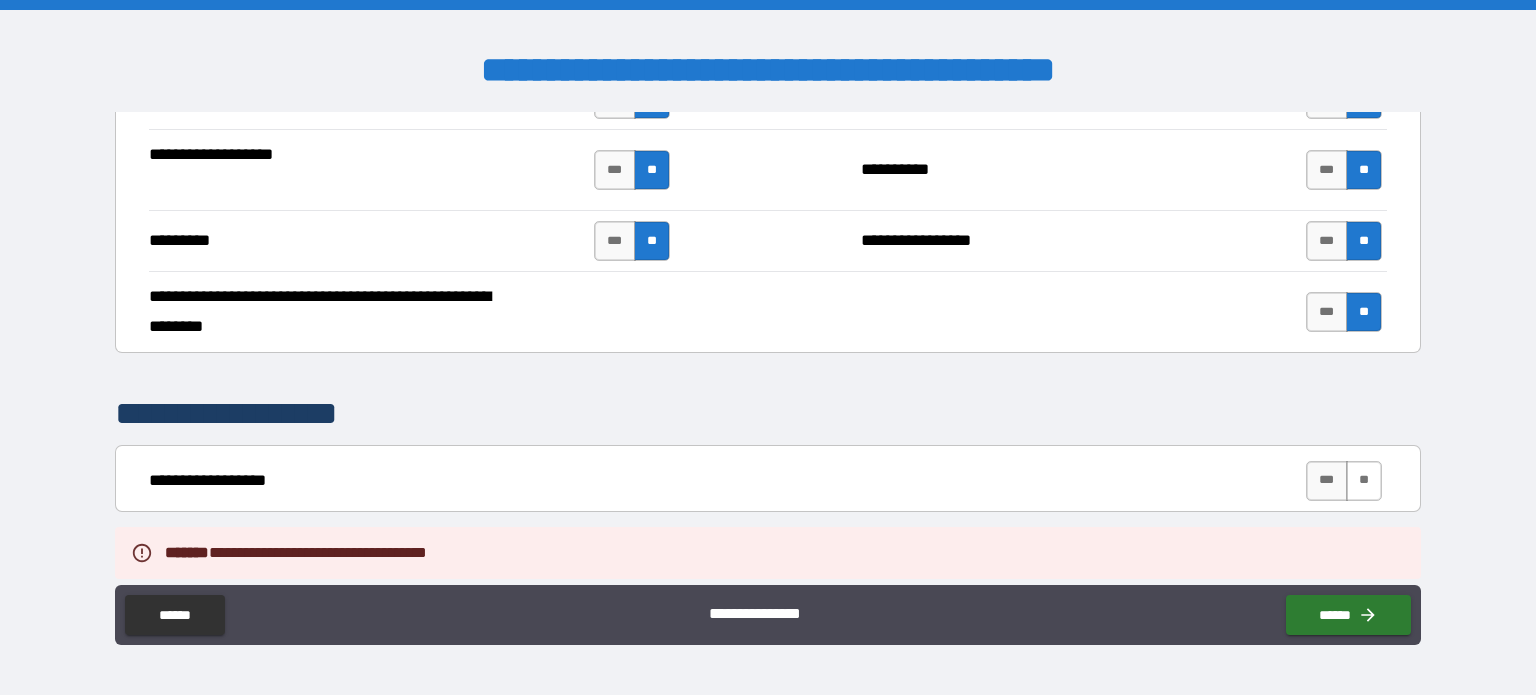 click on "**" at bounding box center [1364, 481] 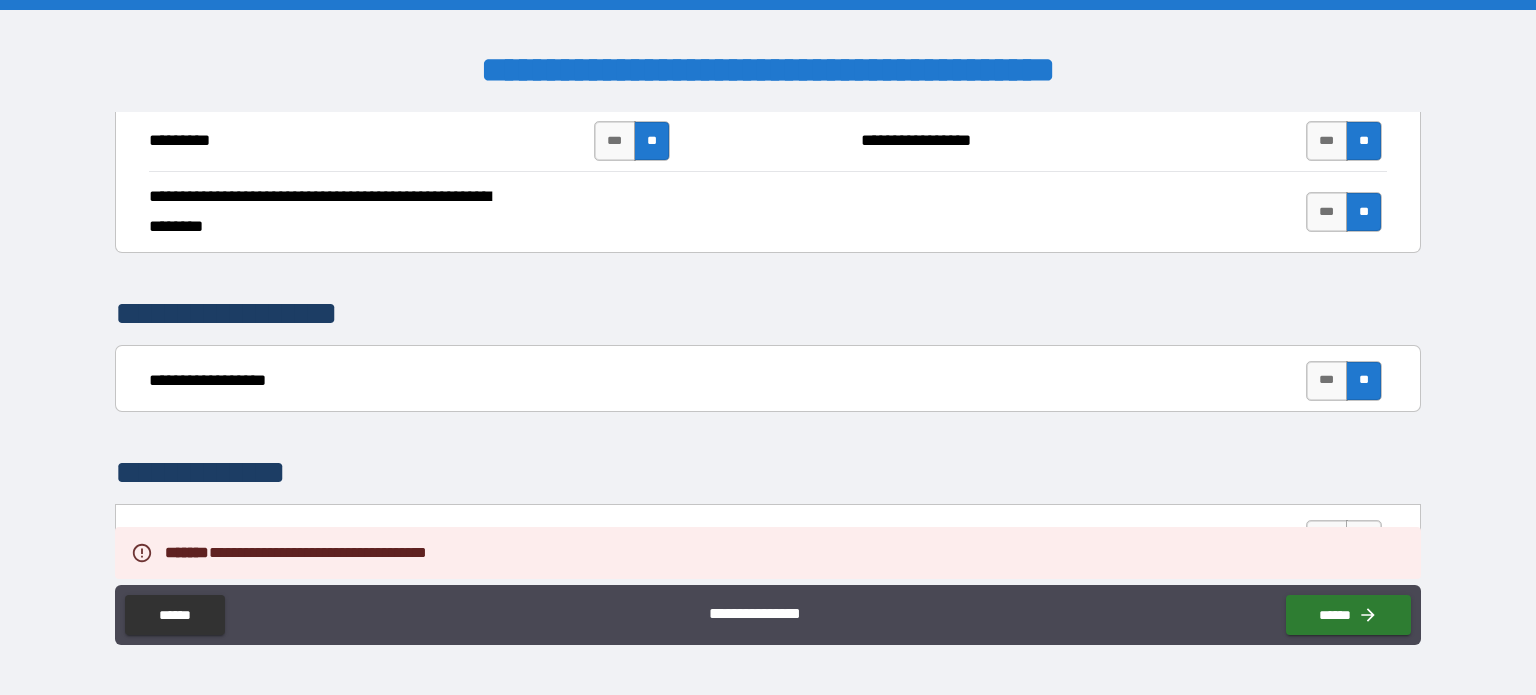 scroll, scrollTop: 3100, scrollLeft: 0, axis: vertical 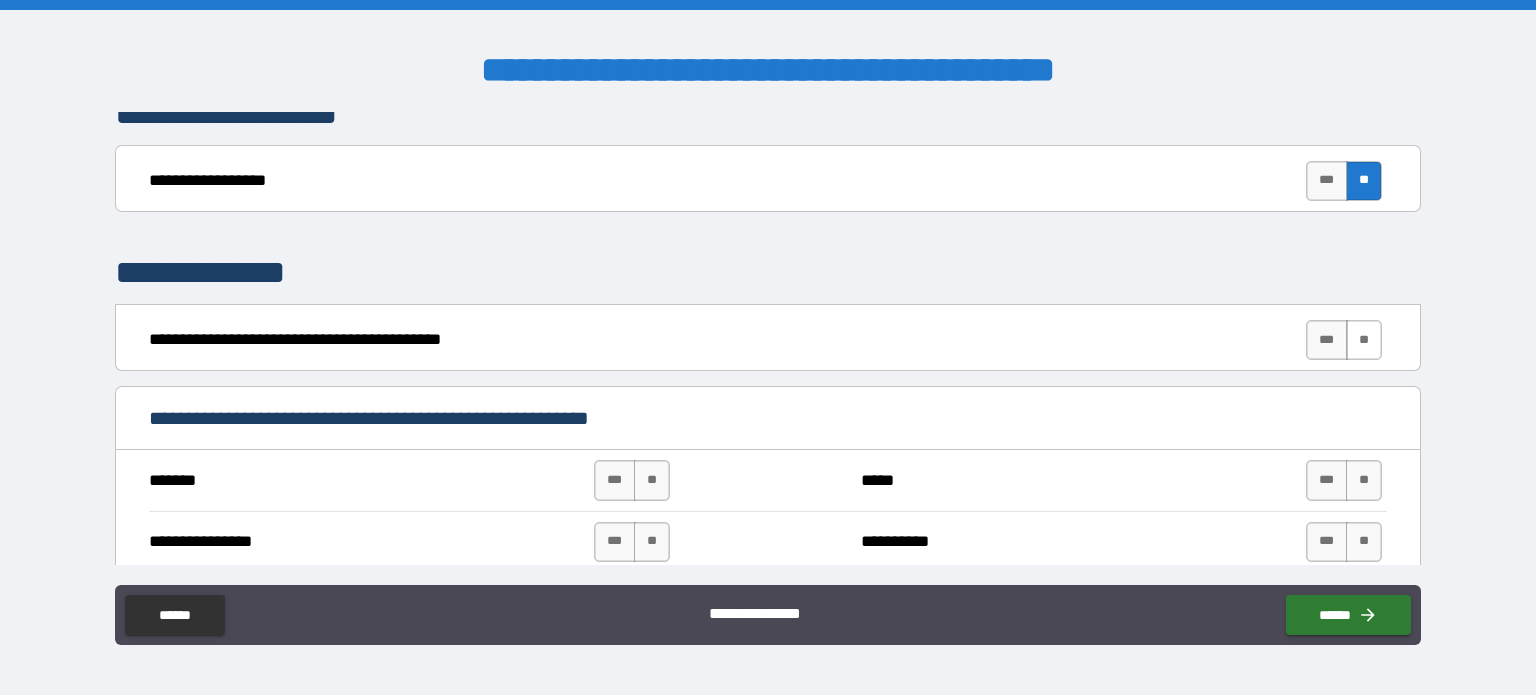 click on "**" at bounding box center (1364, 340) 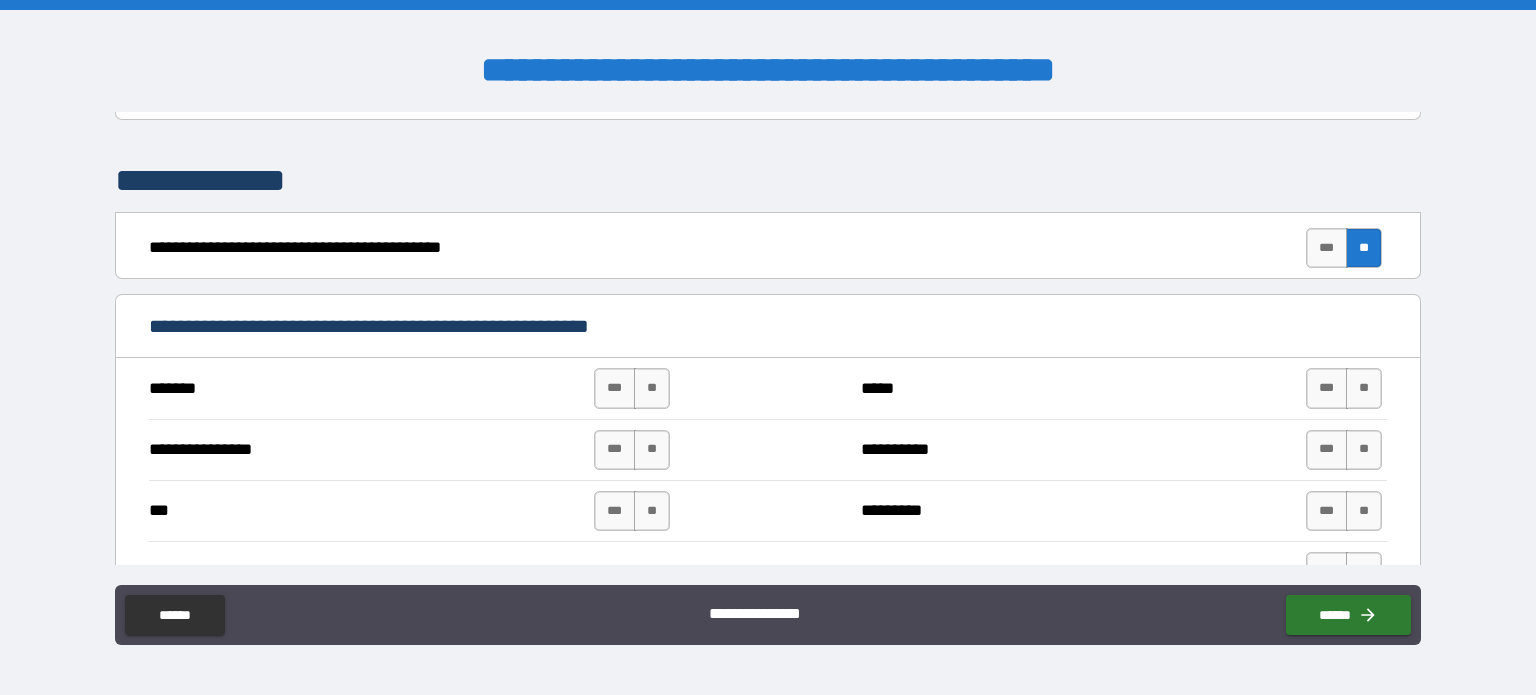 scroll, scrollTop: 3300, scrollLeft: 0, axis: vertical 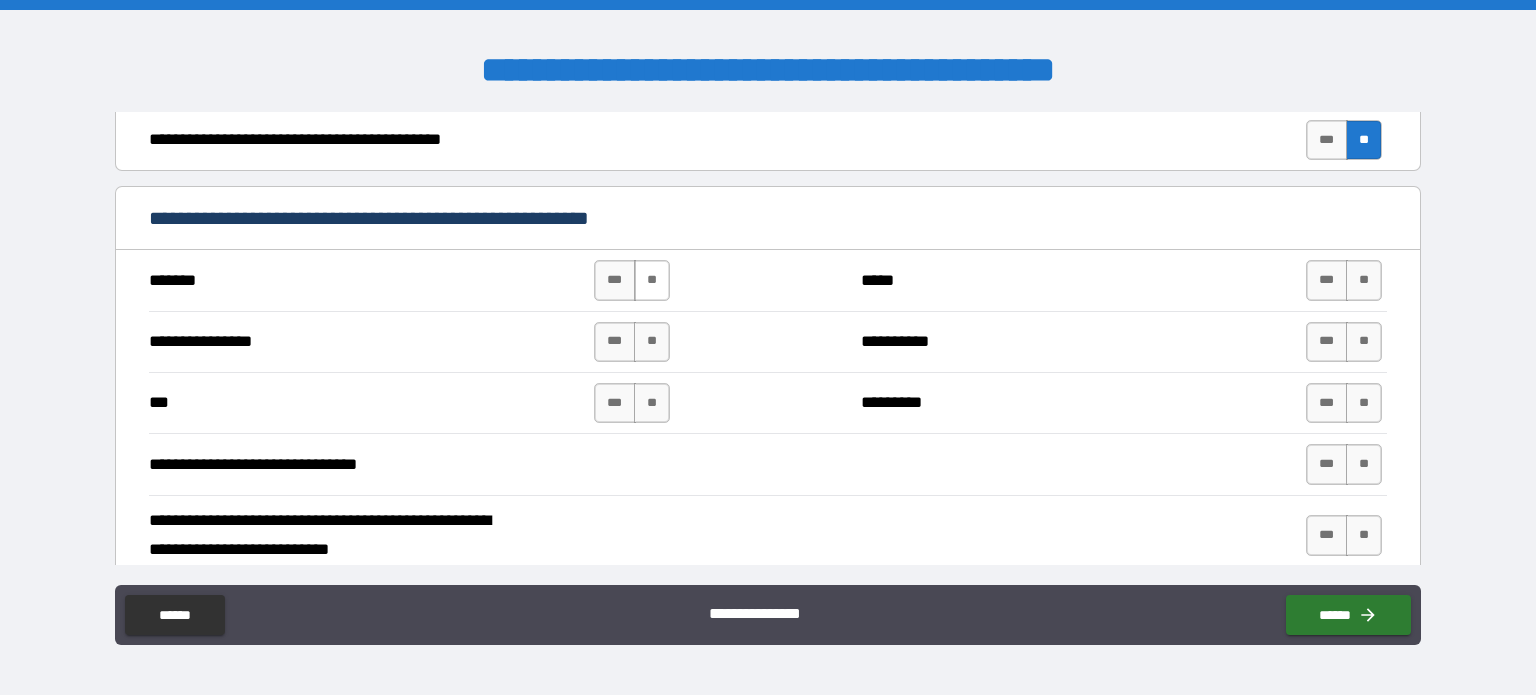 click on "**" at bounding box center [652, 280] 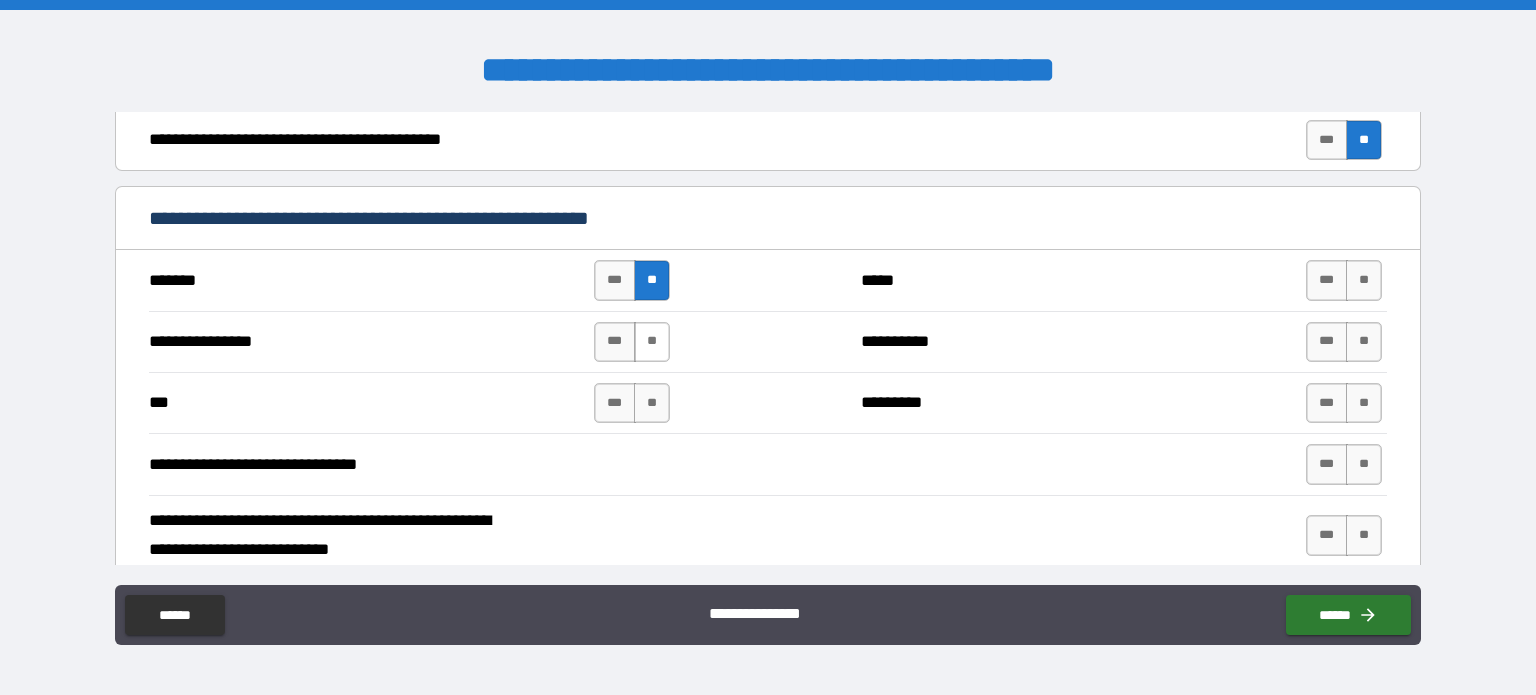 click on "**" at bounding box center (652, 342) 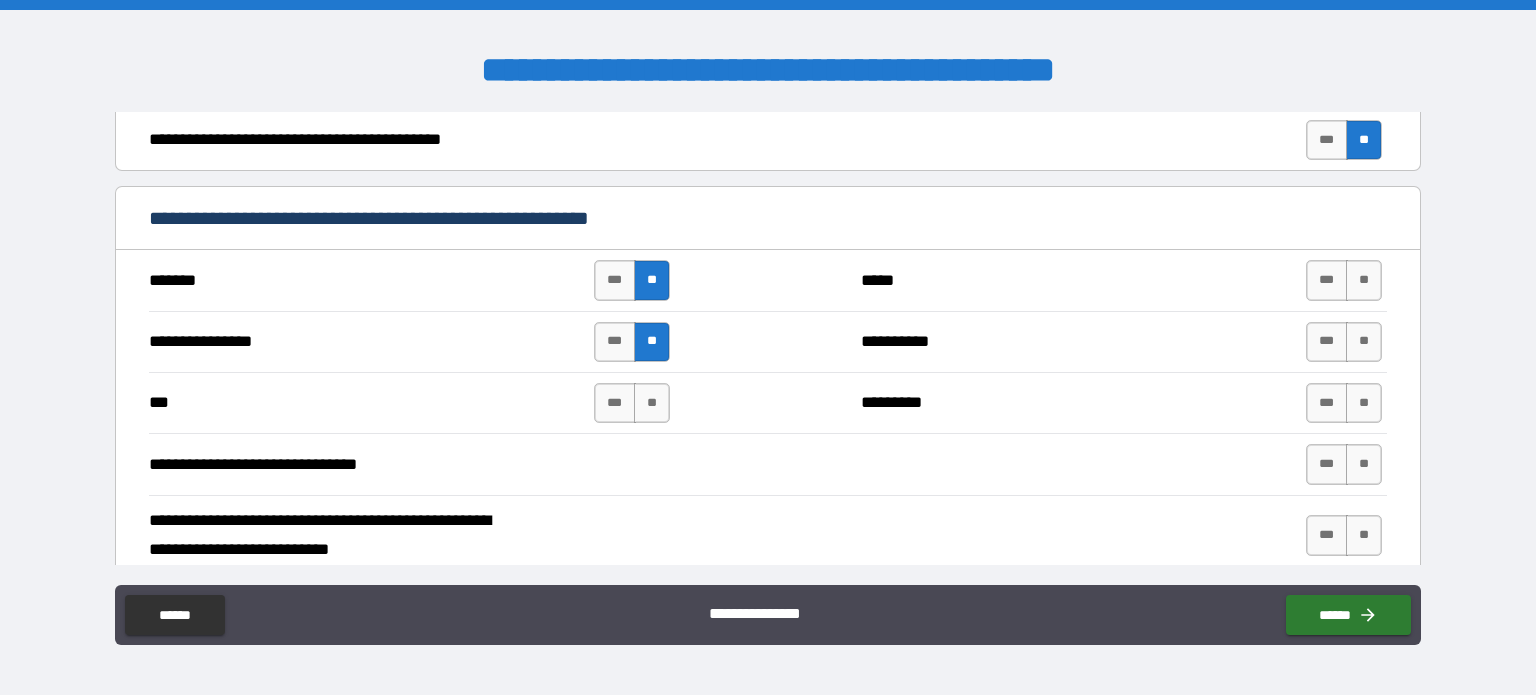 drag, startPoint x: 650, startPoint y: 404, endPoint x: 1097, endPoint y: 333, distance: 452.60358 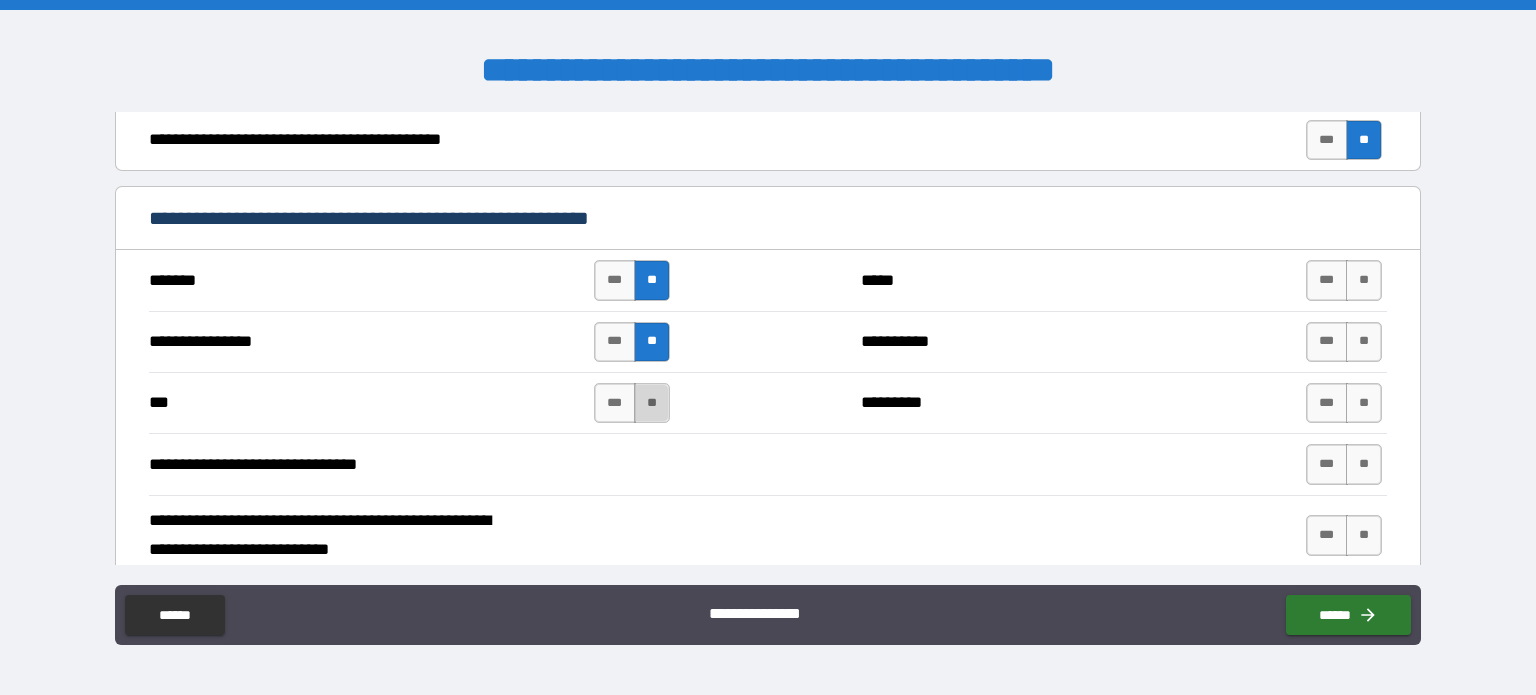 click on "**" at bounding box center (652, 403) 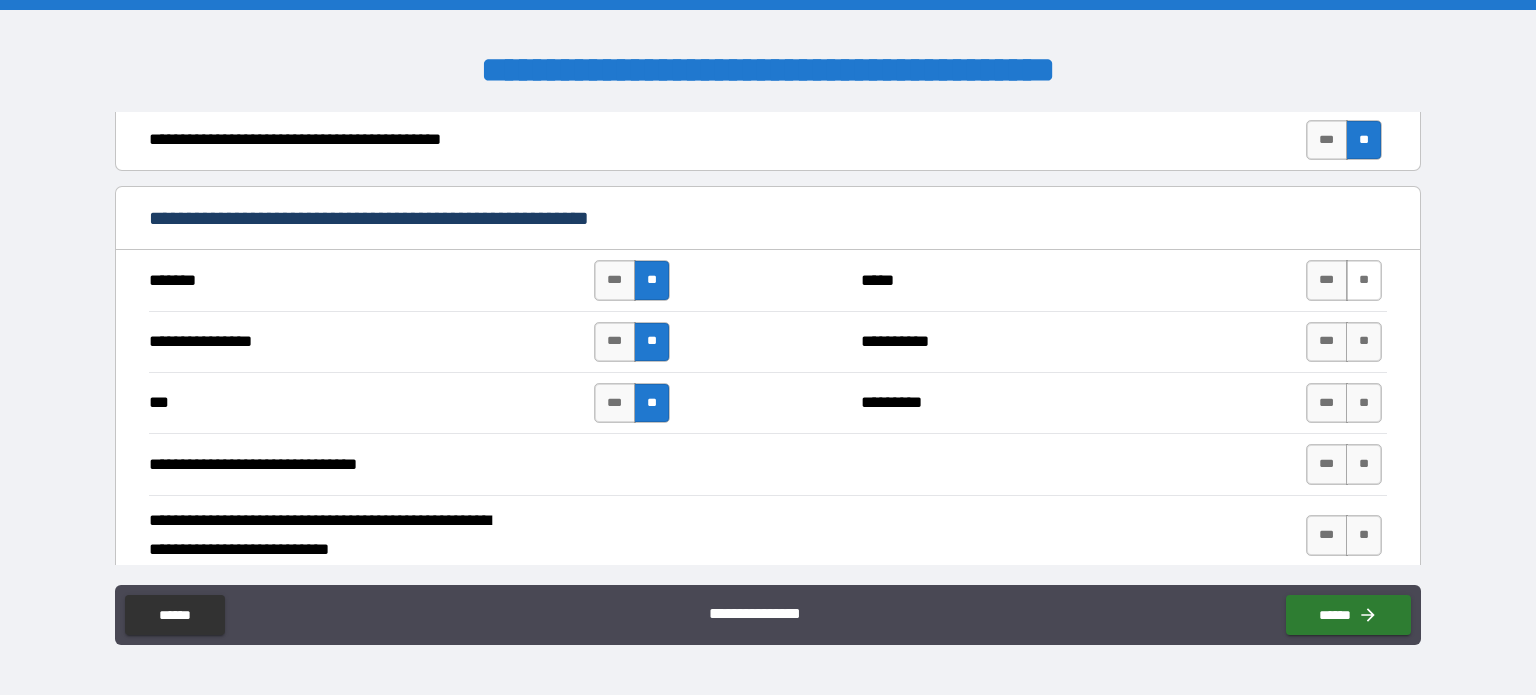 click on "**" at bounding box center [1364, 280] 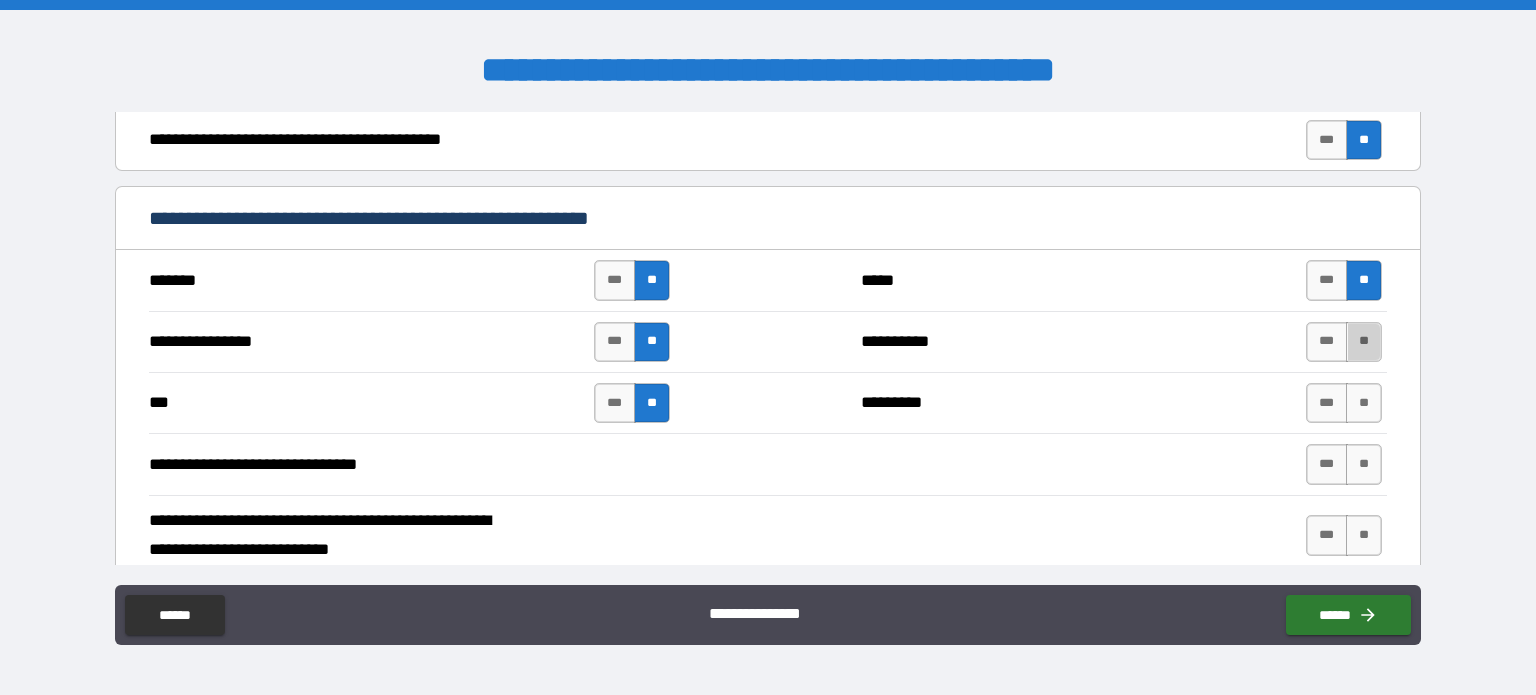 drag, startPoint x: 1355, startPoint y: 320, endPoint x: 1358, endPoint y: 361, distance: 41.109608 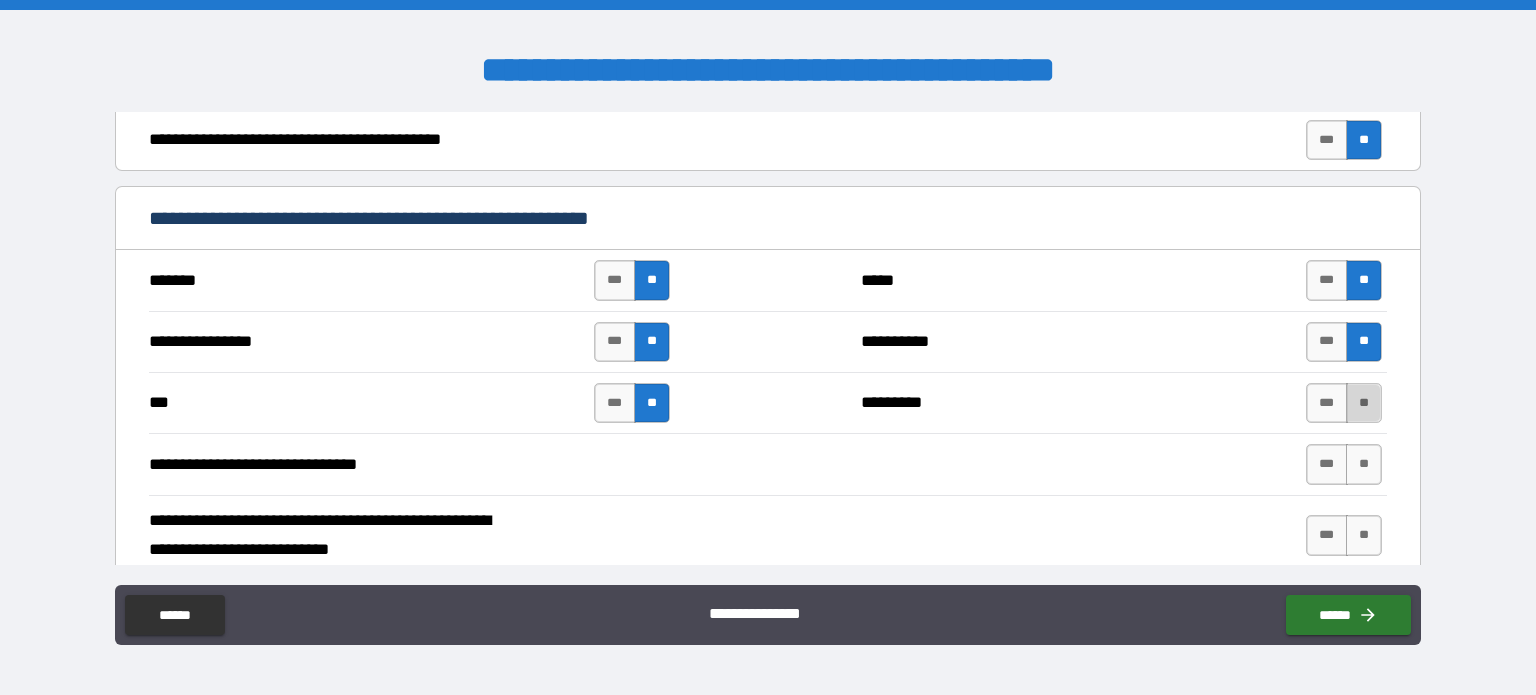 drag, startPoint x: 1358, startPoint y: 390, endPoint x: 1358, endPoint y: 439, distance: 49 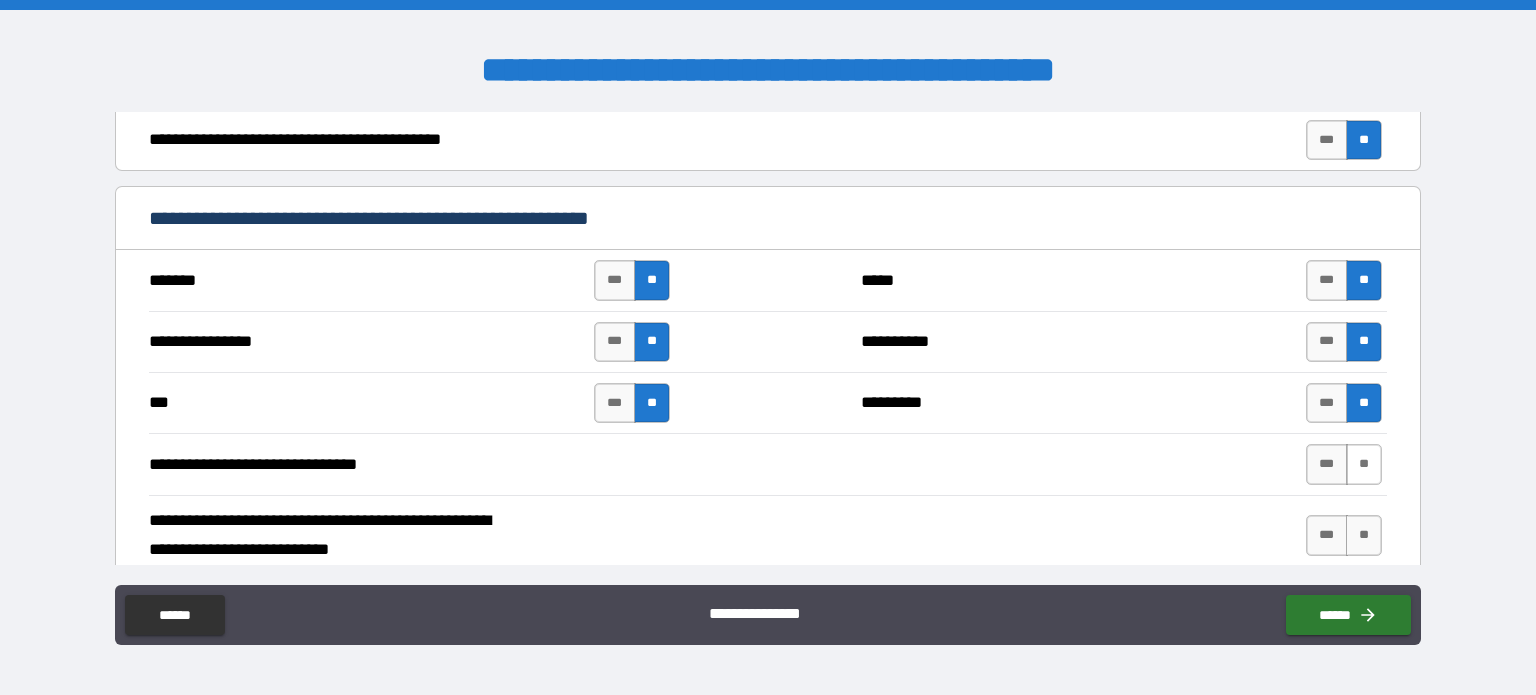 click on "**" at bounding box center [1364, 464] 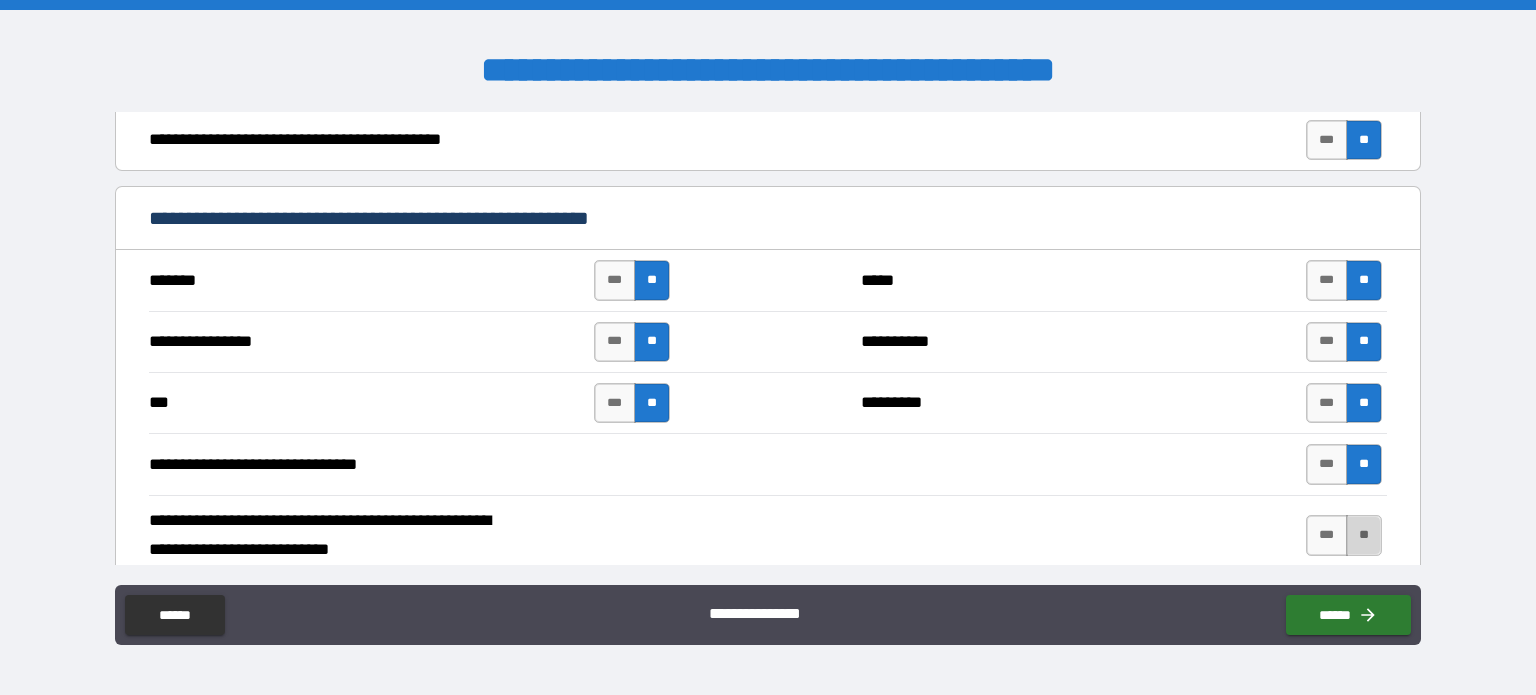 click on "**" at bounding box center [1364, 535] 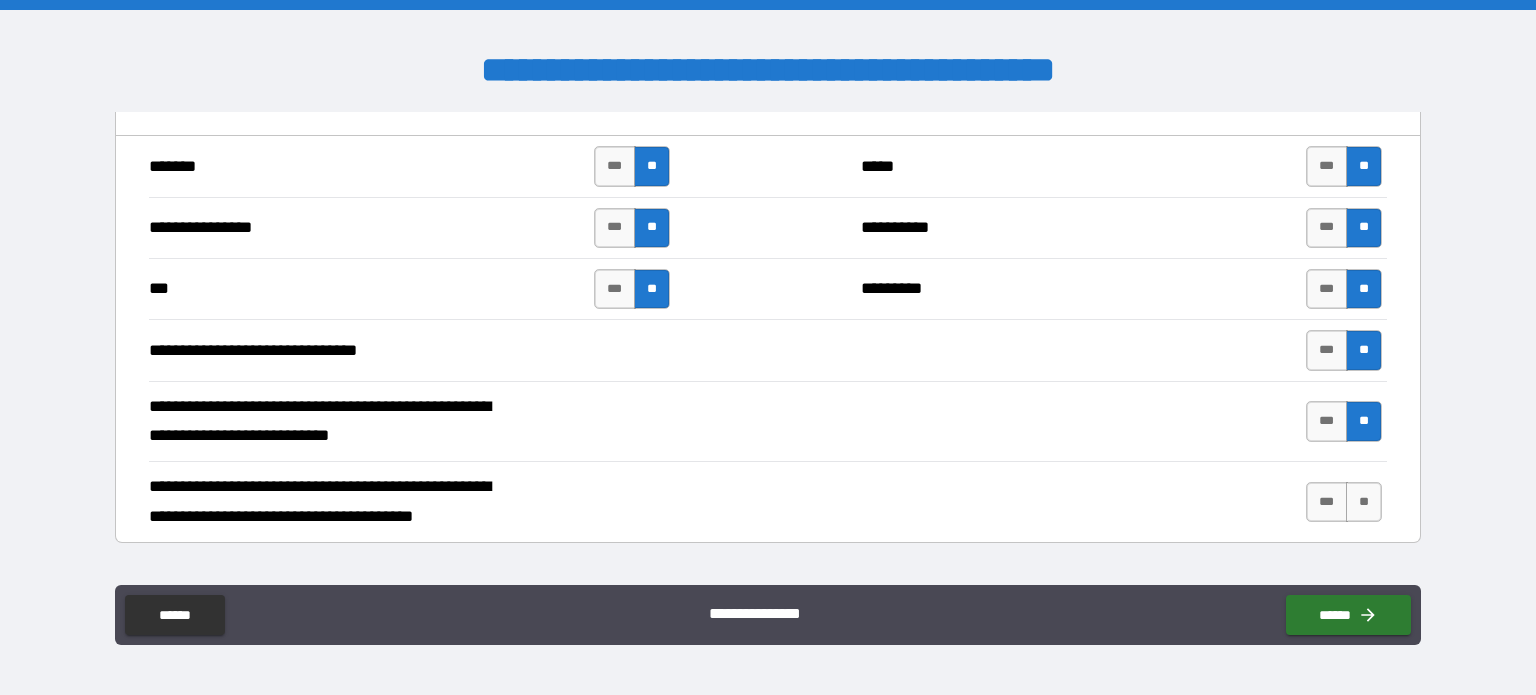 scroll, scrollTop: 3500, scrollLeft: 0, axis: vertical 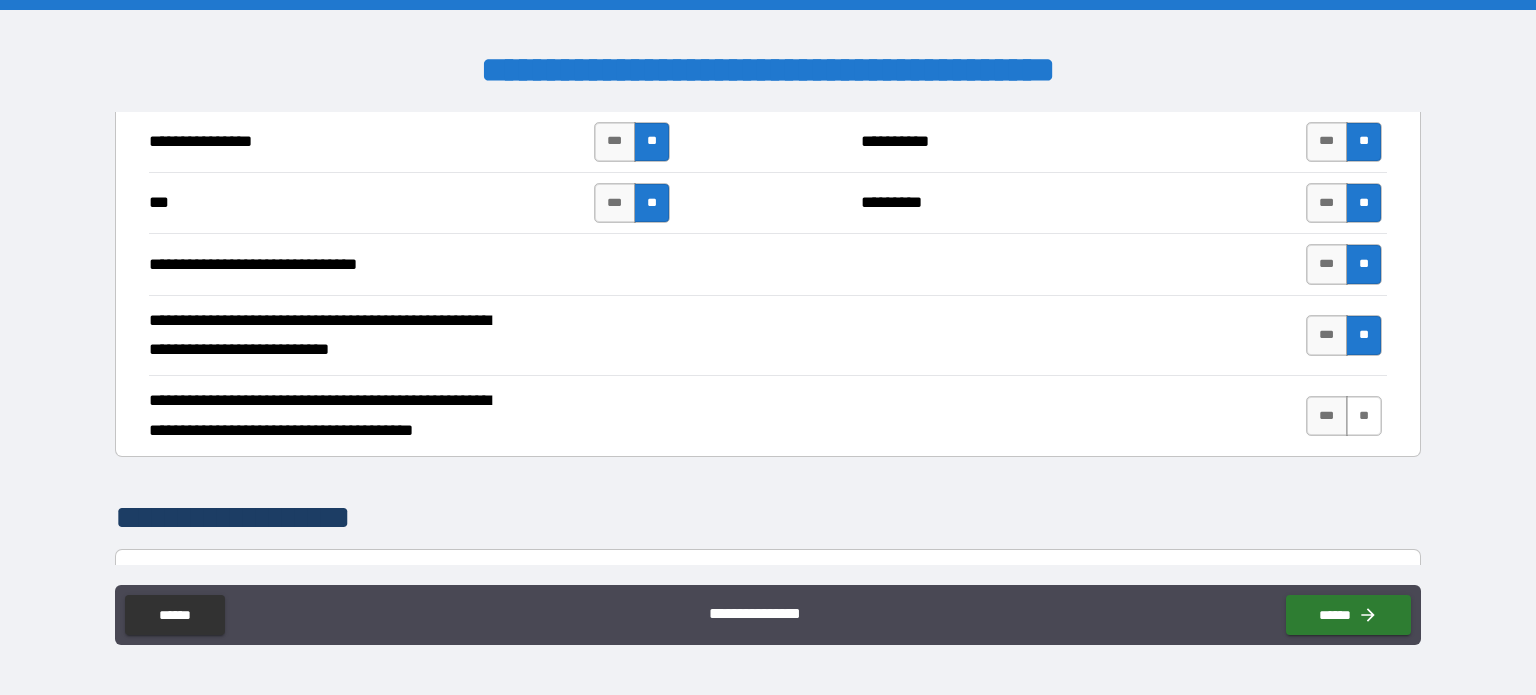 click on "**" at bounding box center [1364, 416] 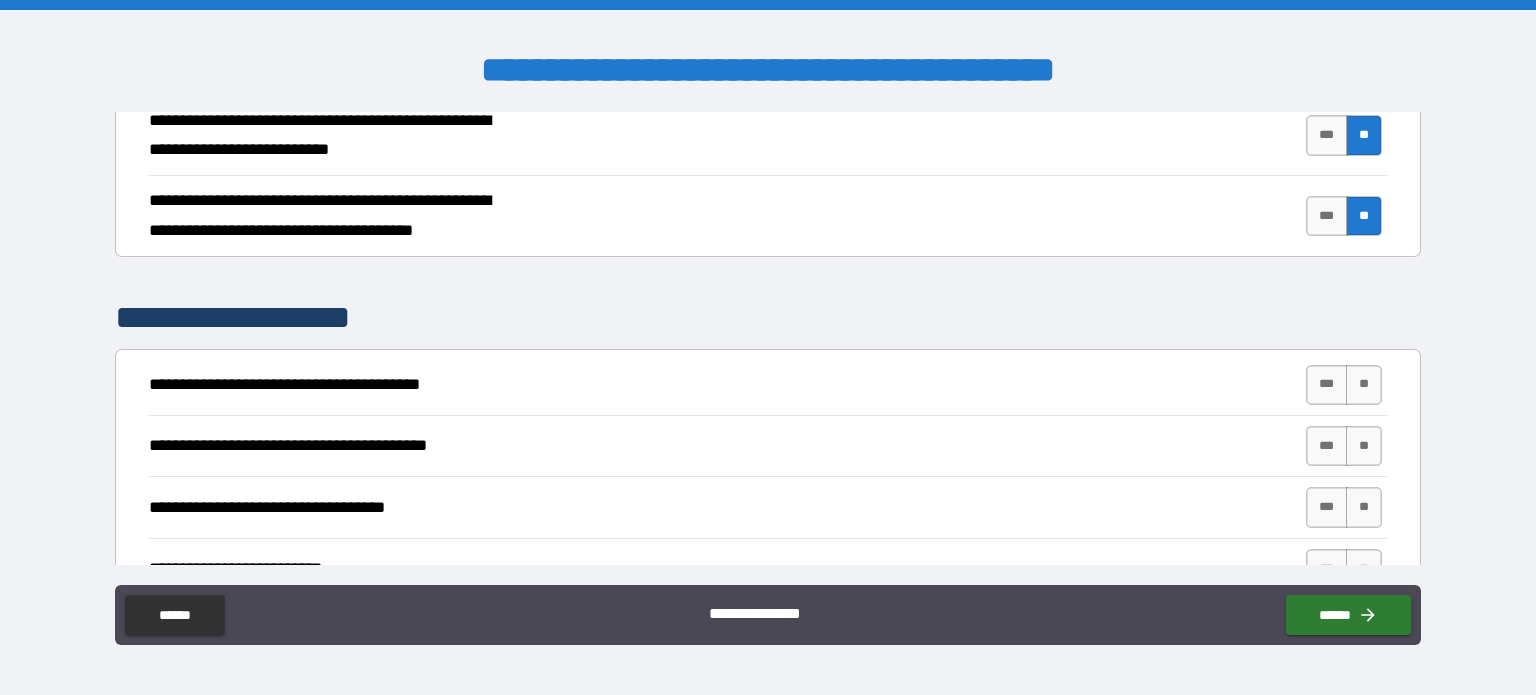 scroll, scrollTop: 3800, scrollLeft: 0, axis: vertical 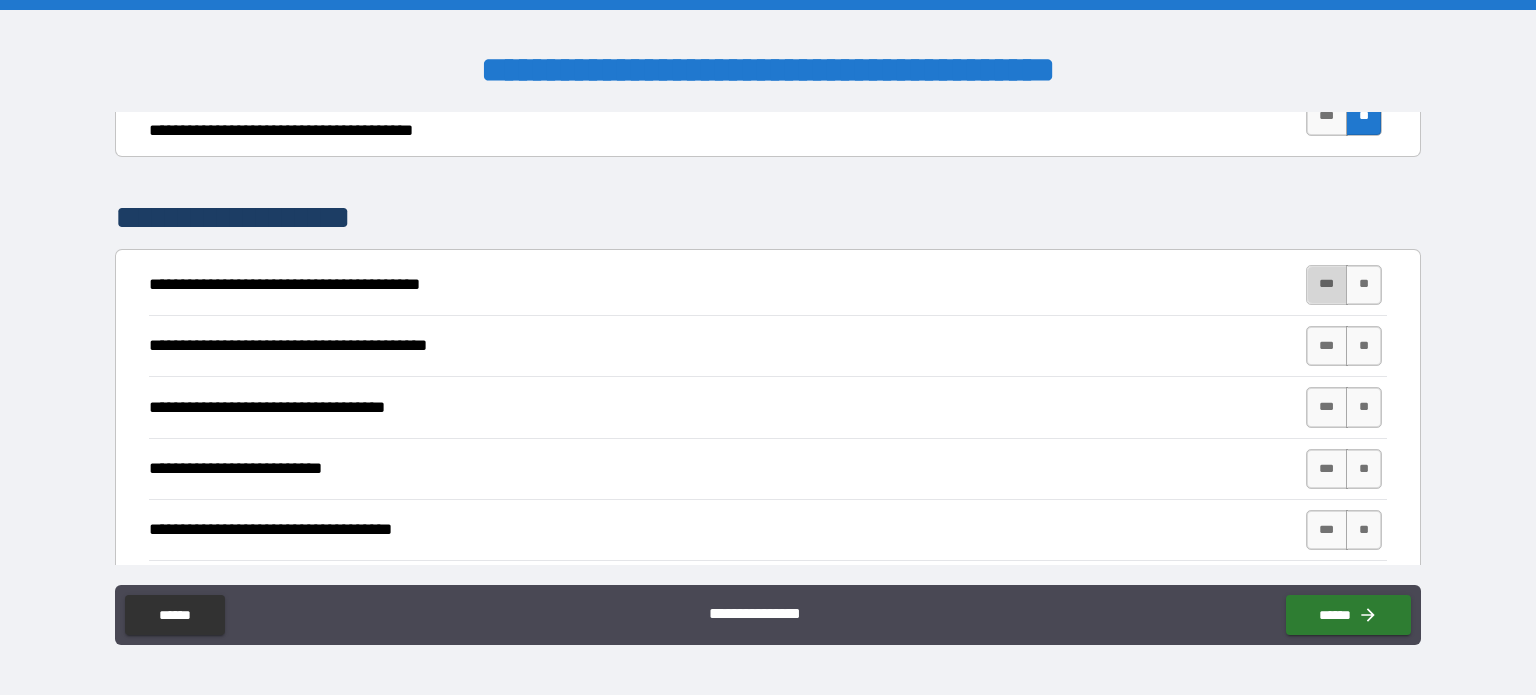 click on "***" at bounding box center [1327, 285] 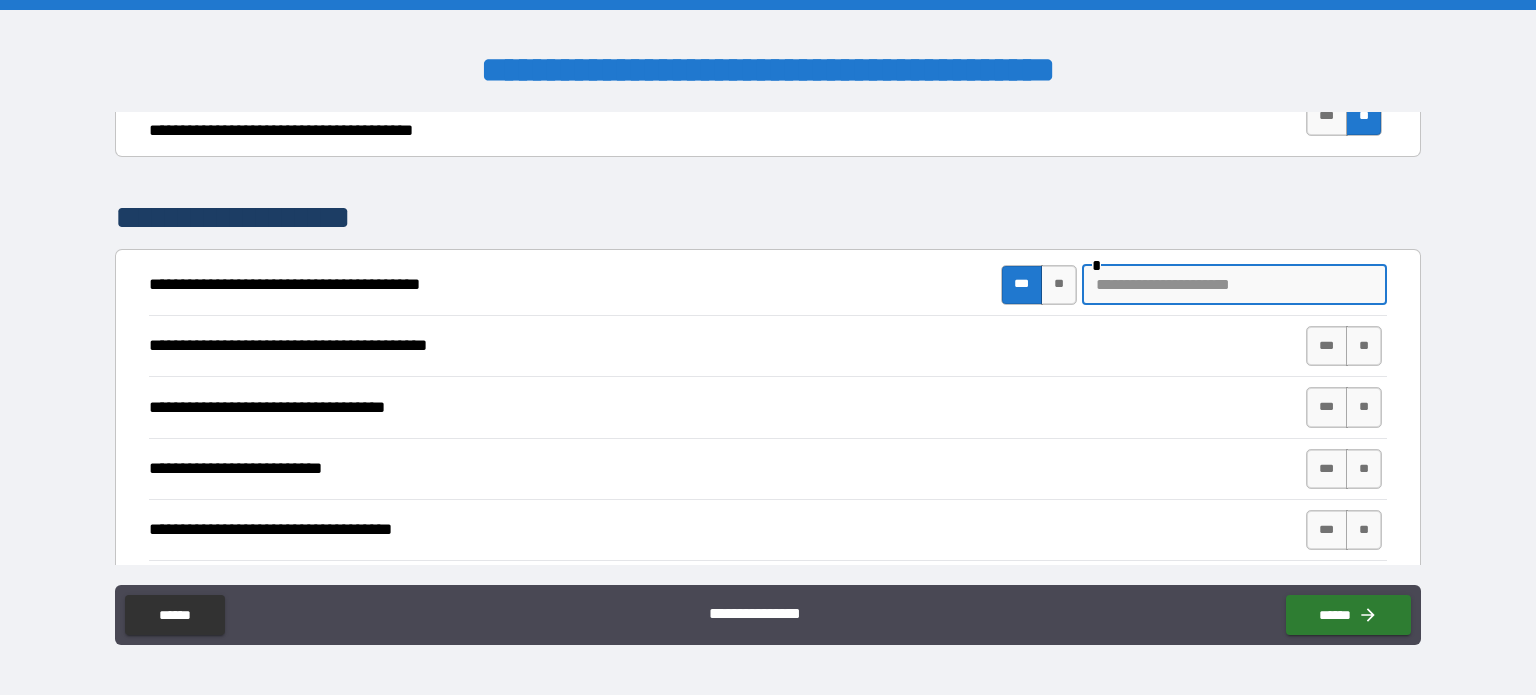 click at bounding box center (1234, 285) 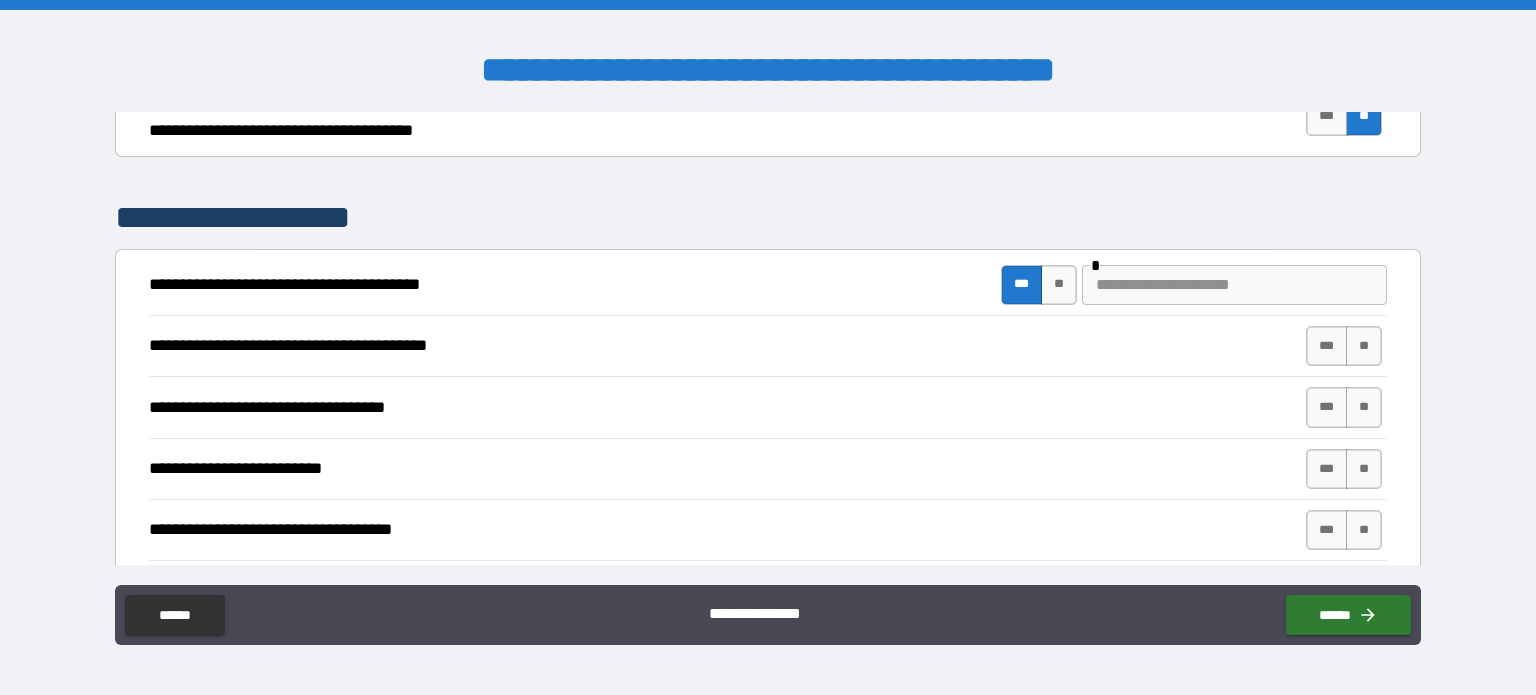 click on "**********" at bounding box center [768, 346] 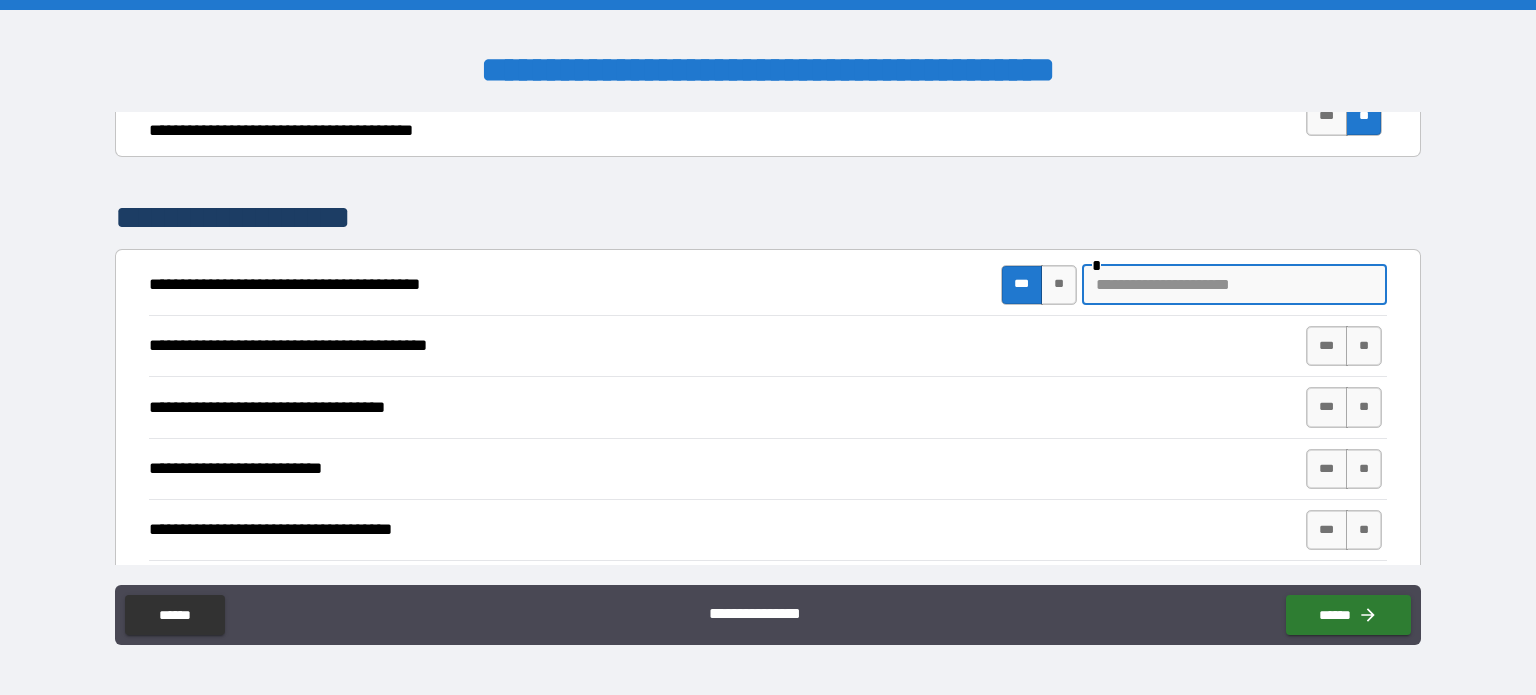 click at bounding box center (1234, 285) 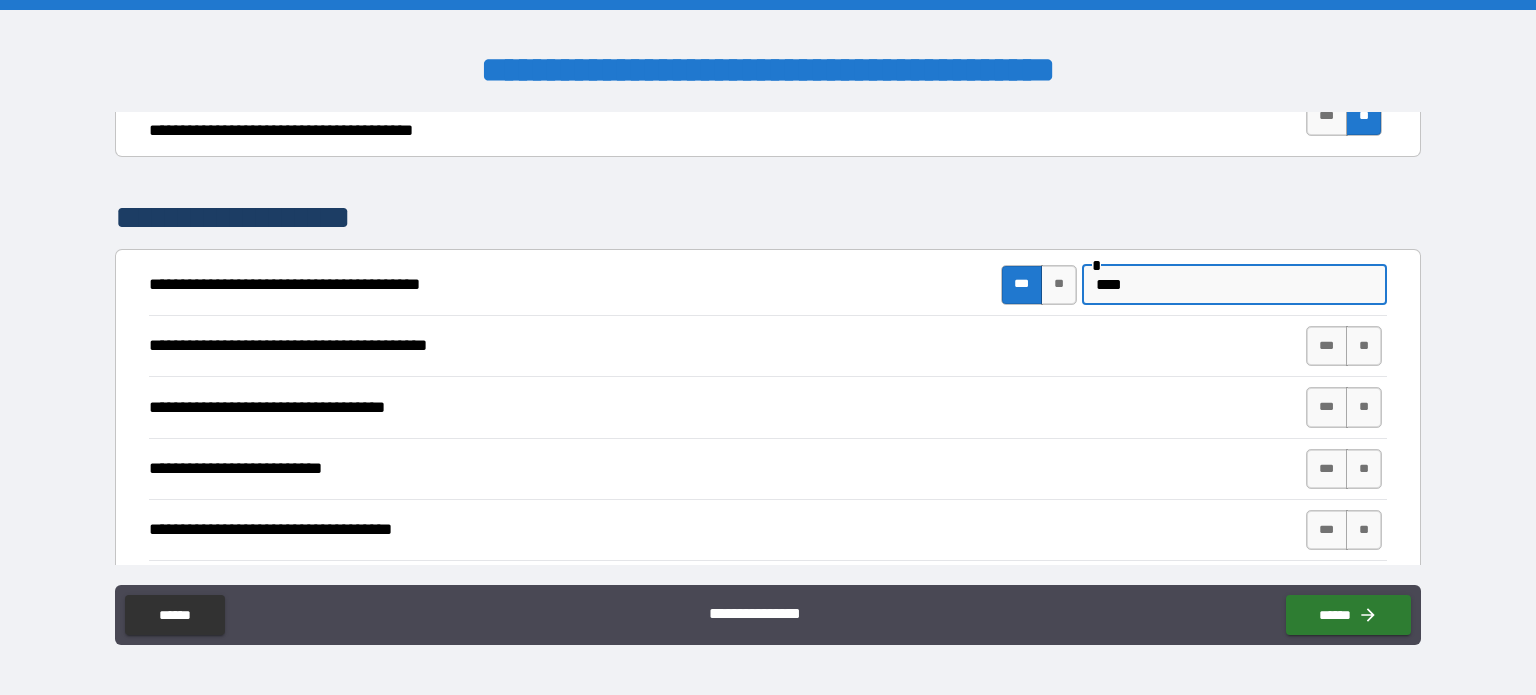 type on "****" 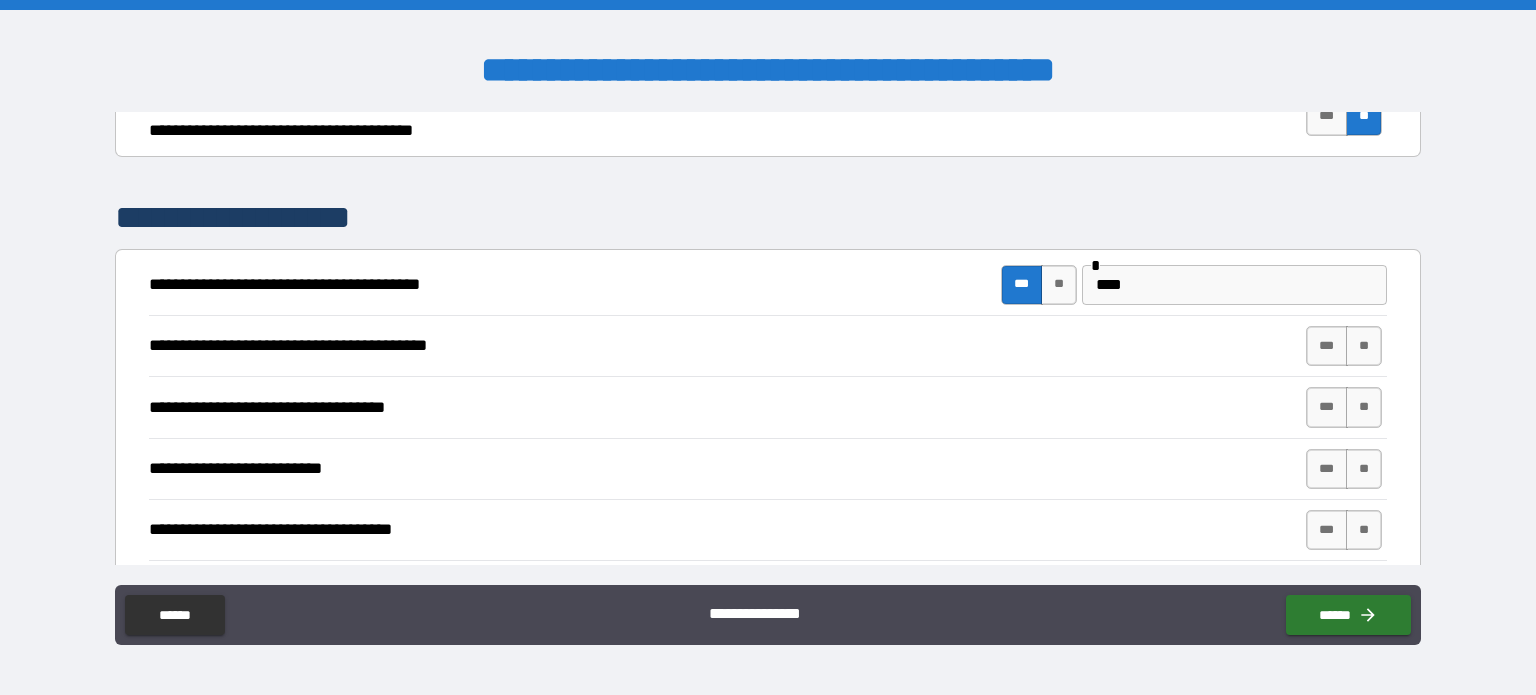 drag, startPoint x: 1166, startPoint y: 404, endPoint x: 1280, endPoint y: 342, distance: 129.76903 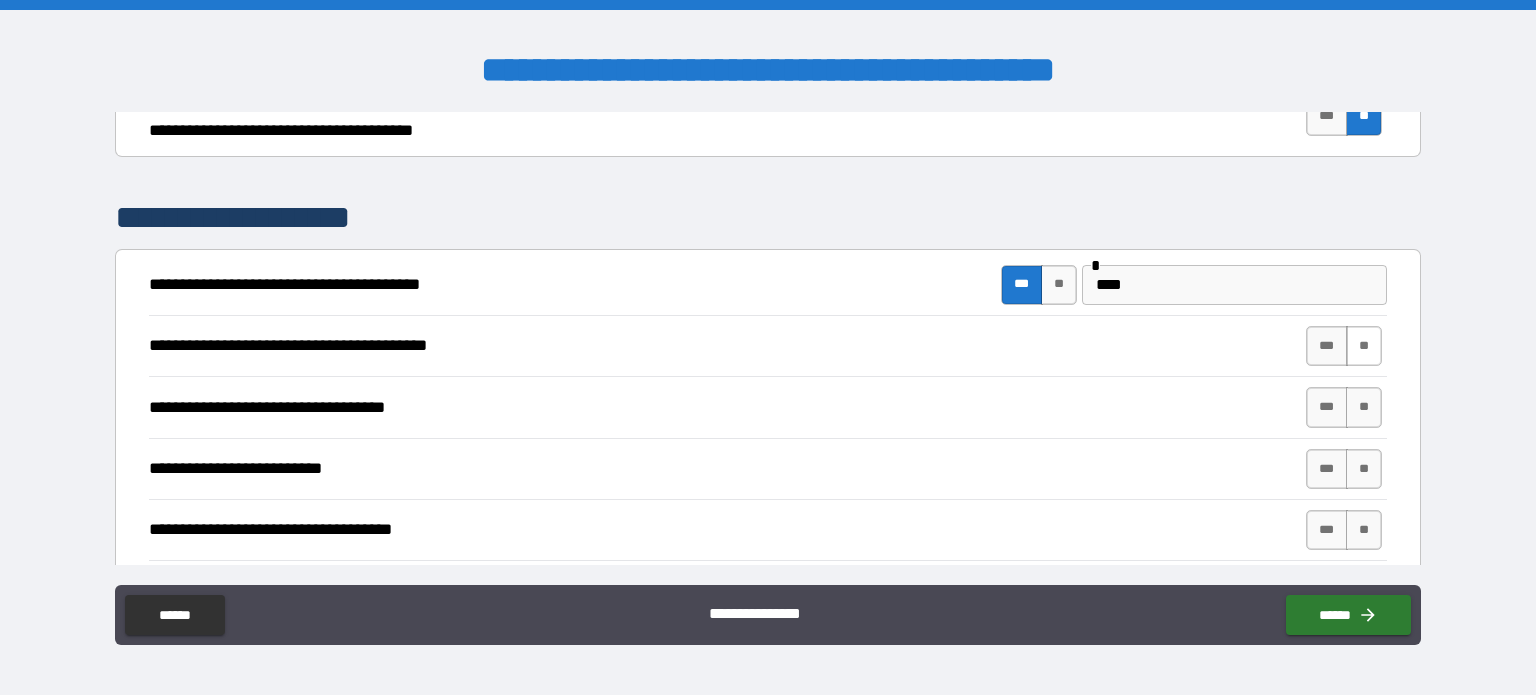 click on "**" at bounding box center (1364, 346) 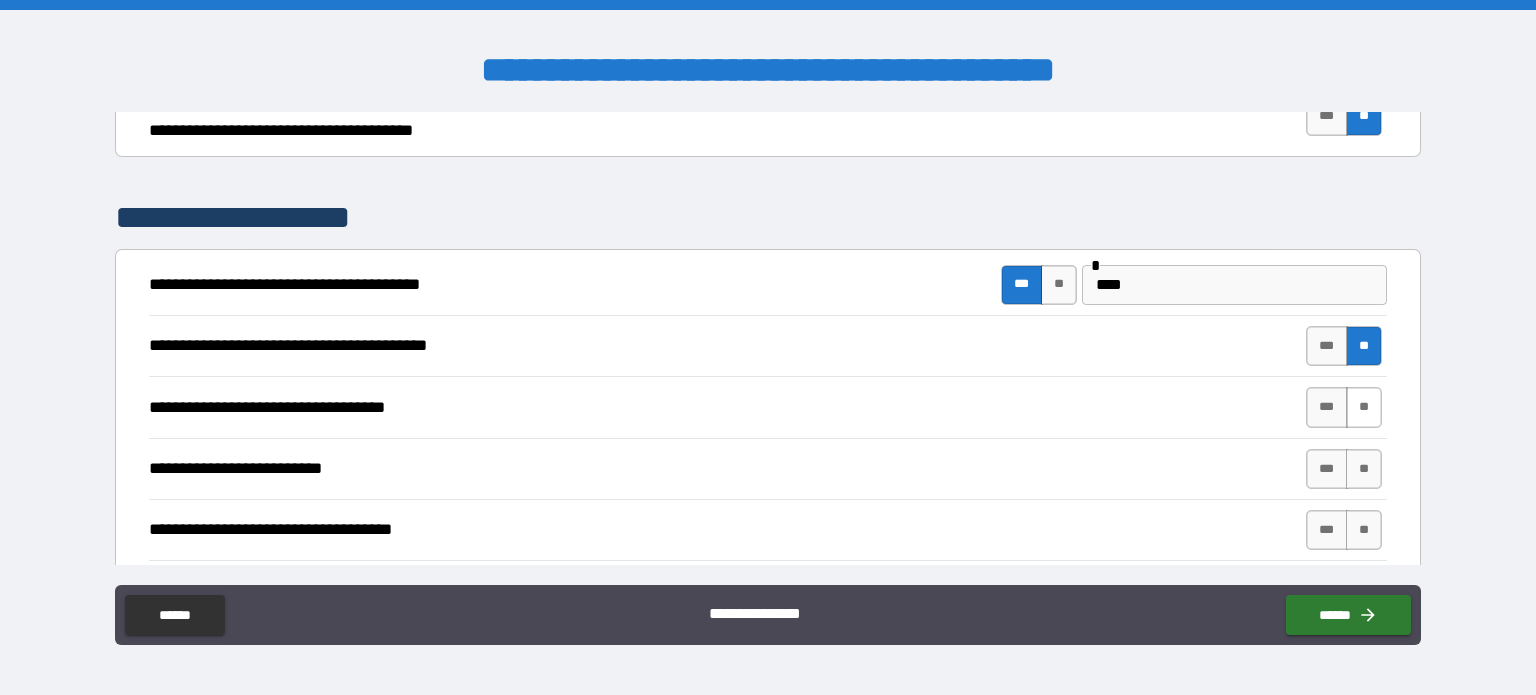 click on "**" at bounding box center [1364, 407] 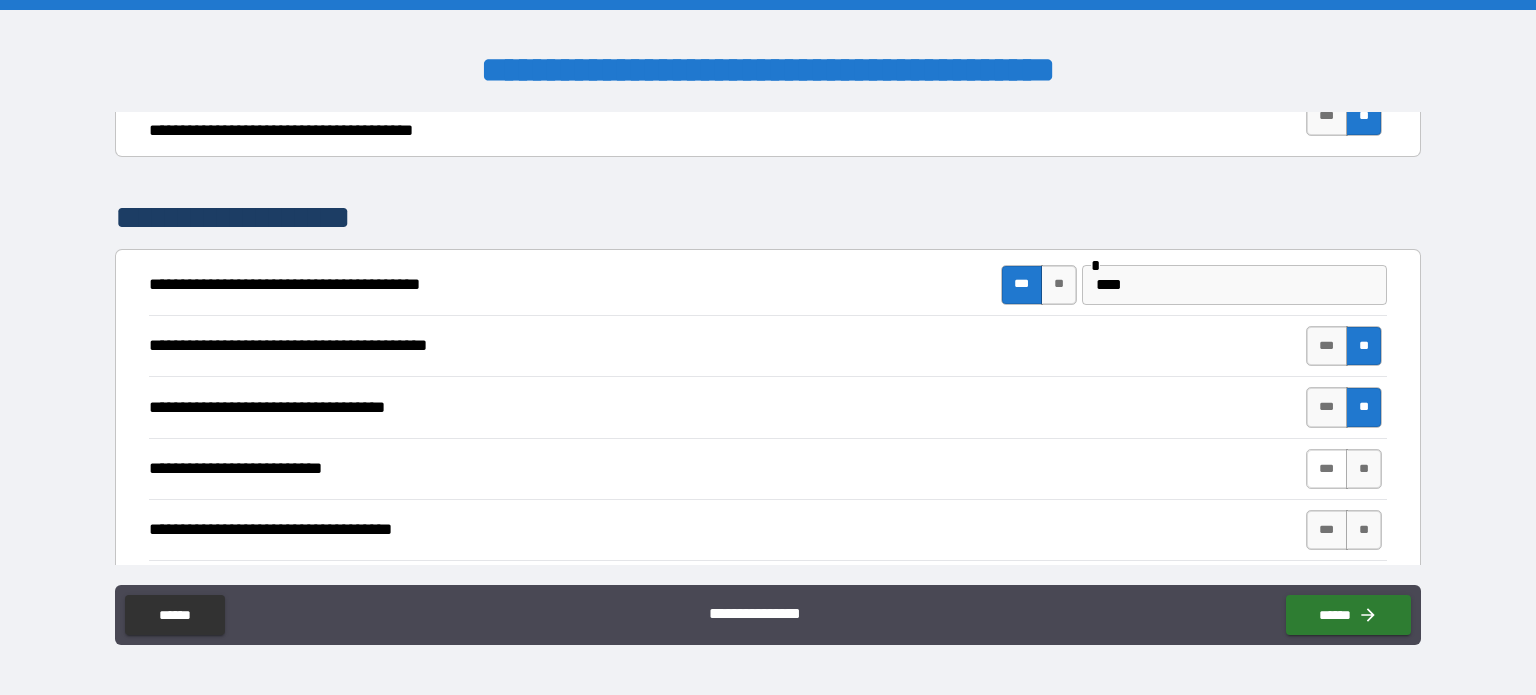 click on "***" at bounding box center (1327, 469) 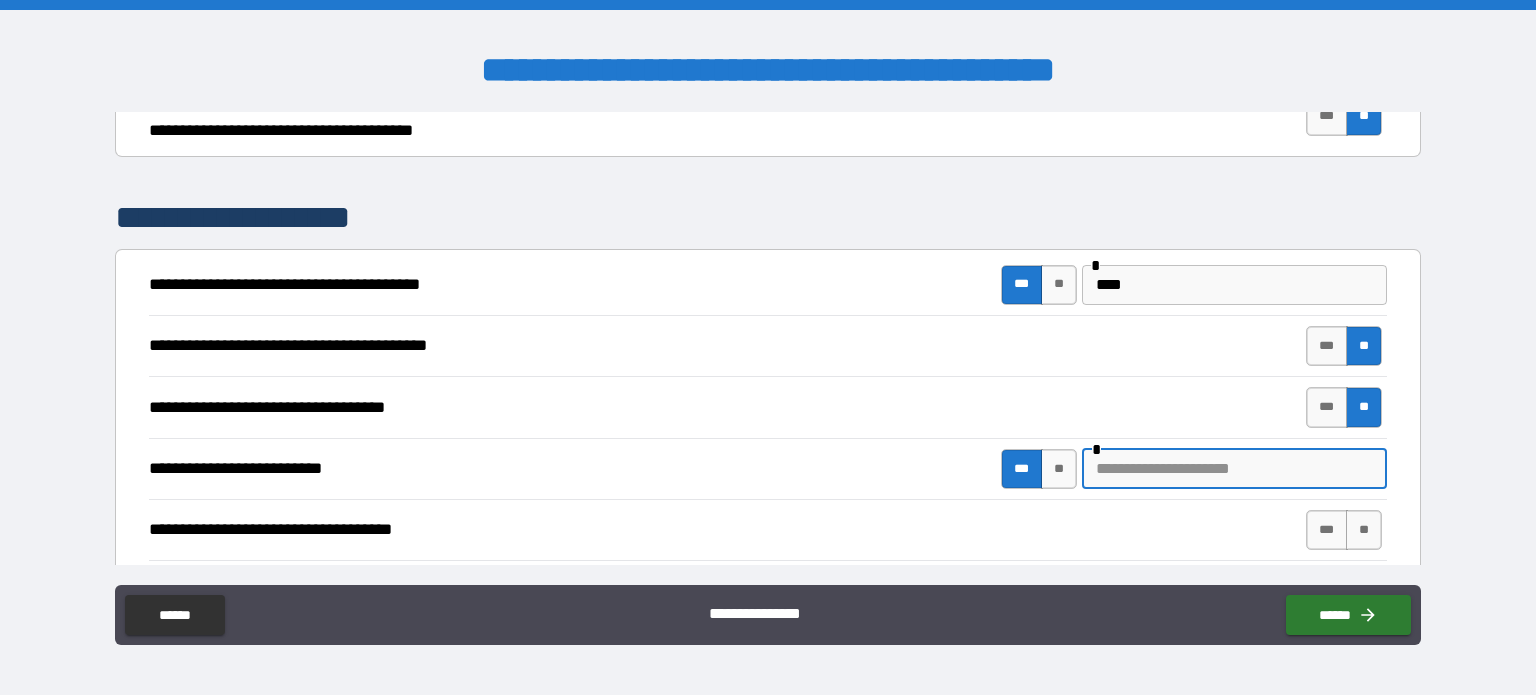 click at bounding box center (1234, 469) 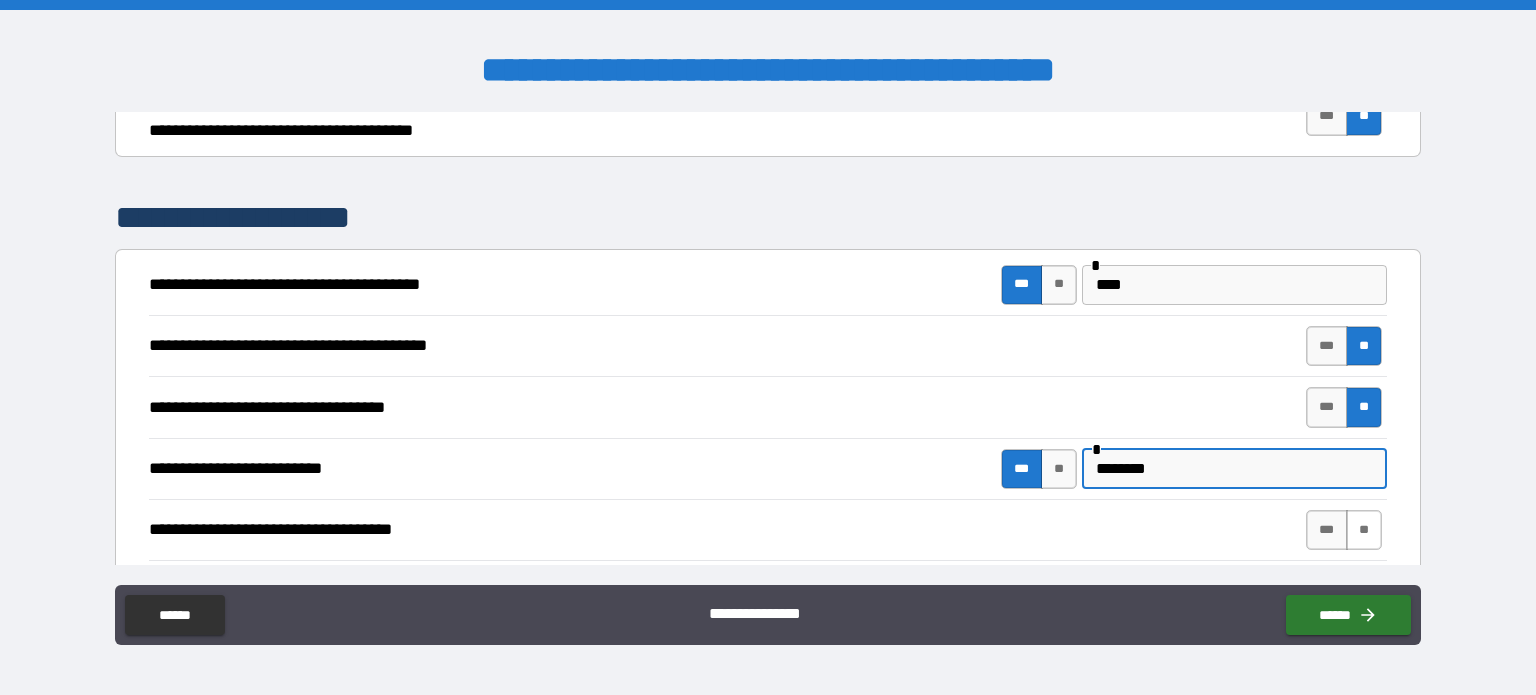 type on "********" 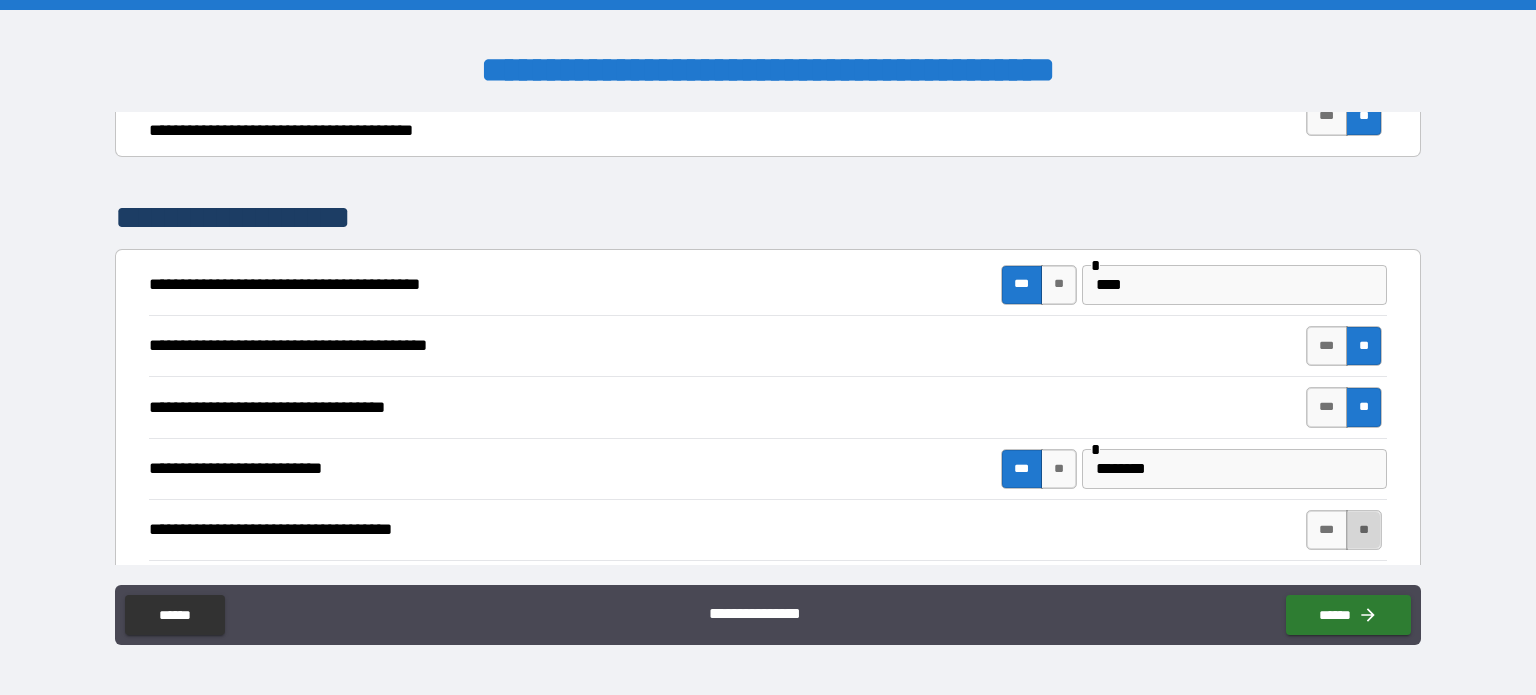 click on "**" at bounding box center (1364, 530) 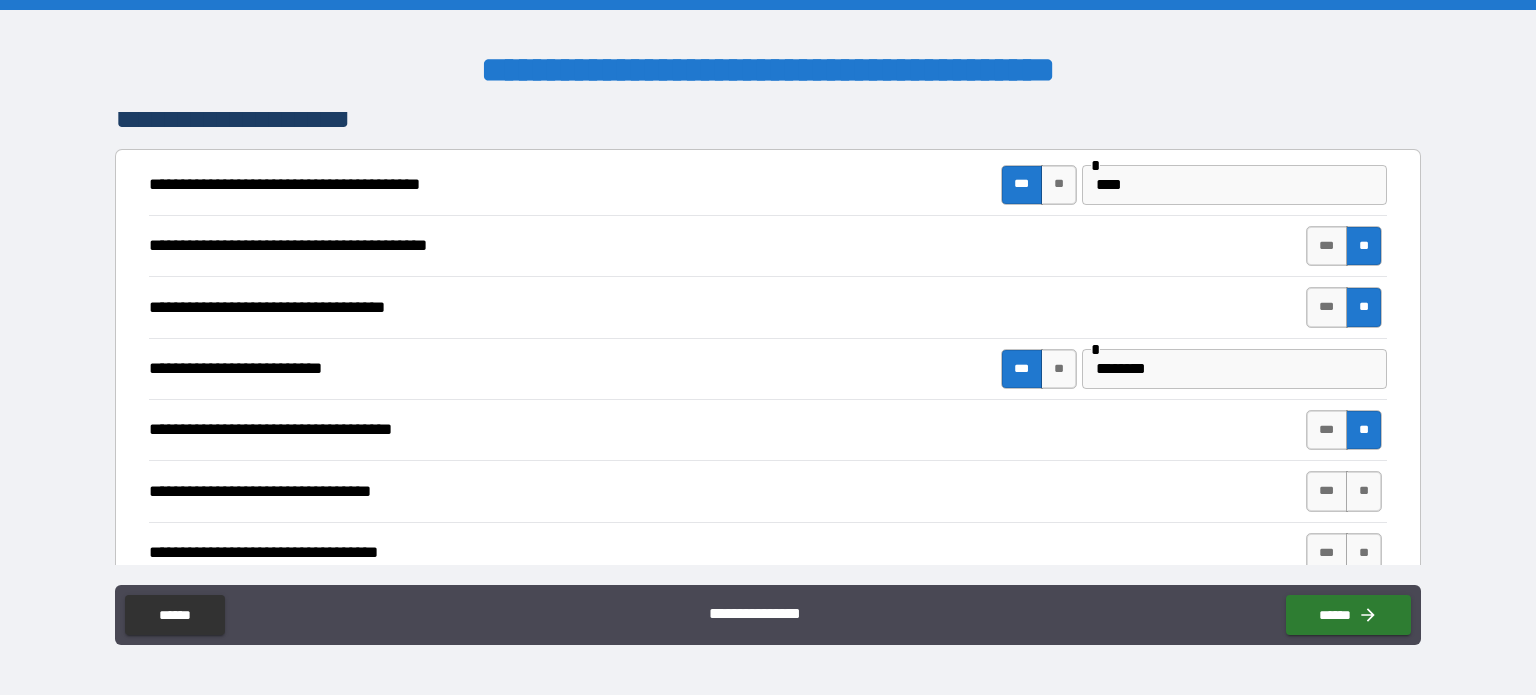 scroll, scrollTop: 4000, scrollLeft: 0, axis: vertical 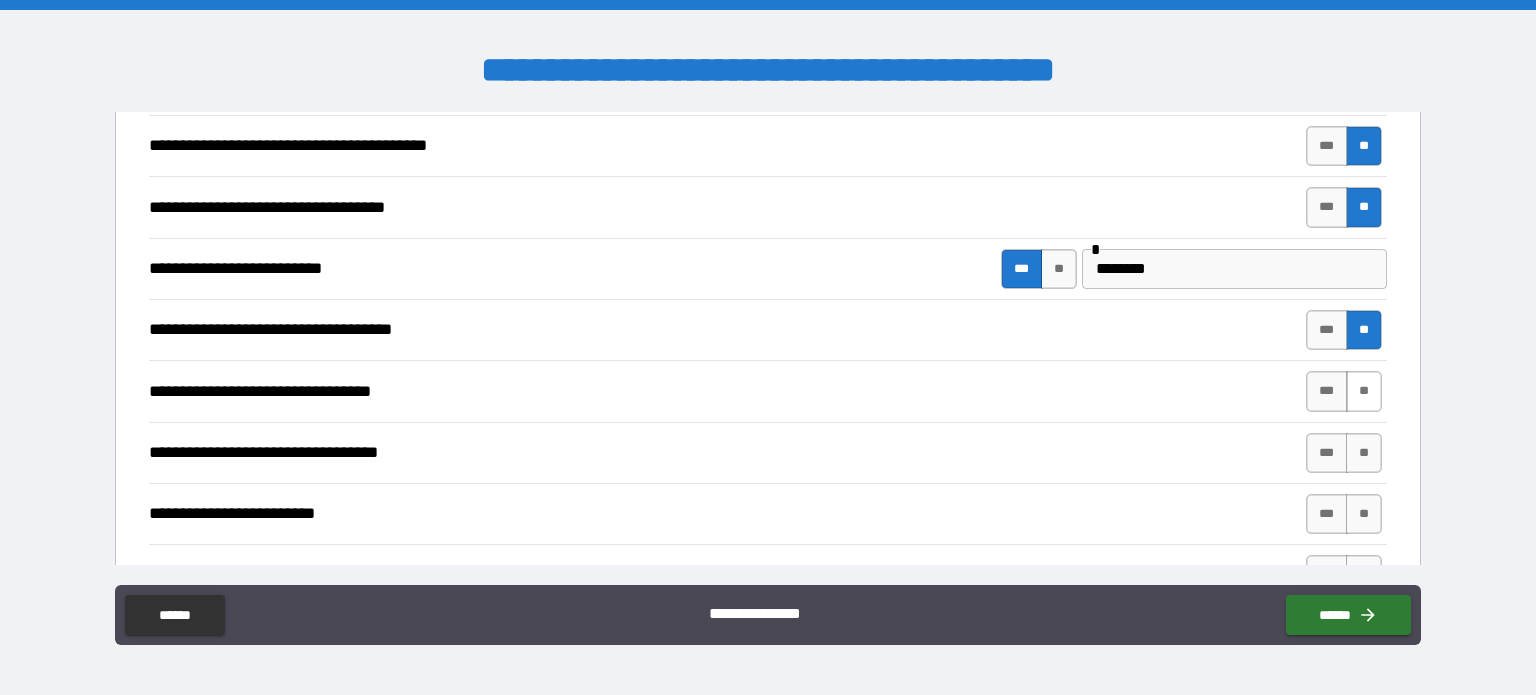 click on "**" at bounding box center [1364, 391] 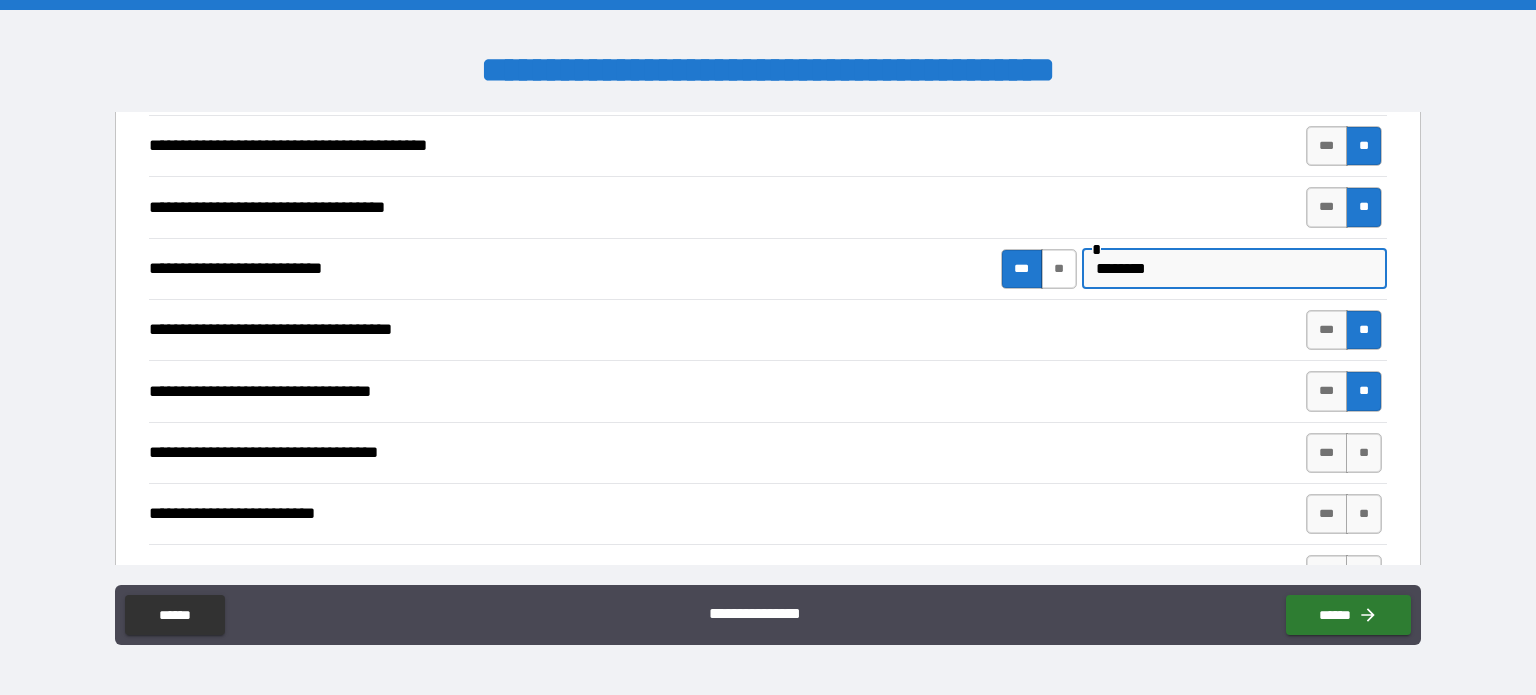drag, startPoint x: 1168, startPoint y: 251, endPoint x: 1055, endPoint y: 250, distance: 113.004425 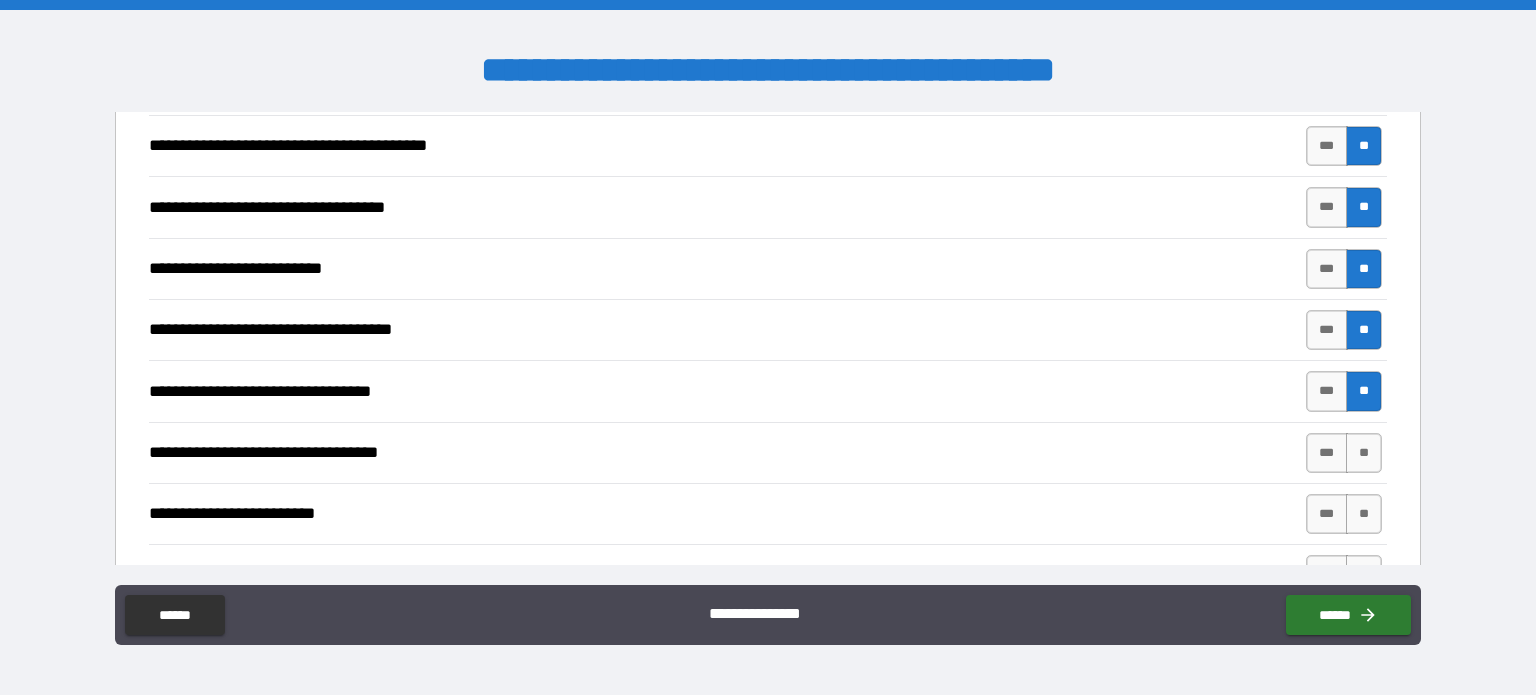 click on "**" at bounding box center (1364, 269) 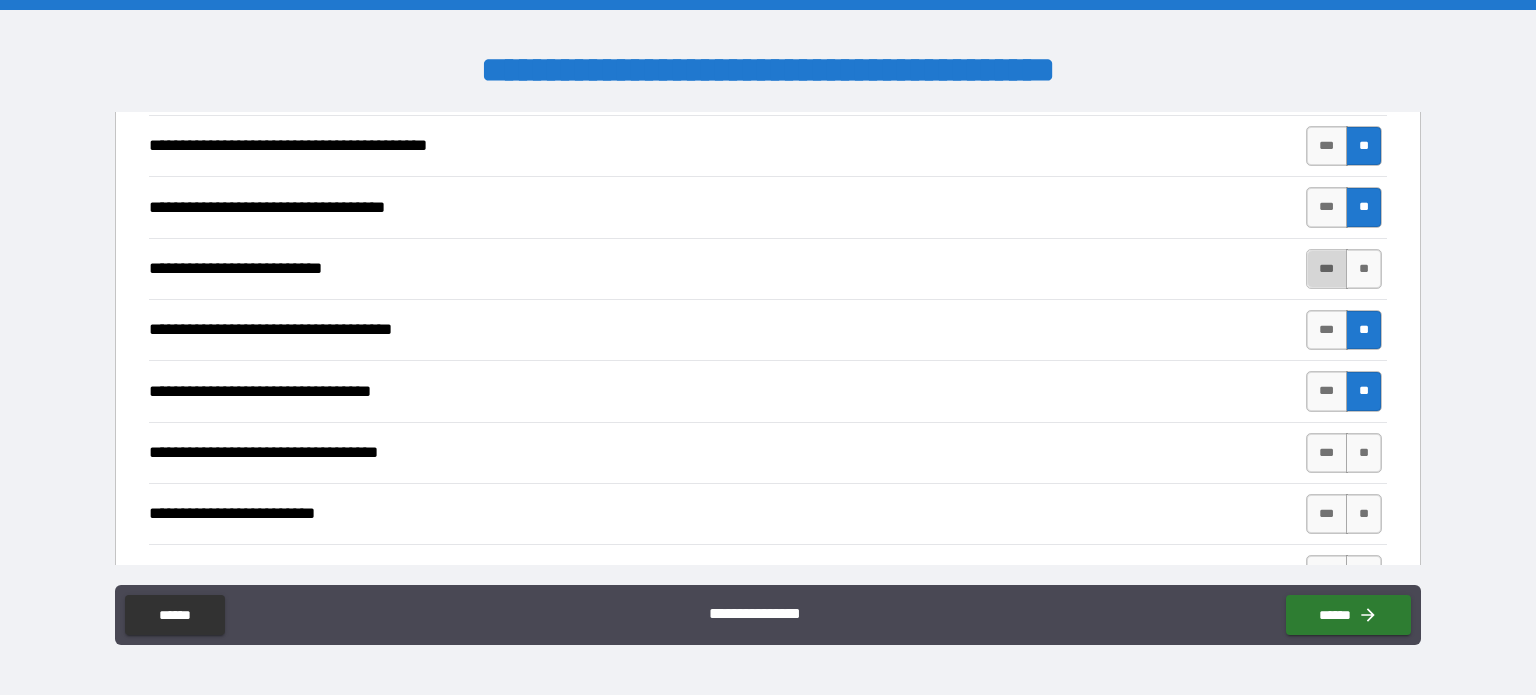 click on "***" at bounding box center (1327, 269) 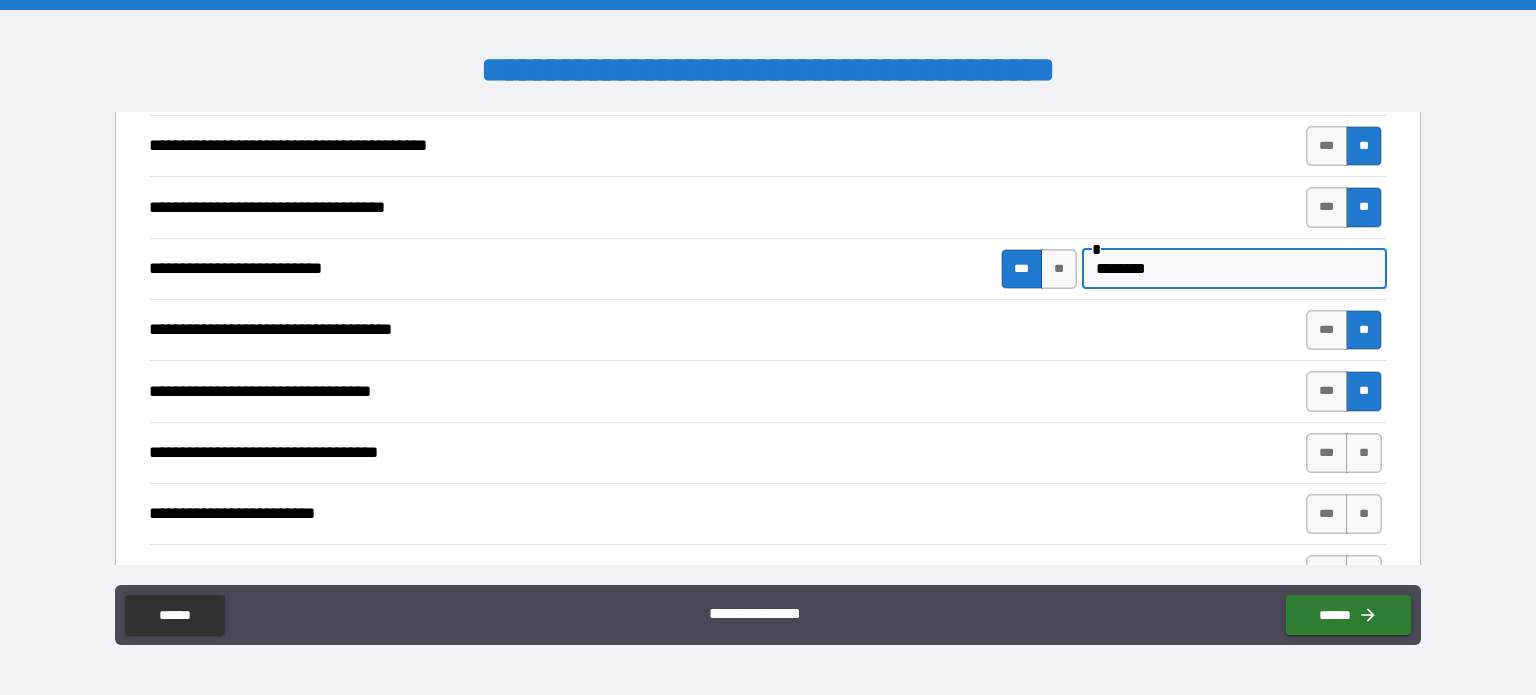 drag, startPoint x: 1273, startPoint y: 257, endPoint x: 936, endPoint y: 221, distance: 338.9174 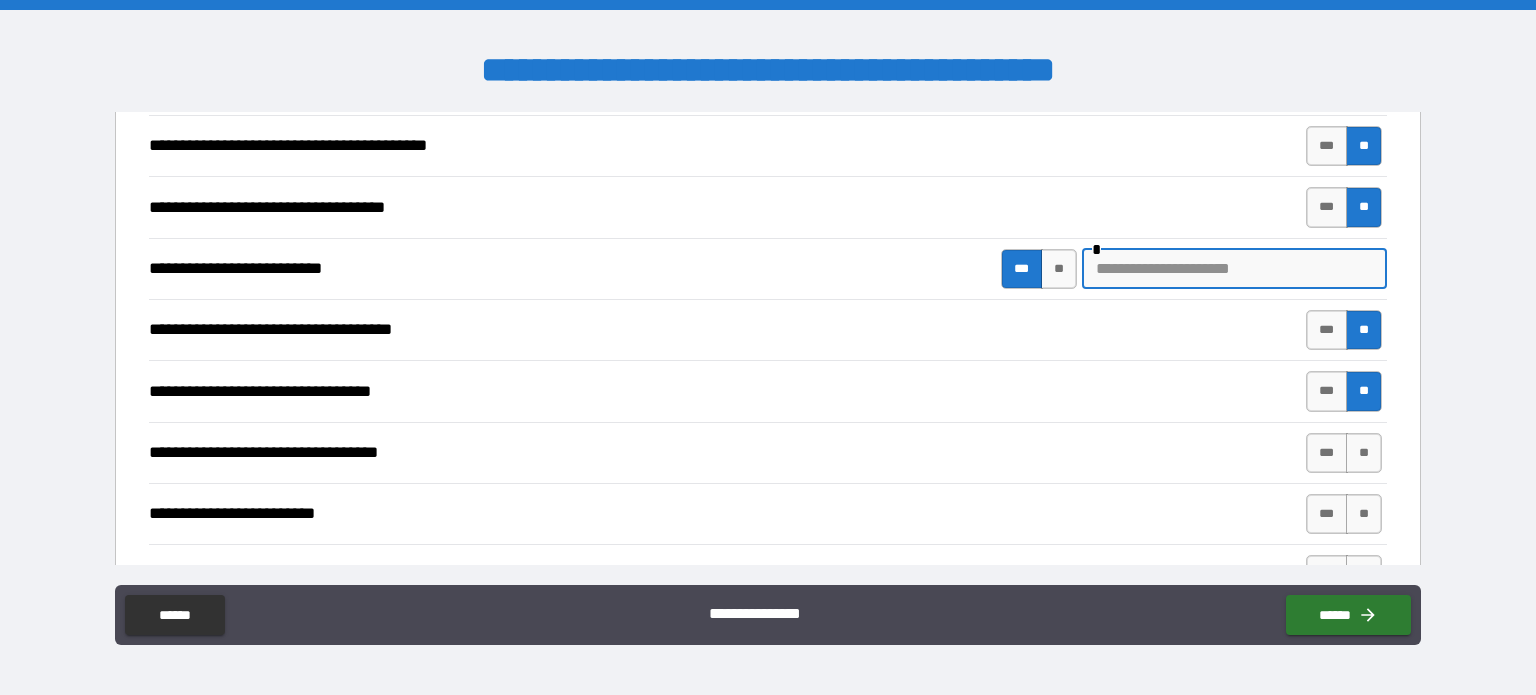 type 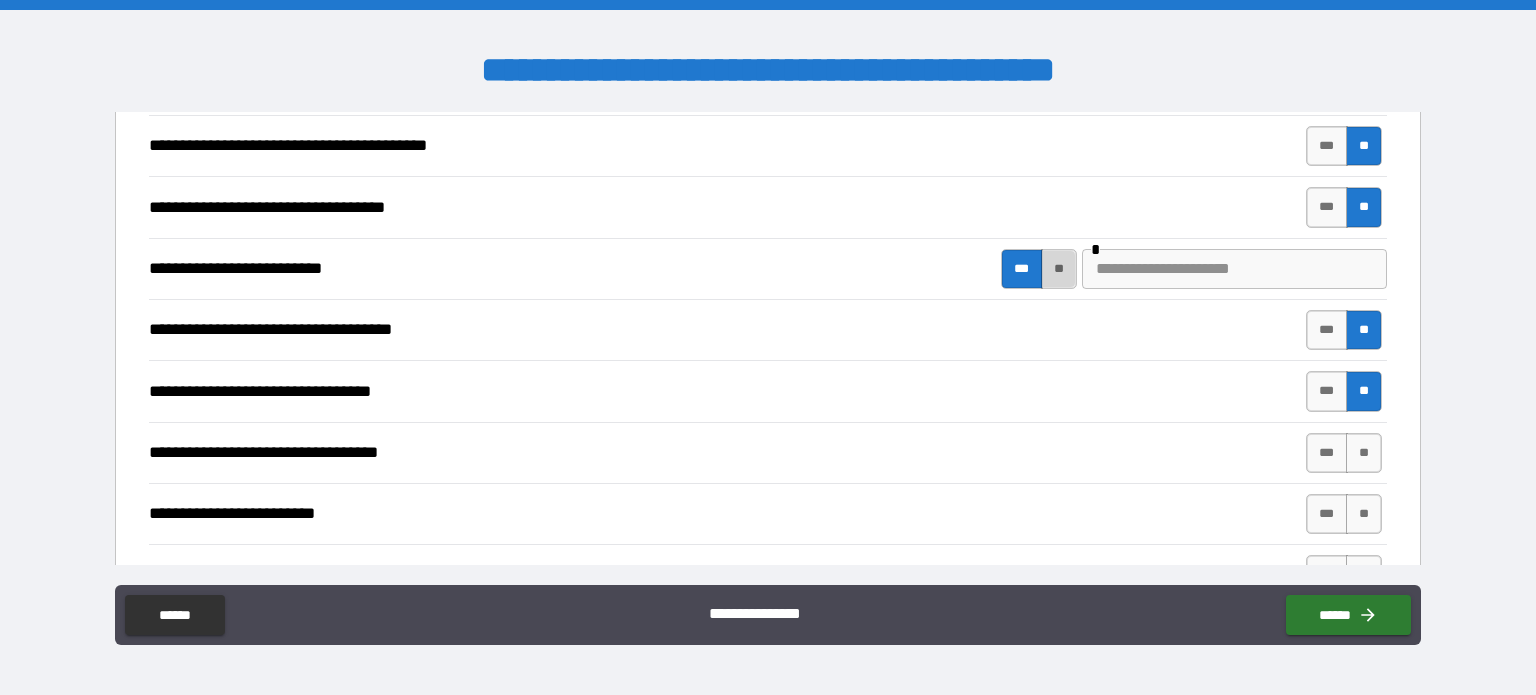 click on "**" at bounding box center [1059, 269] 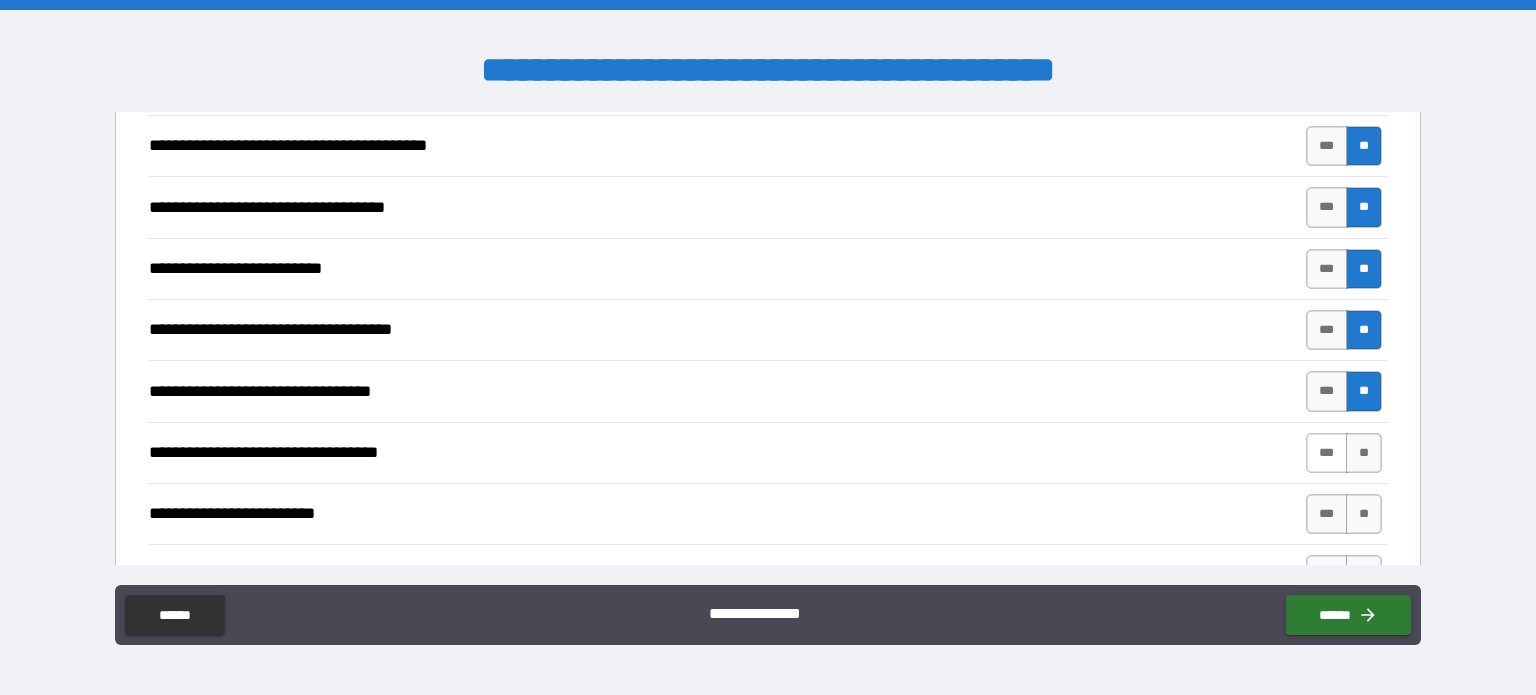 click on "***" at bounding box center [1327, 453] 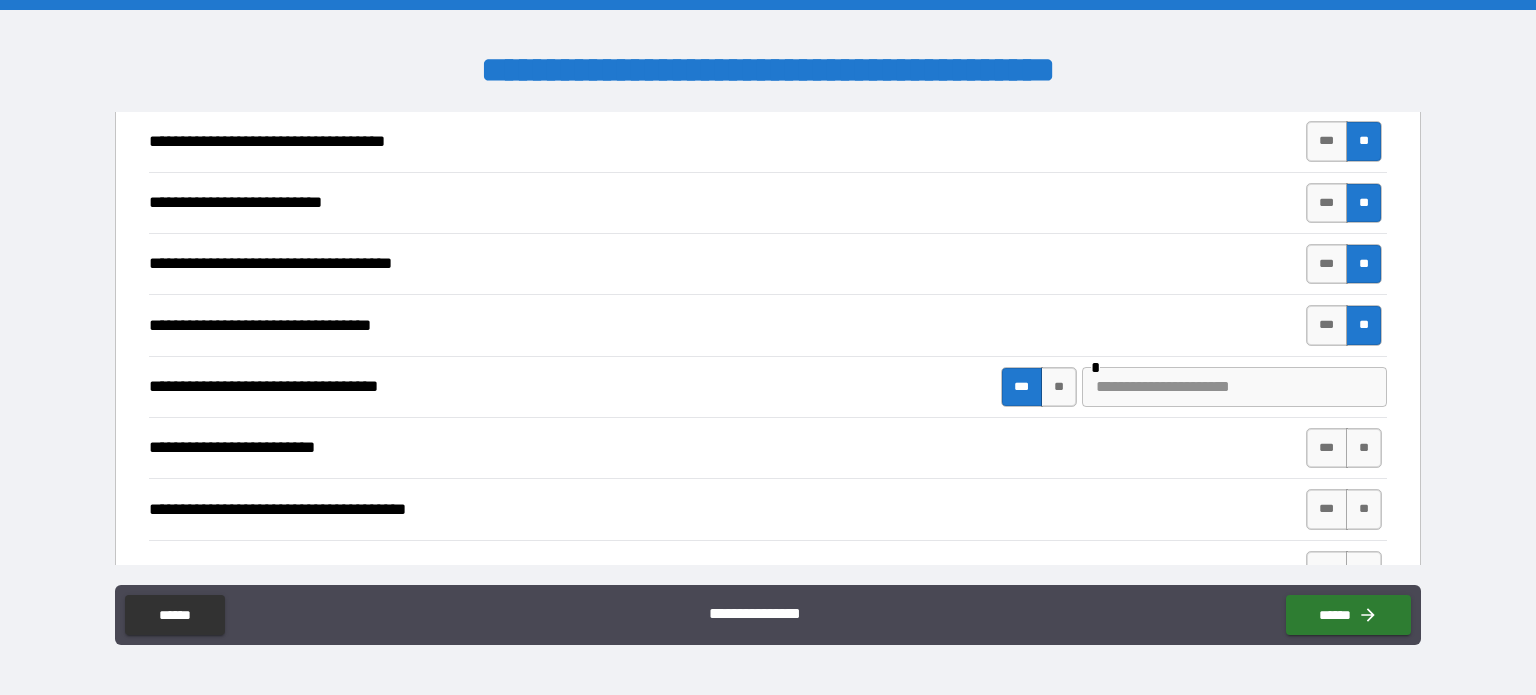 scroll, scrollTop: 4100, scrollLeft: 0, axis: vertical 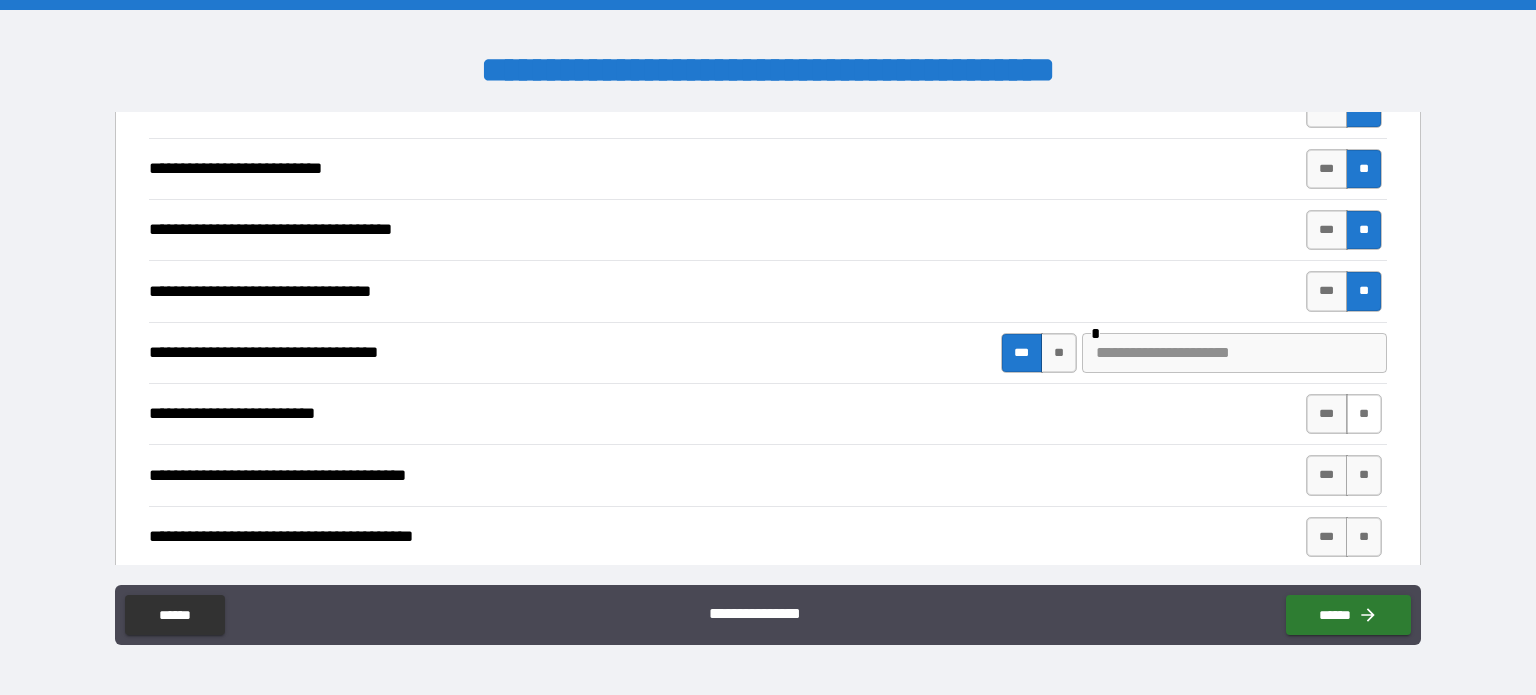 click on "**" at bounding box center (1364, 414) 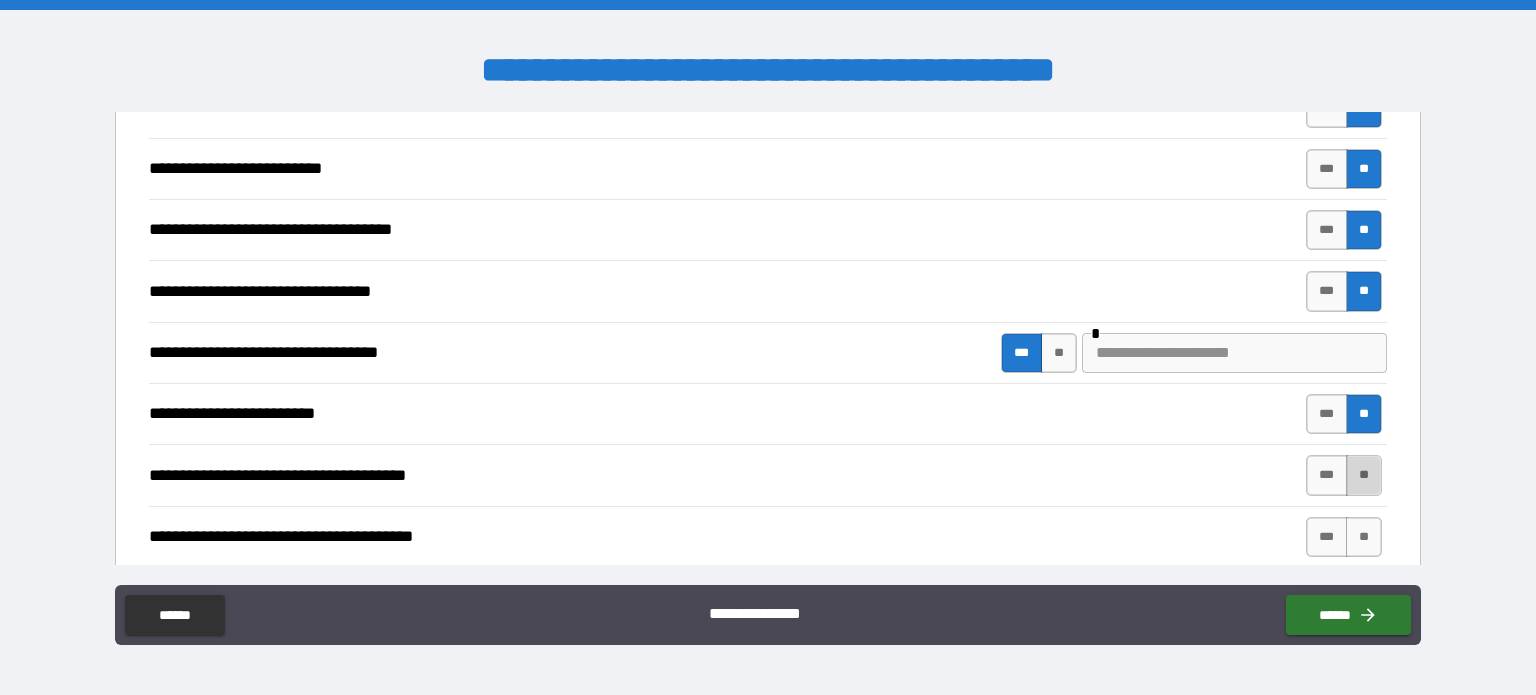 click on "**" at bounding box center [1364, 475] 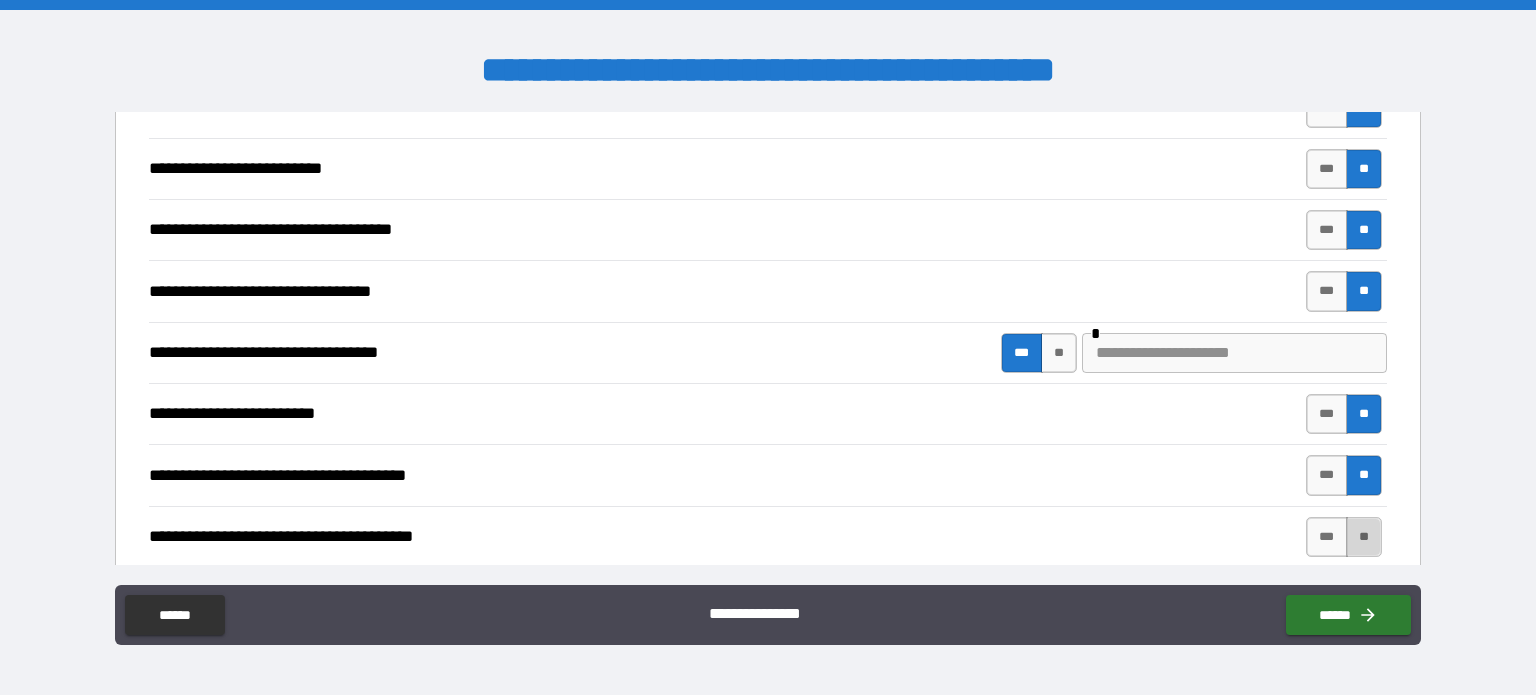 click on "**" at bounding box center [1364, 537] 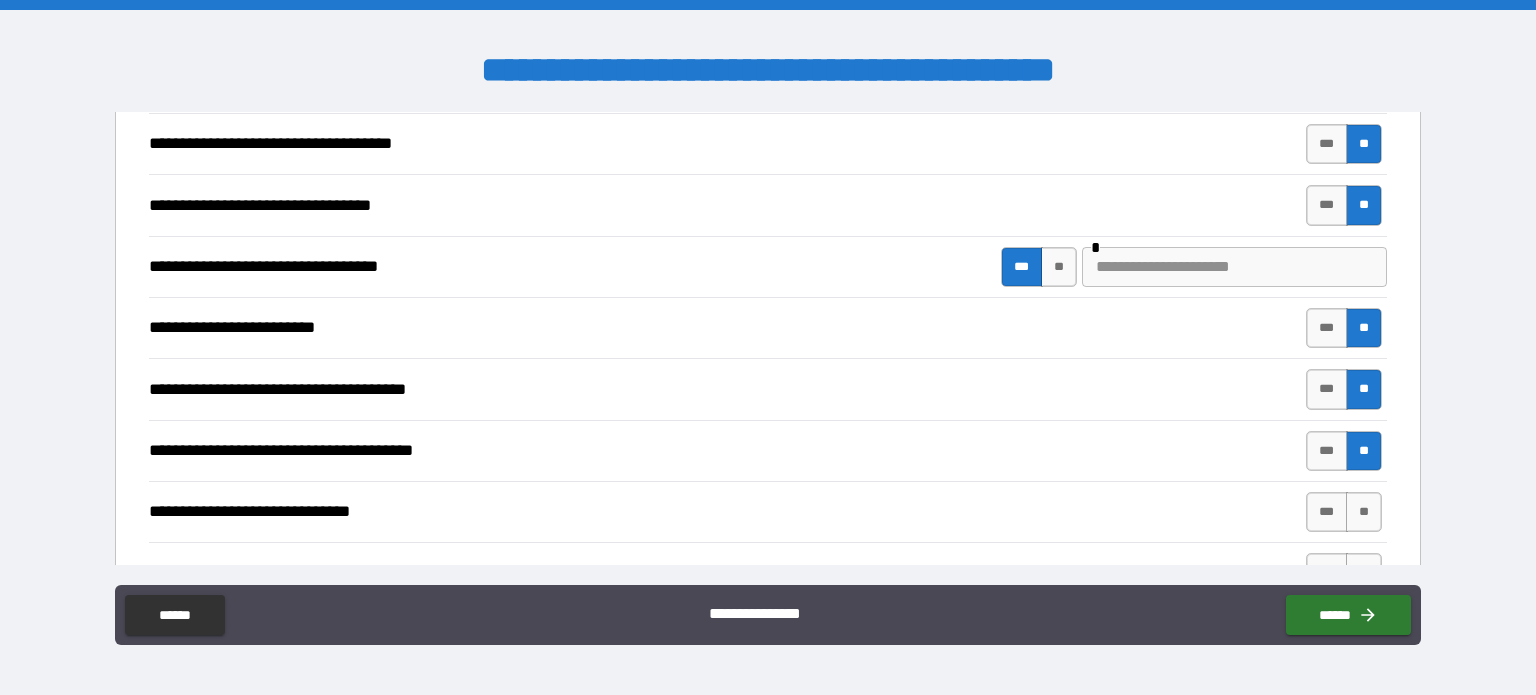 scroll, scrollTop: 4300, scrollLeft: 0, axis: vertical 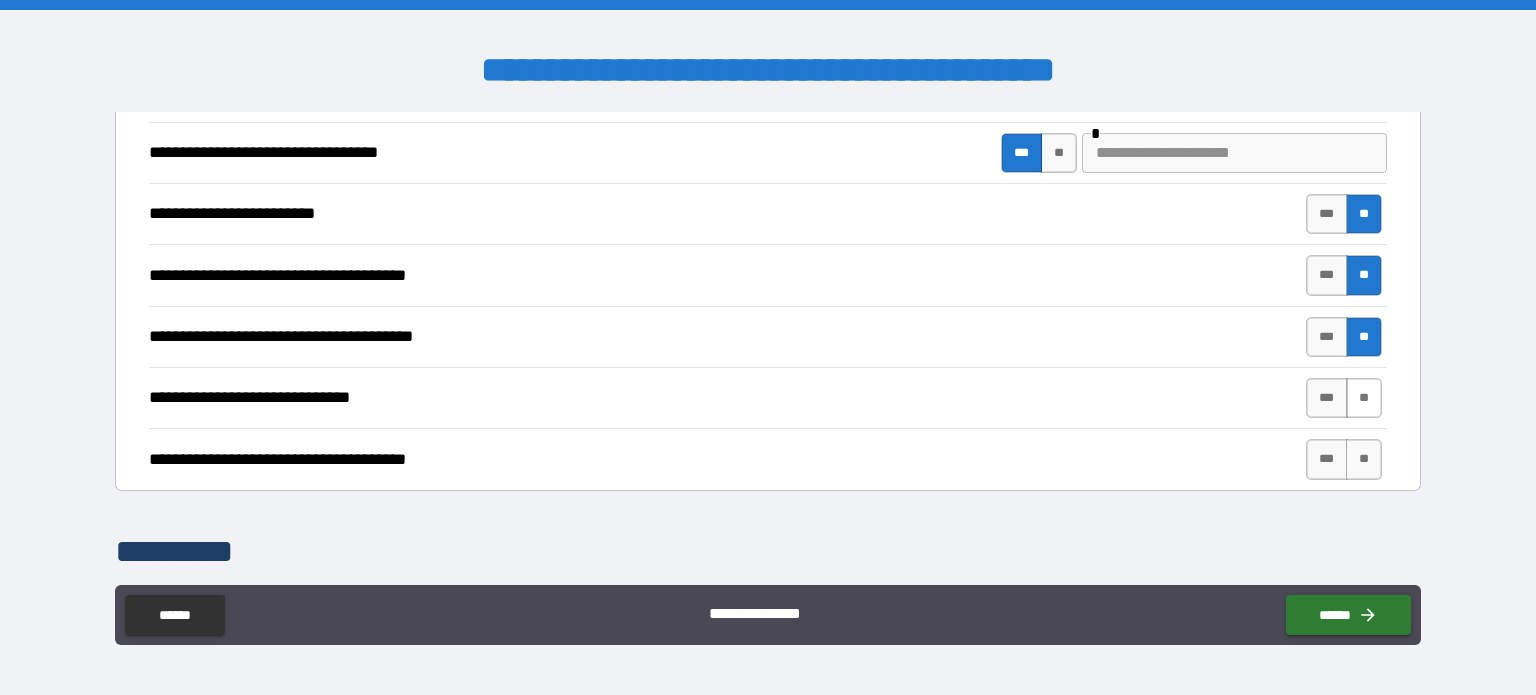click on "**" at bounding box center (1364, 398) 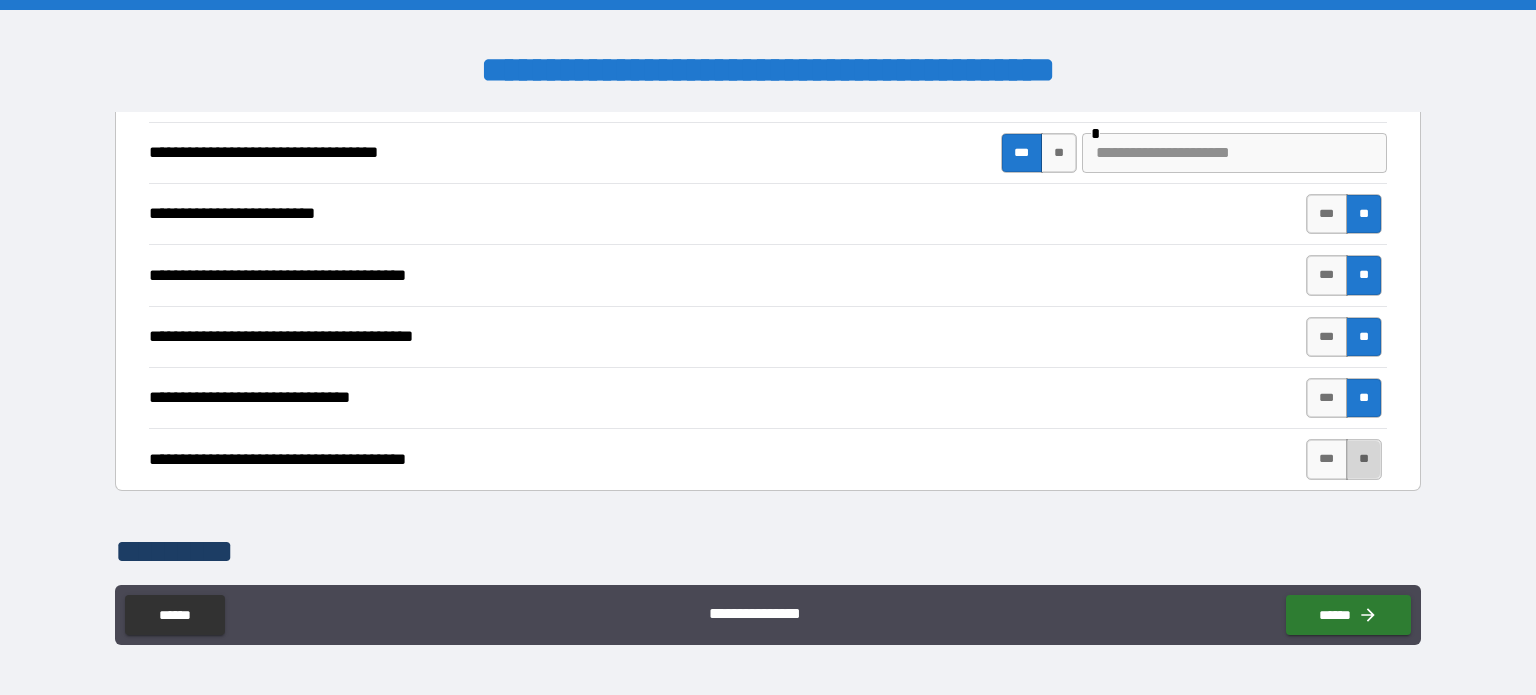 click on "**" at bounding box center [1364, 459] 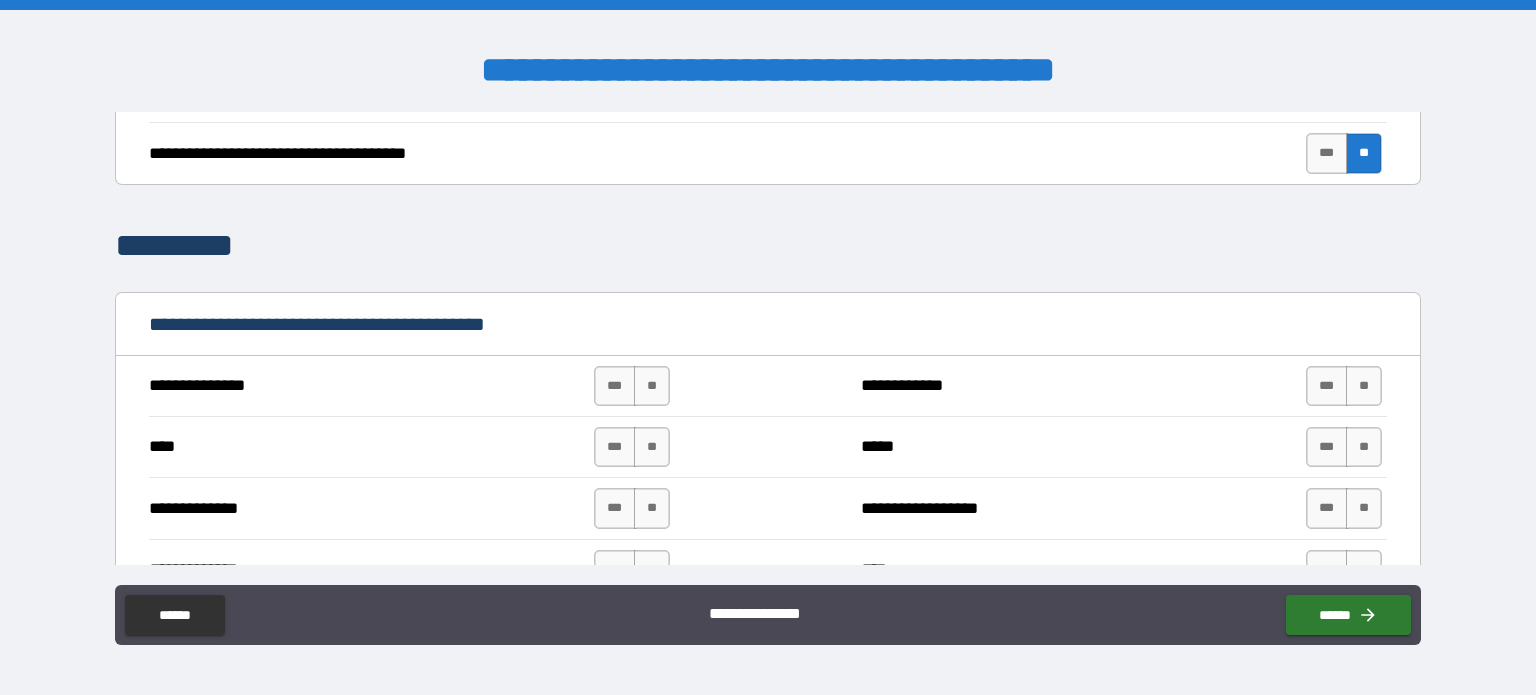 scroll, scrollTop: 4700, scrollLeft: 0, axis: vertical 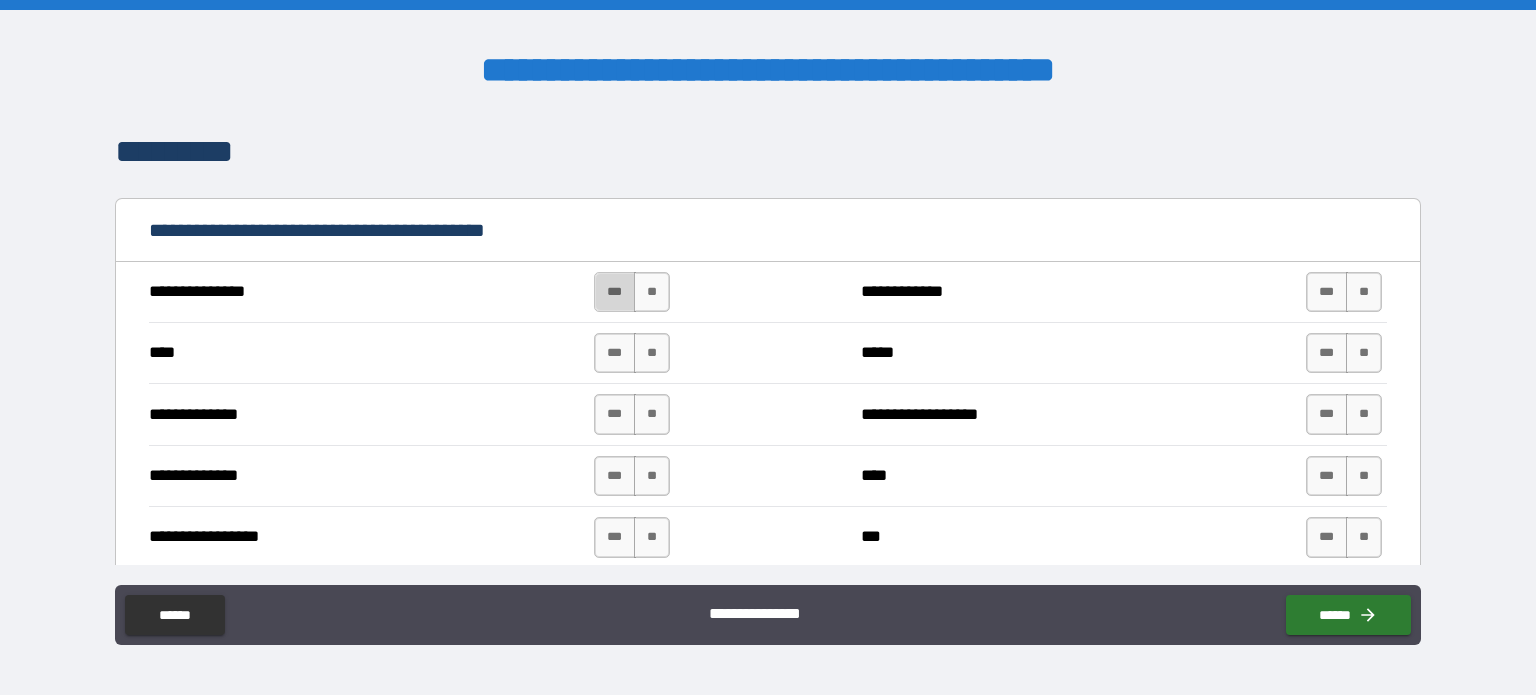 click on "***" at bounding box center [615, 292] 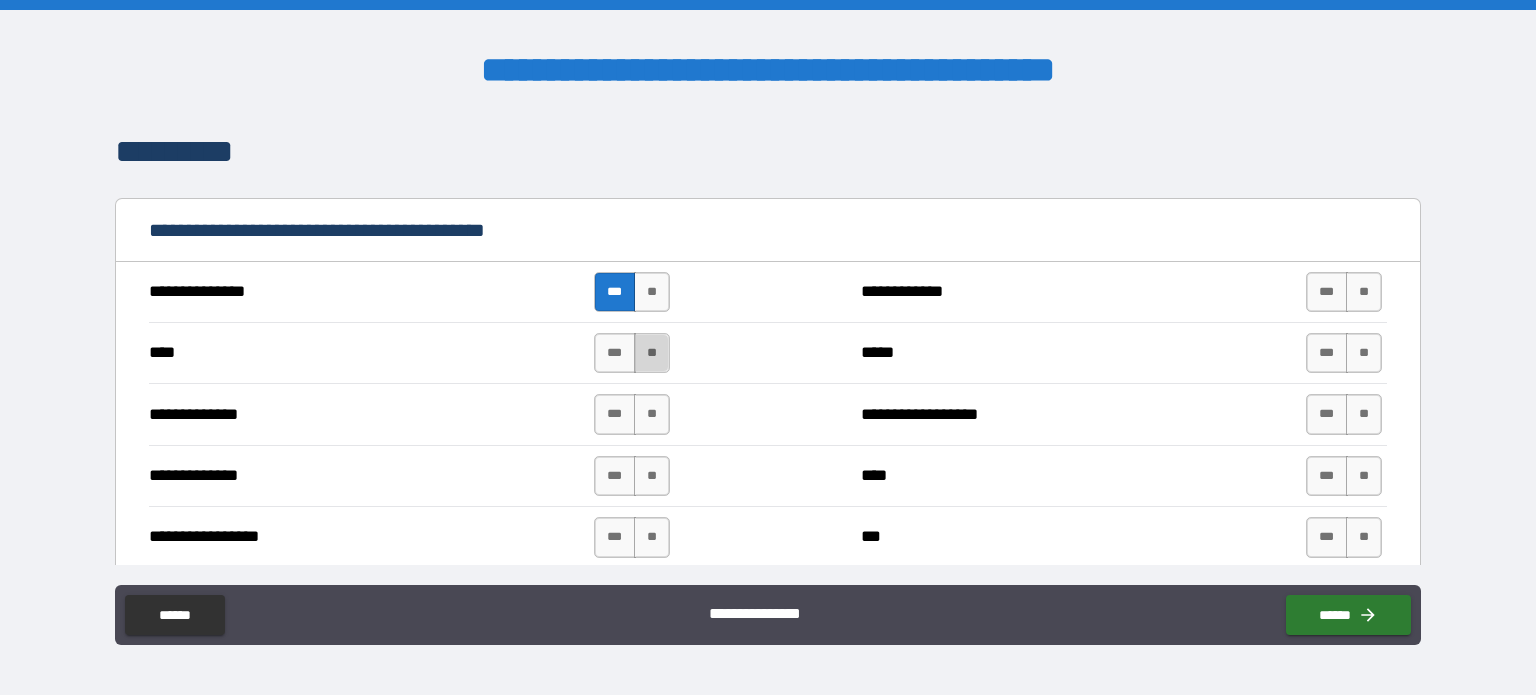 click on "**" at bounding box center (652, 353) 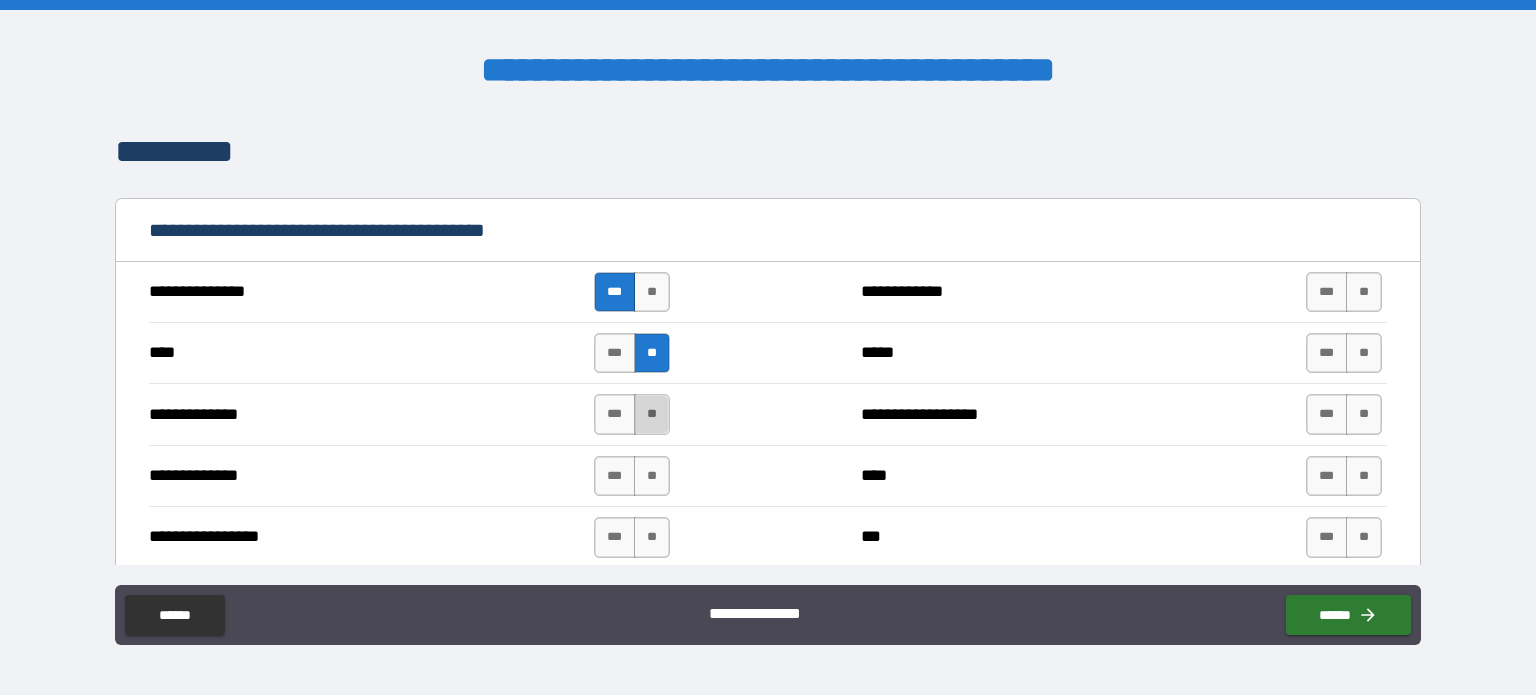 click on "**" at bounding box center (652, 414) 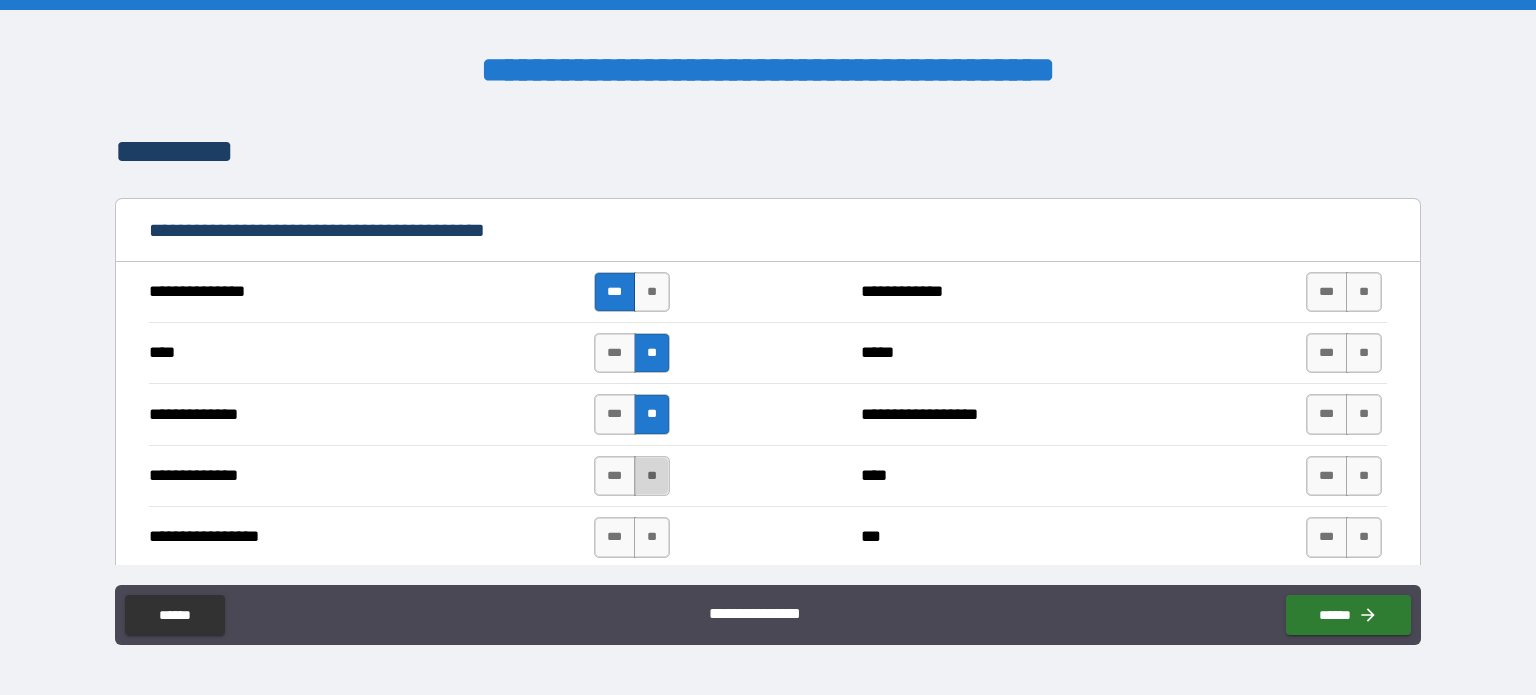 click on "**" at bounding box center (652, 476) 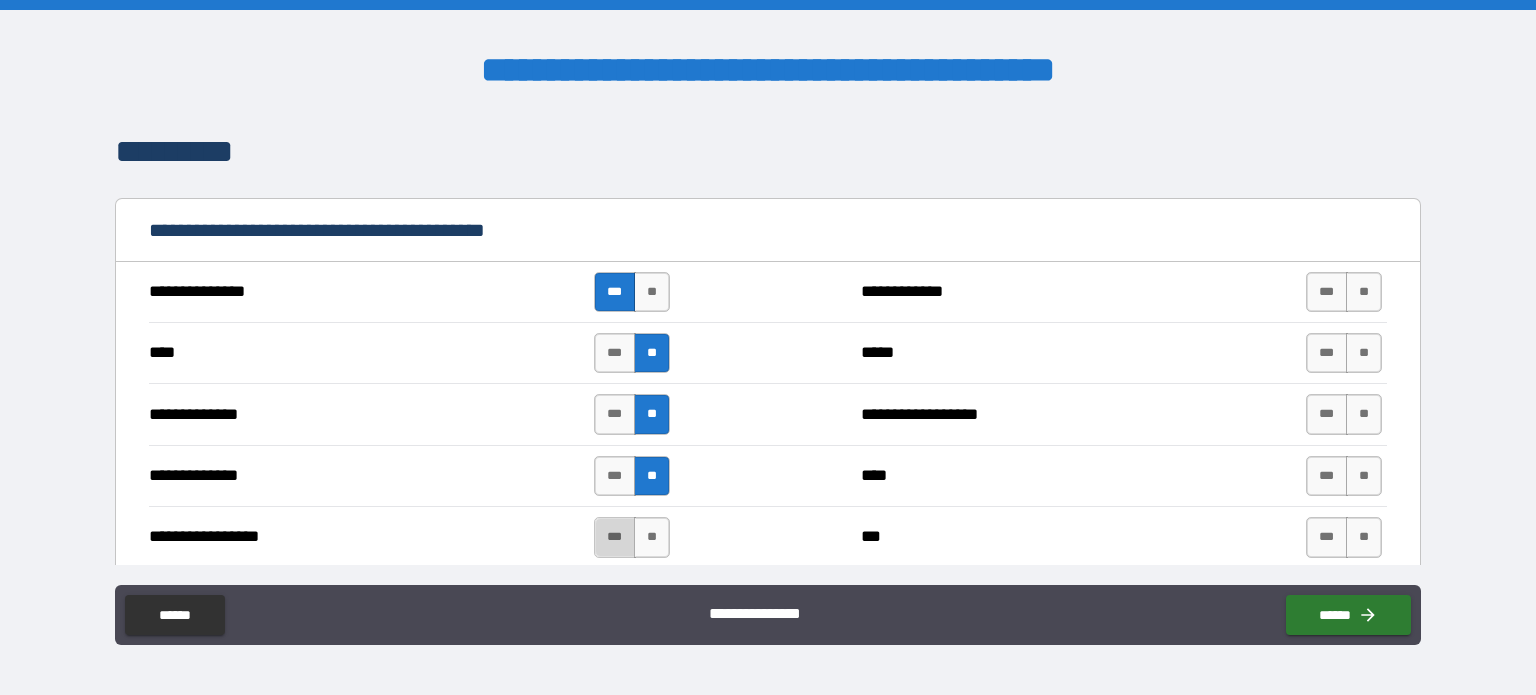 click on "***" at bounding box center (615, 537) 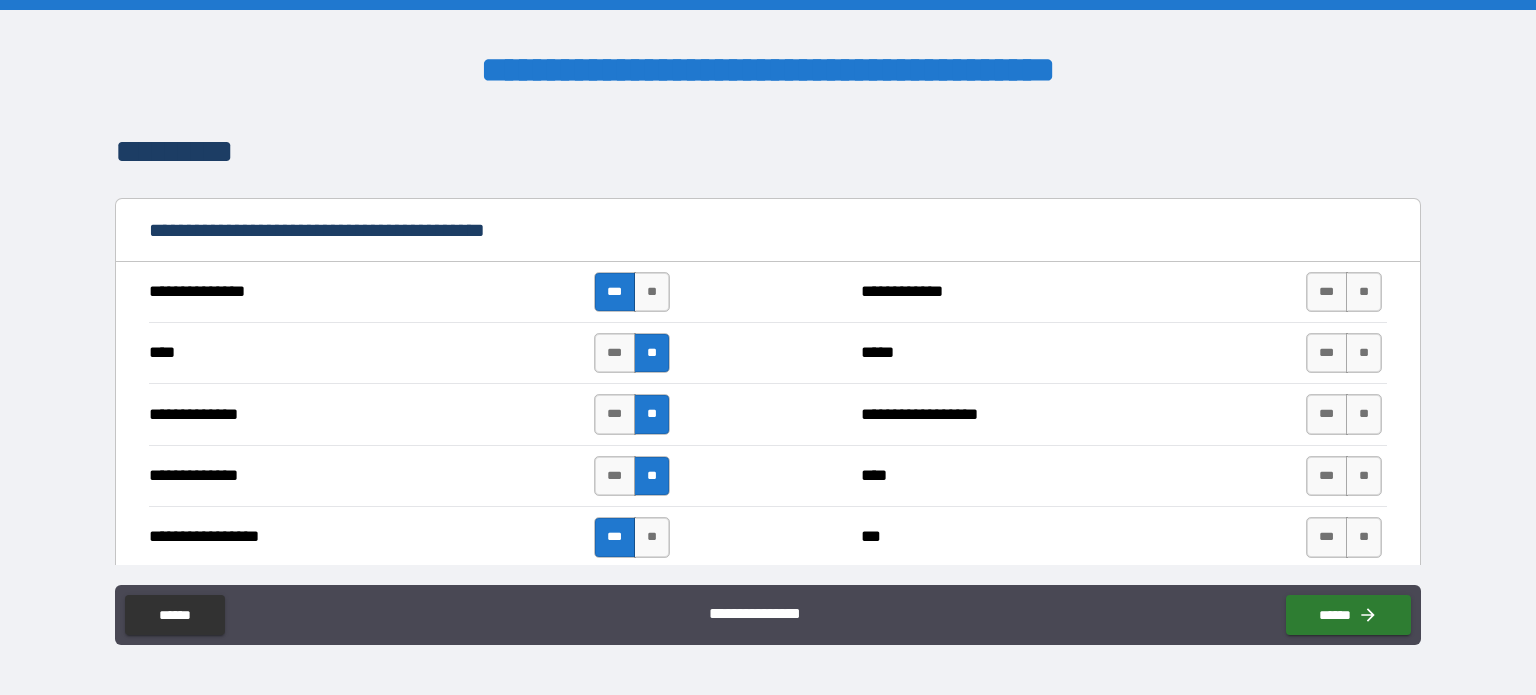 scroll, scrollTop: 4800, scrollLeft: 0, axis: vertical 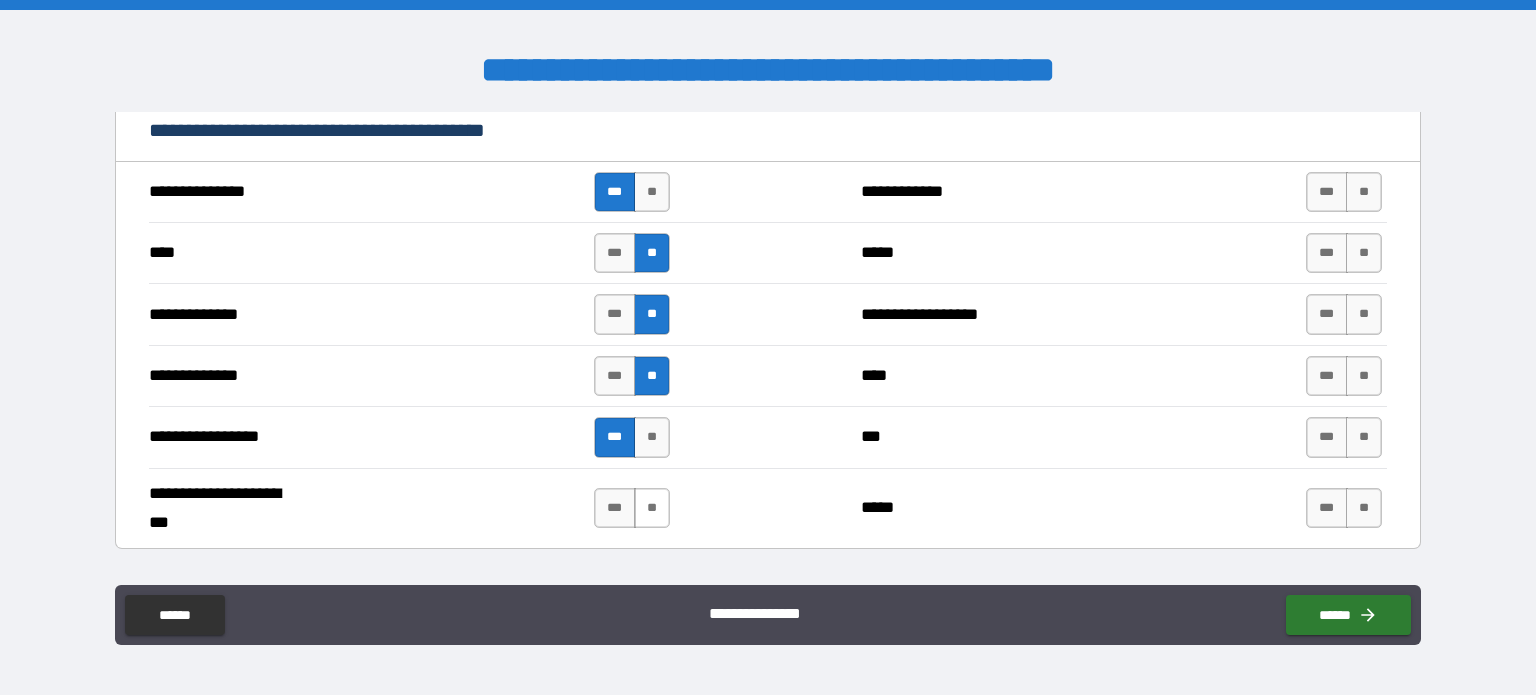 click on "**" at bounding box center [652, 508] 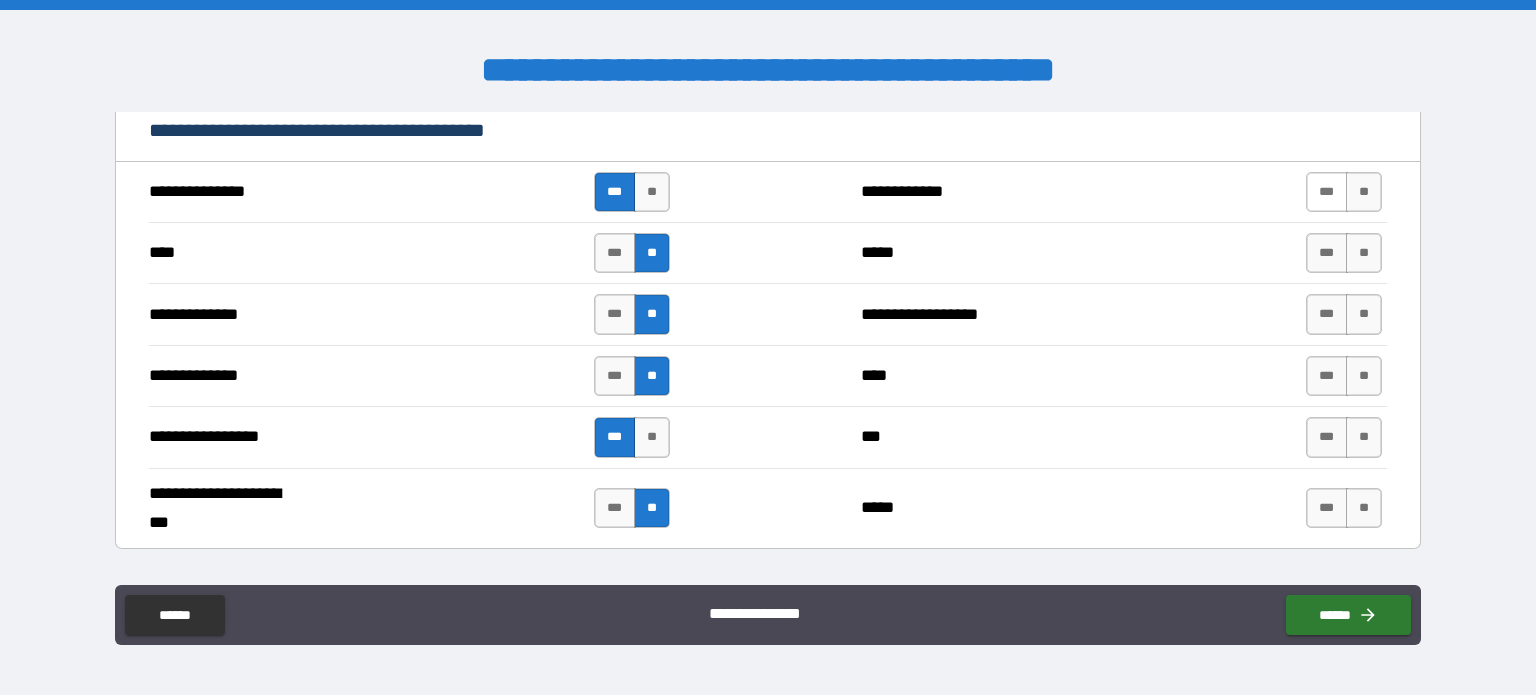 click on "***" at bounding box center [1327, 192] 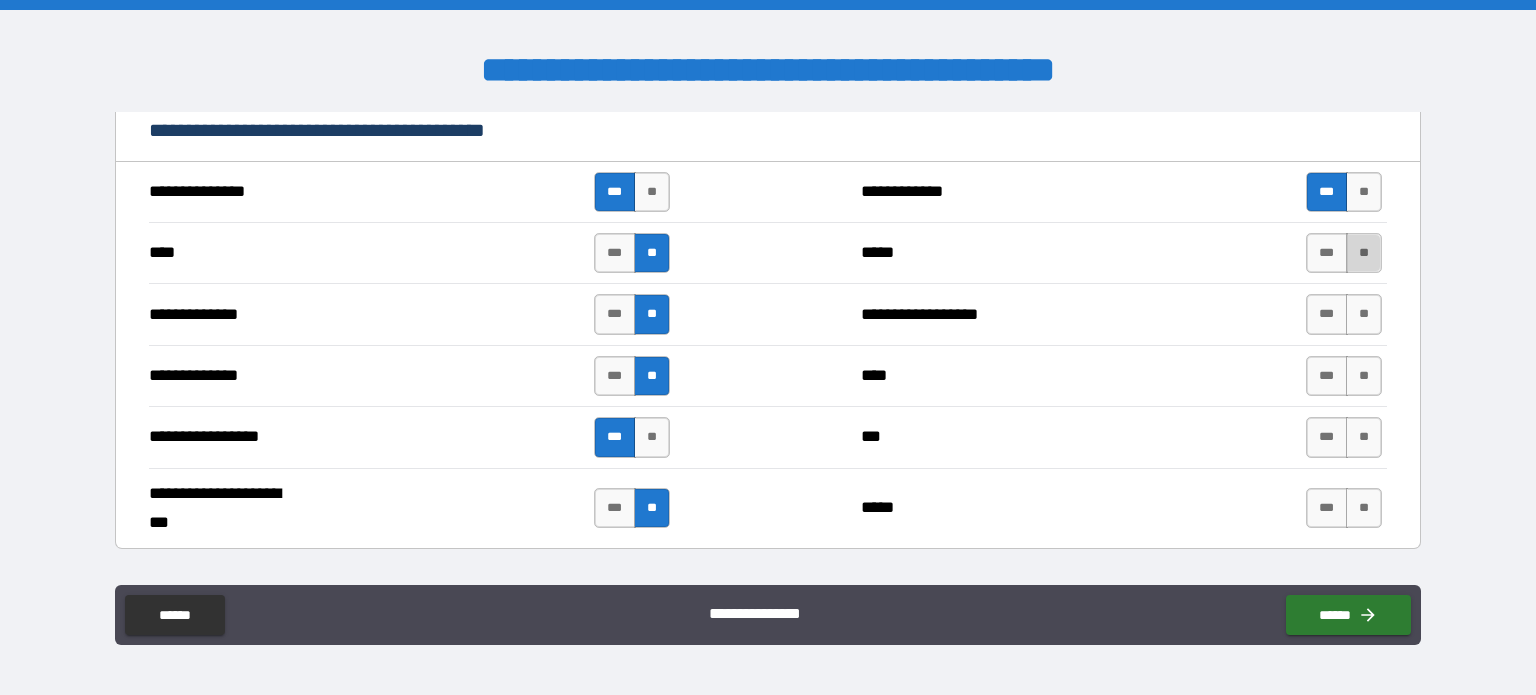 click on "**" at bounding box center [1364, 253] 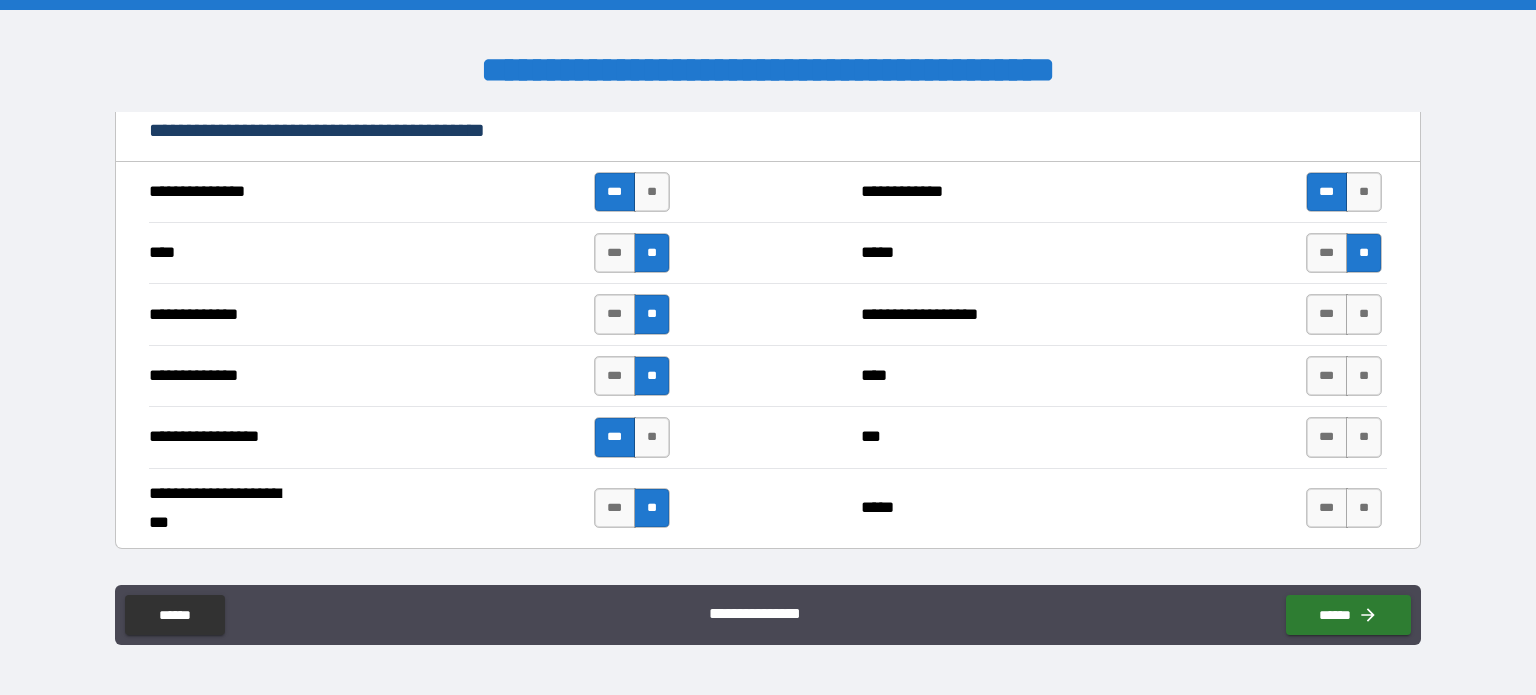 click on "[FIRST] [LAST] [STREET] [CITY] [STATE]" at bounding box center (768, 313) 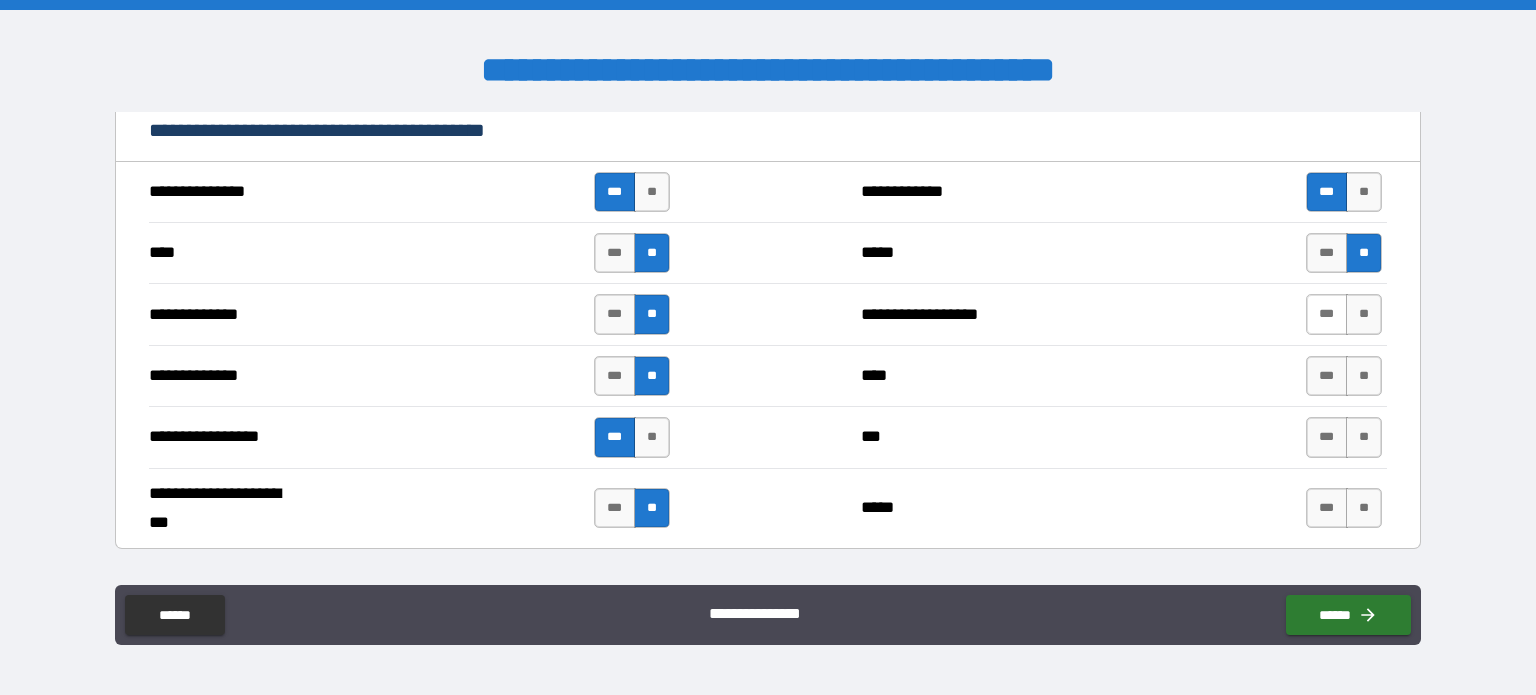 click on "***" at bounding box center (1327, 314) 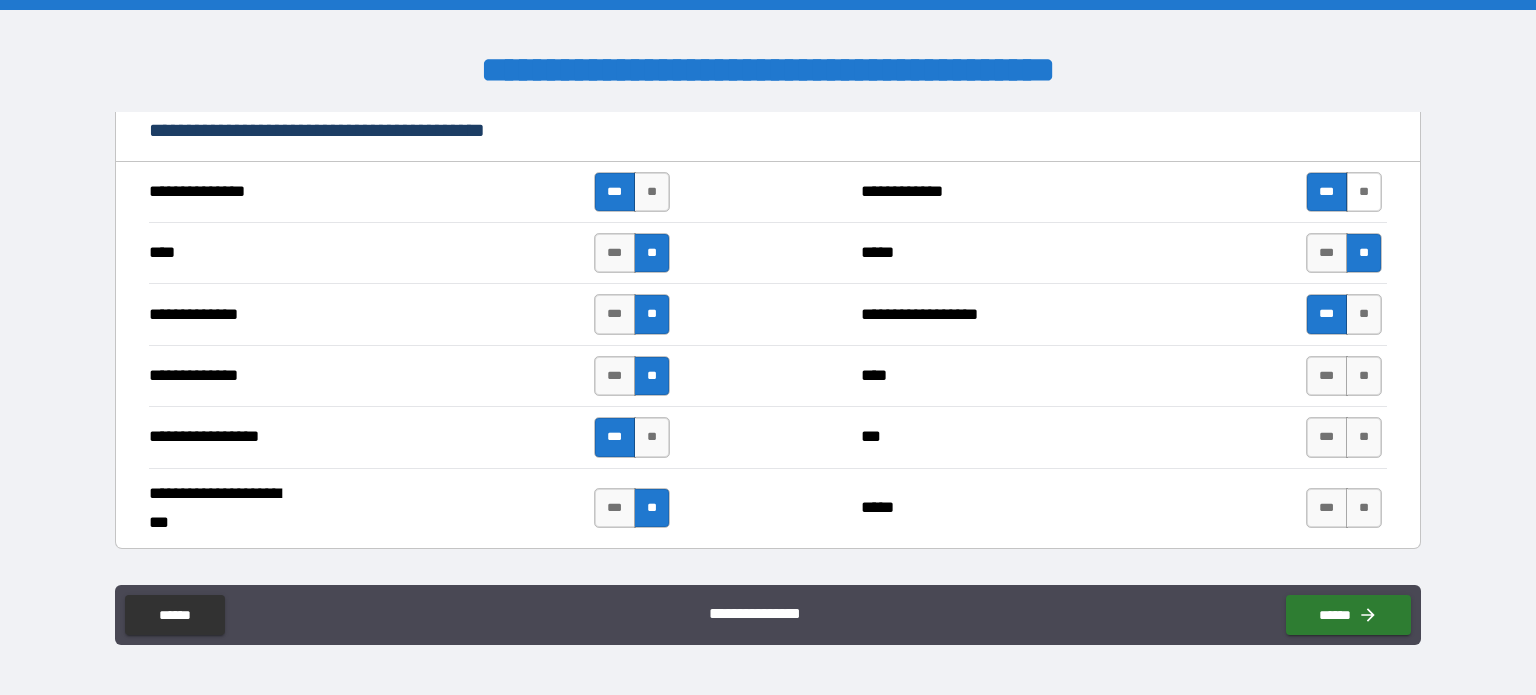 click on "**" at bounding box center [1364, 192] 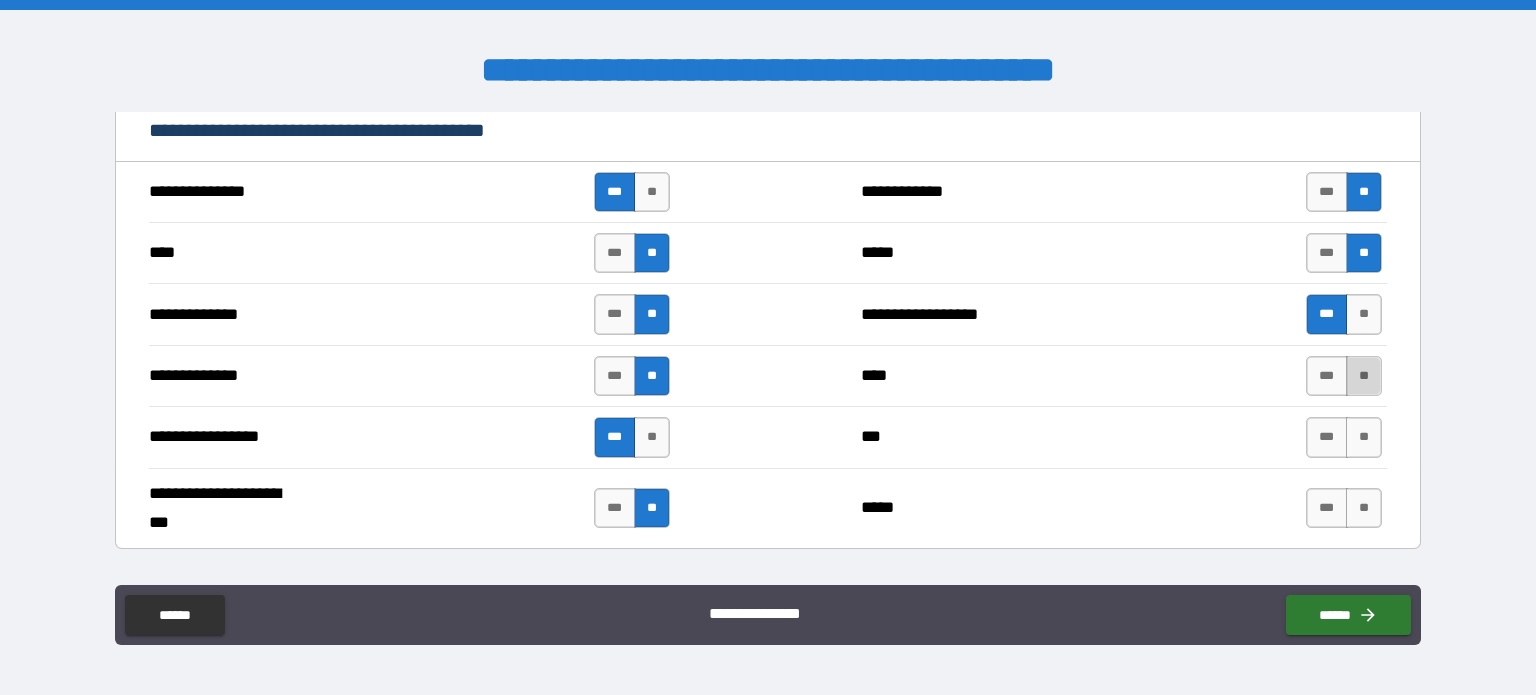 click on "**" at bounding box center (1364, 376) 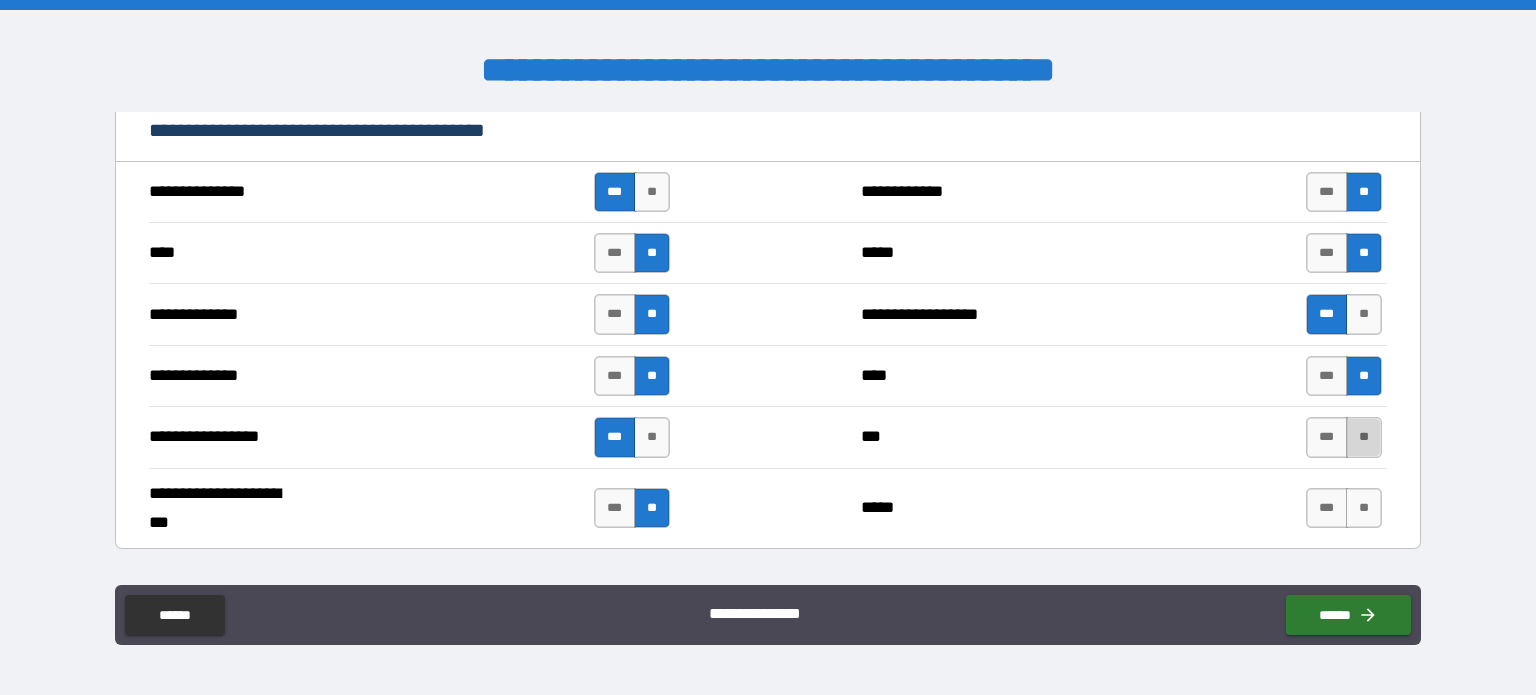 drag, startPoint x: 1351, startPoint y: 421, endPoint x: 1346, endPoint y: 461, distance: 40.311287 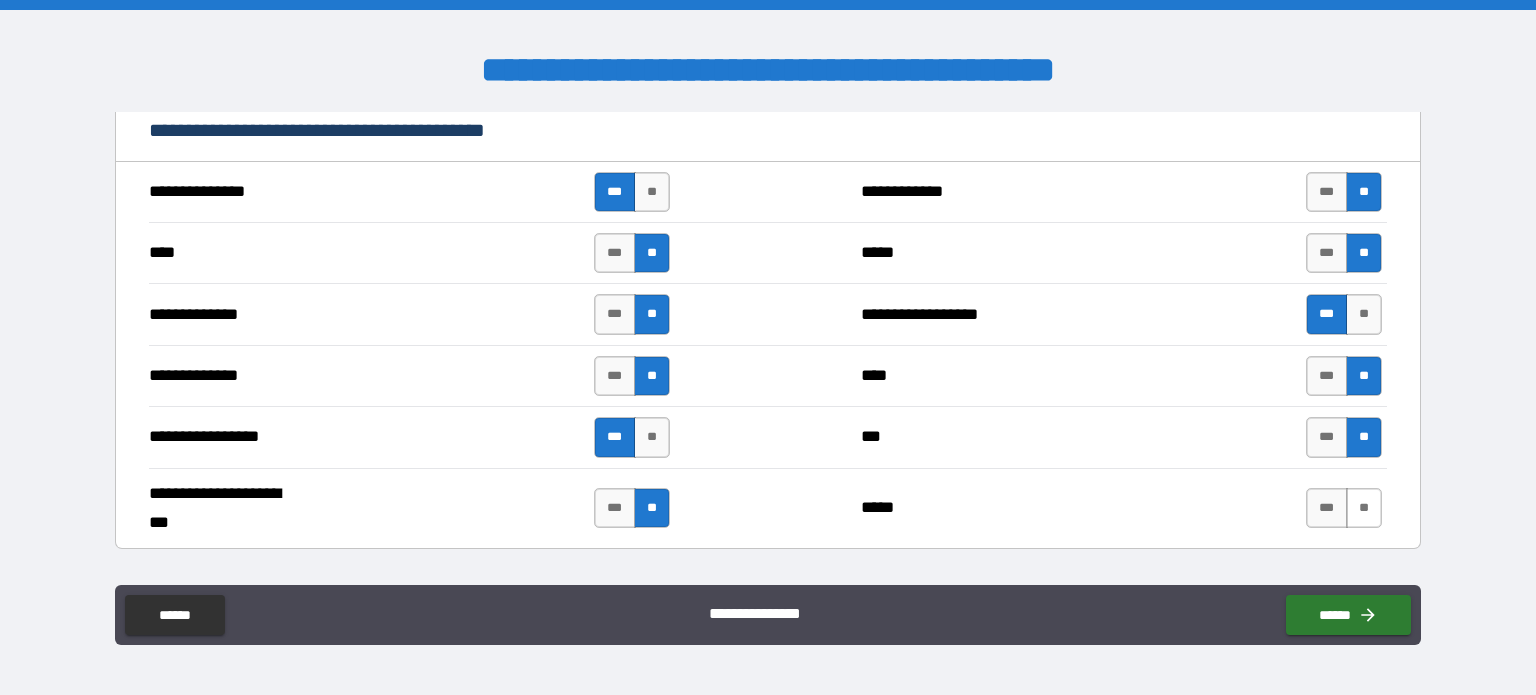 click on "**" at bounding box center [1364, 508] 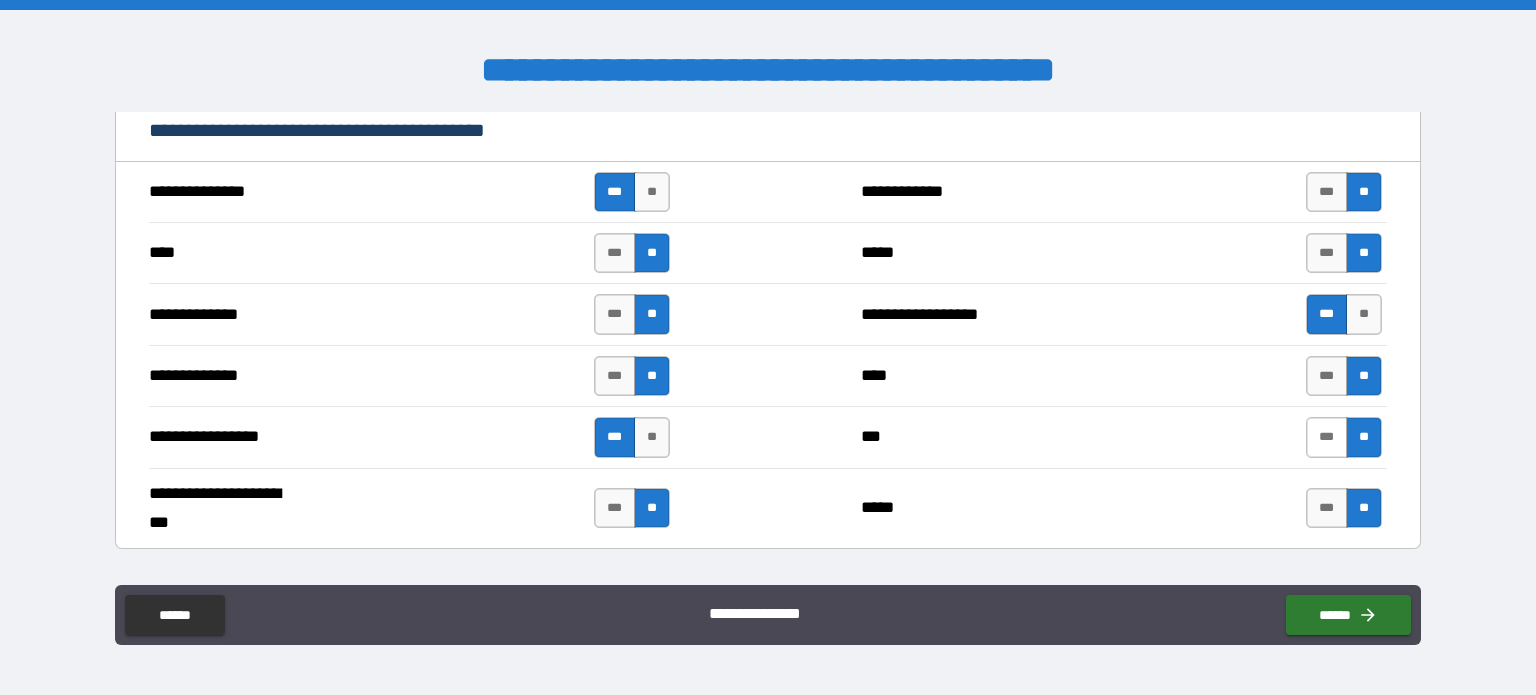 click on "***" at bounding box center [1327, 437] 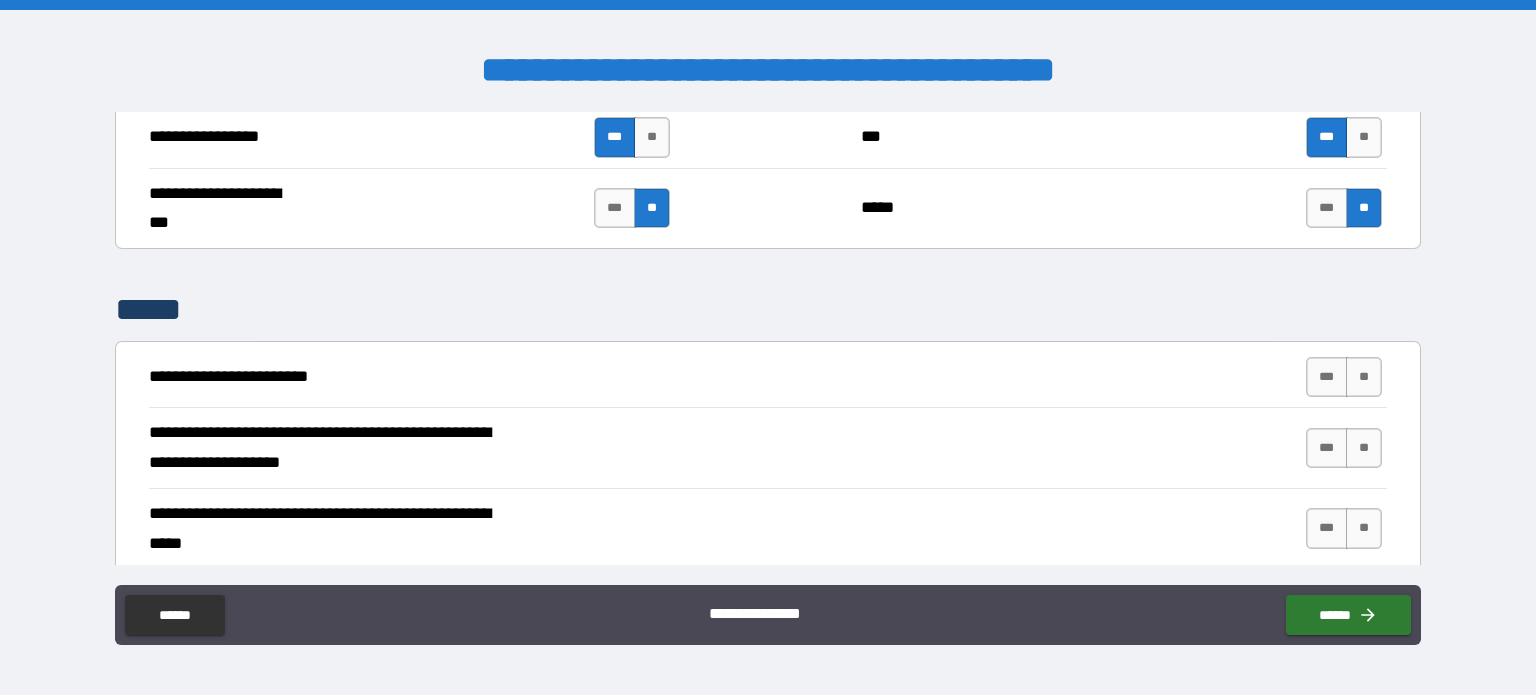 scroll, scrollTop: 5200, scrollLeft: 0, axis: vertical 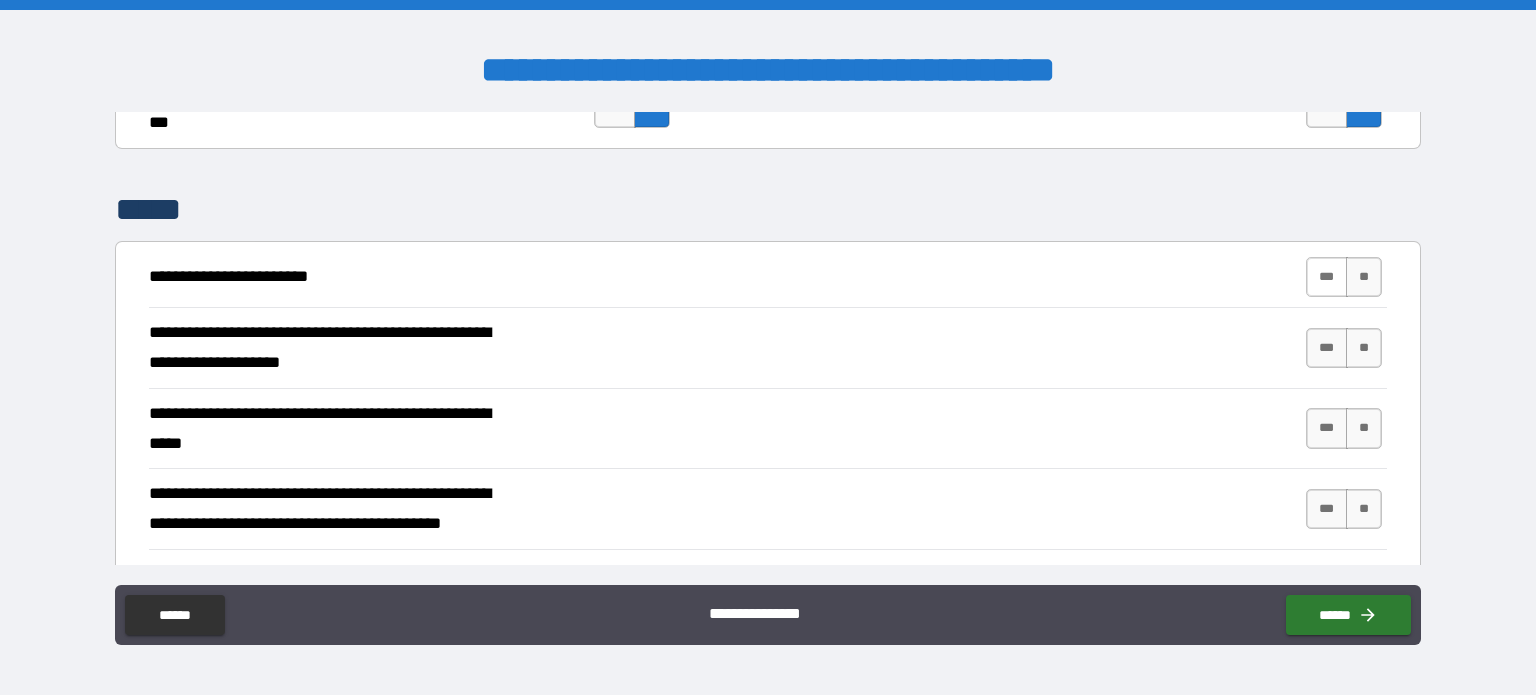 click on "***" at bounding box center (1327, 277) 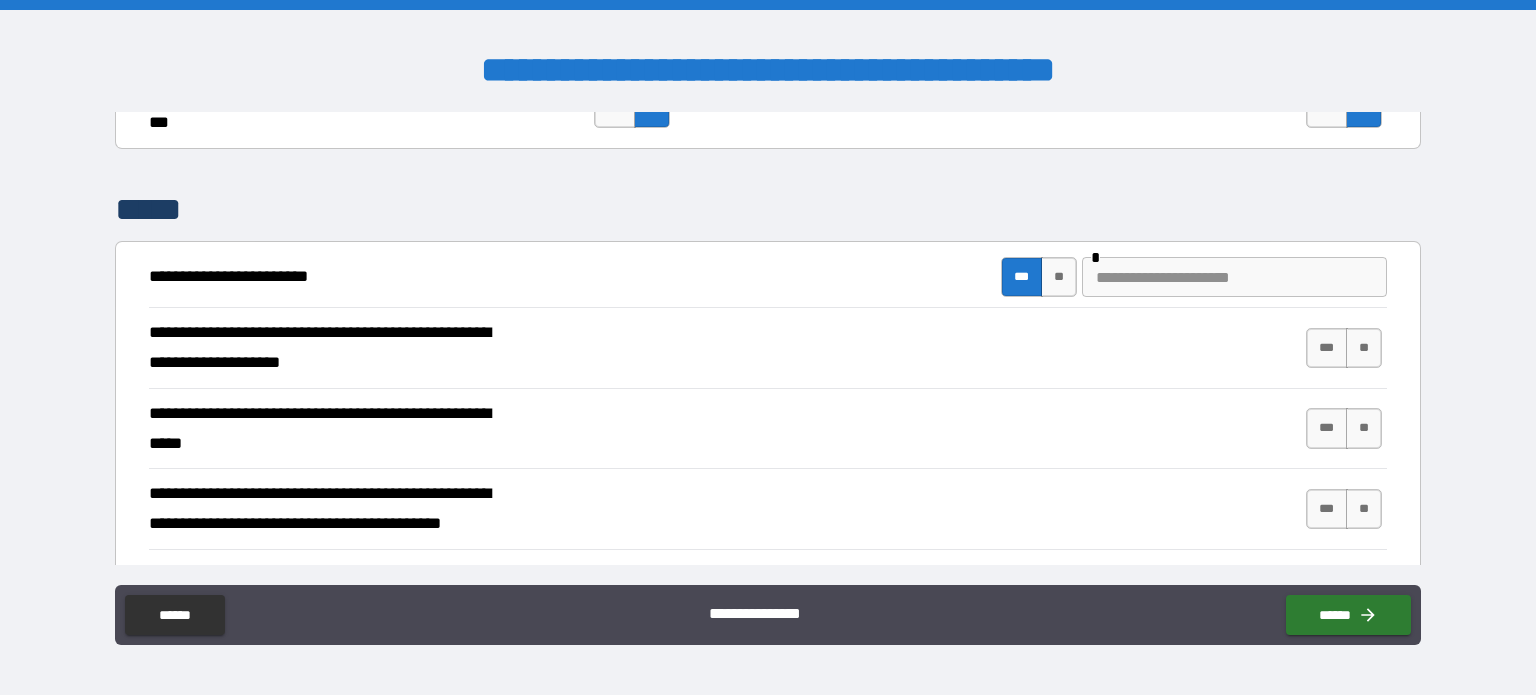 click on "***" at bounding box center (1022, 277) 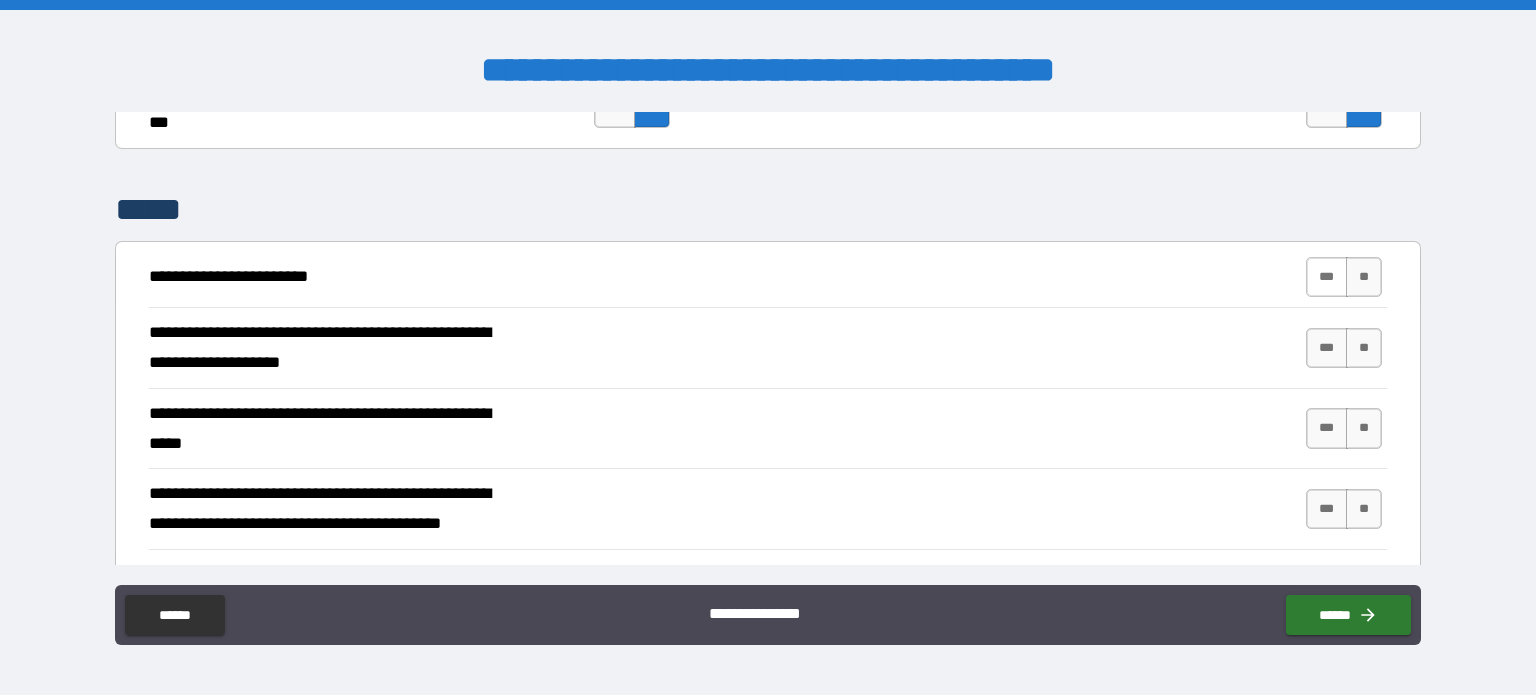 click on "***" at bounding box center [1327, 277] 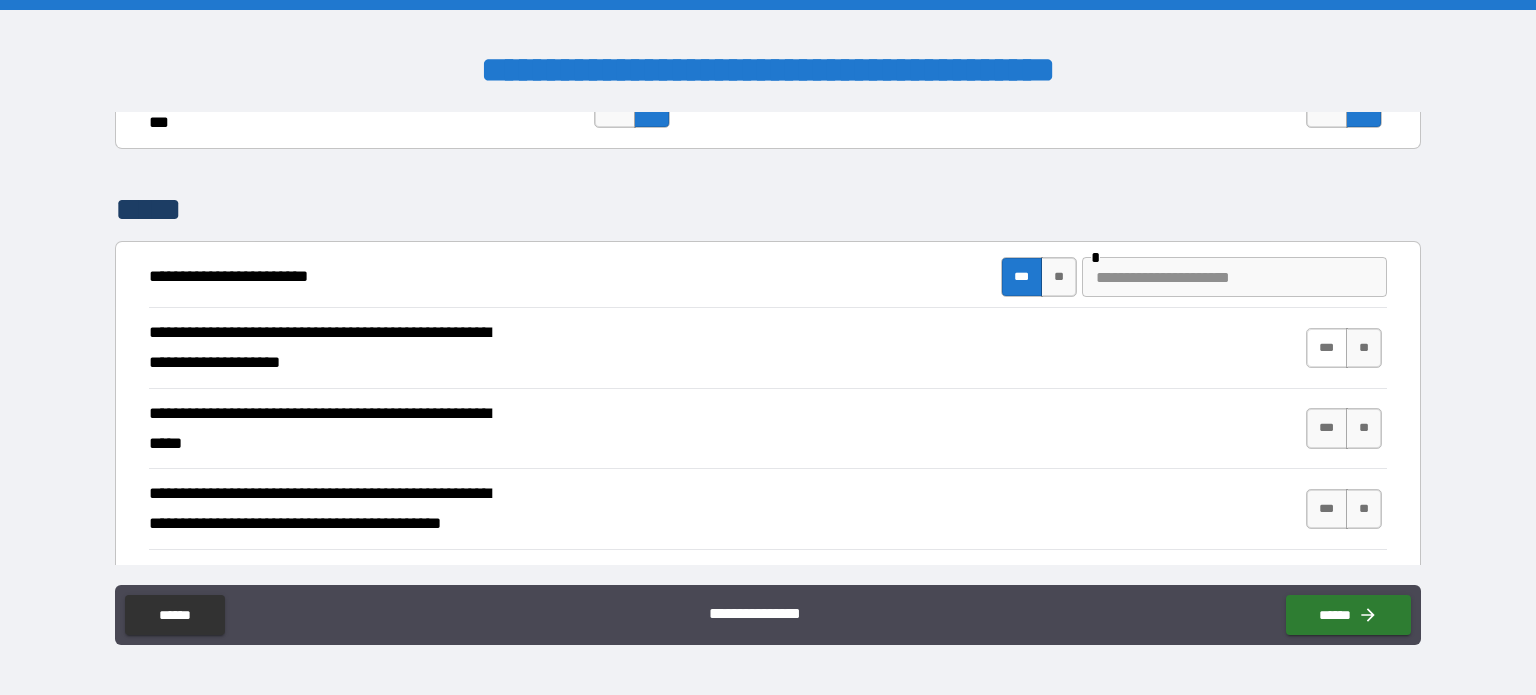 click on "***" at bounding box center [1327, 348] 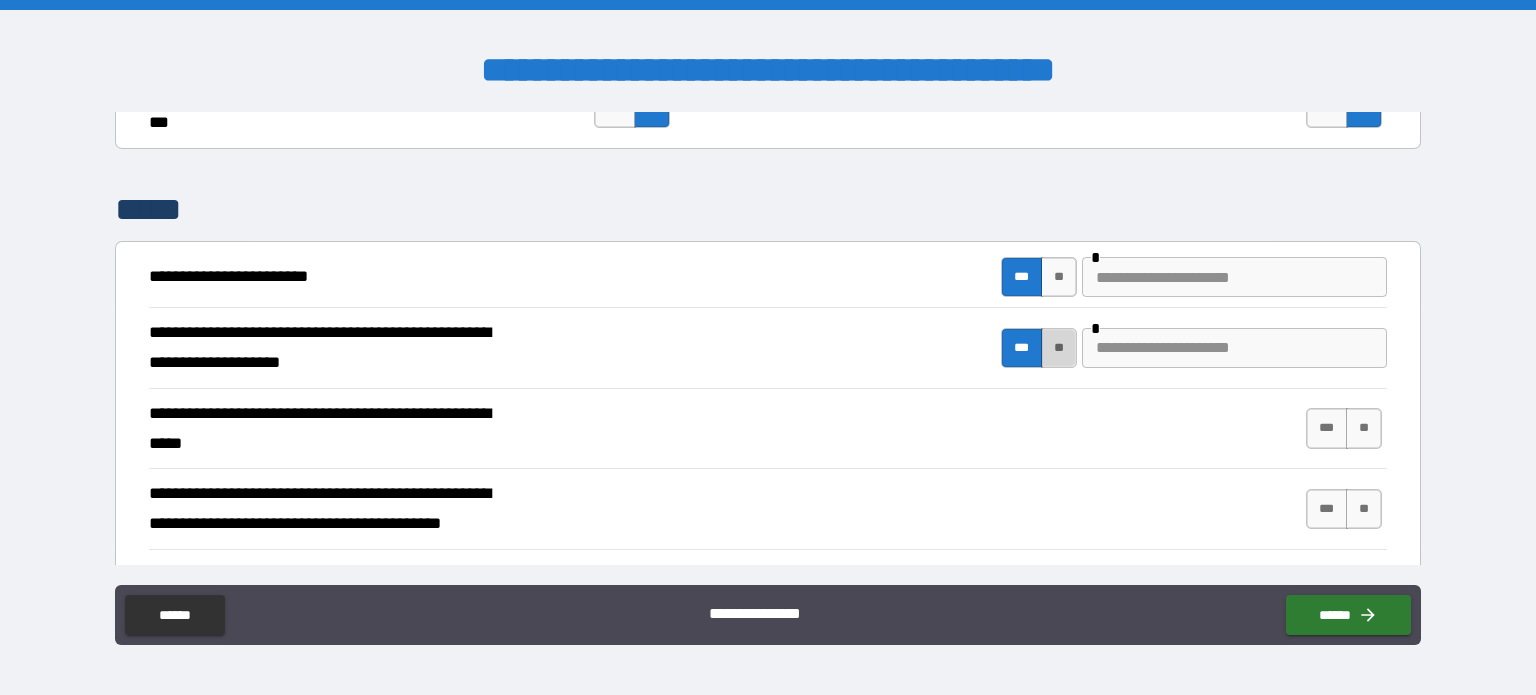 click on "**" at bounding box center [1059, 348] 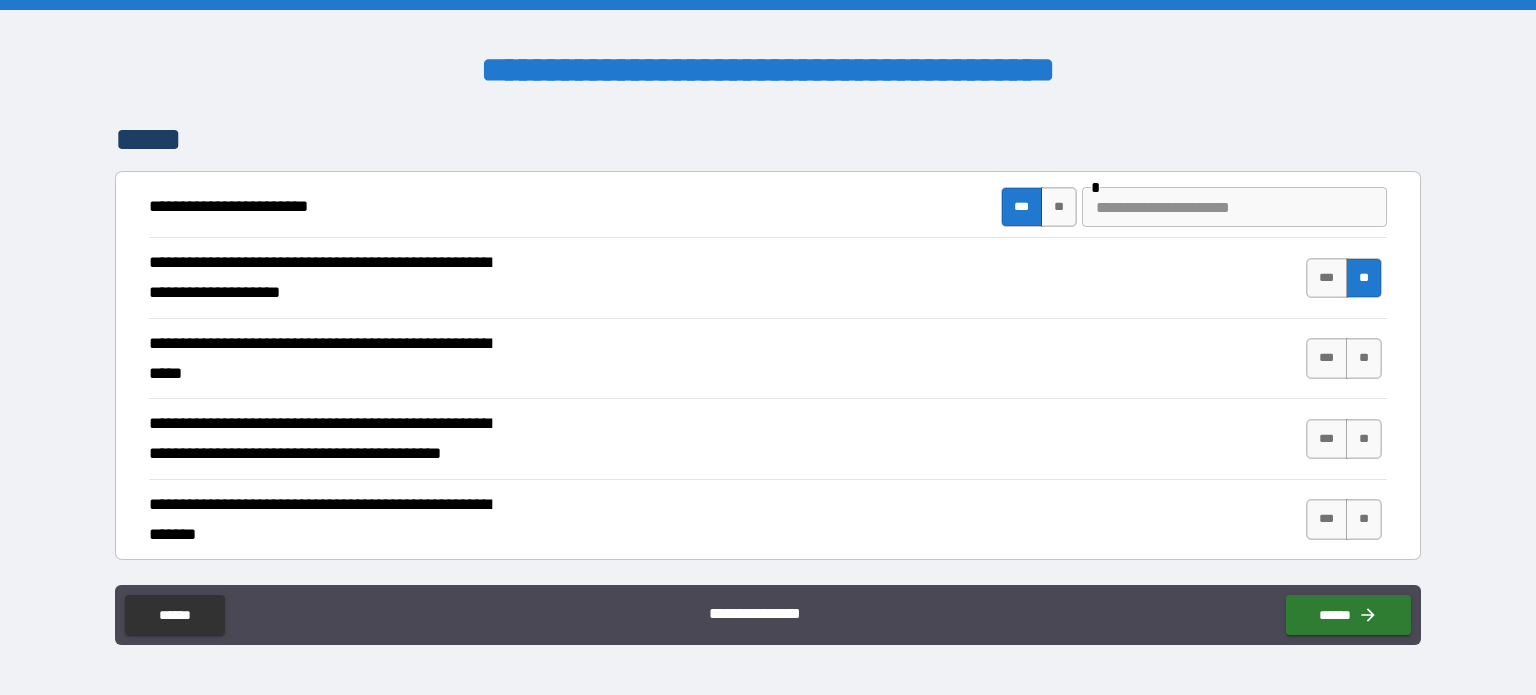 scroll, scrollTop: 5300, scrollLeft: 0, axis: vertical 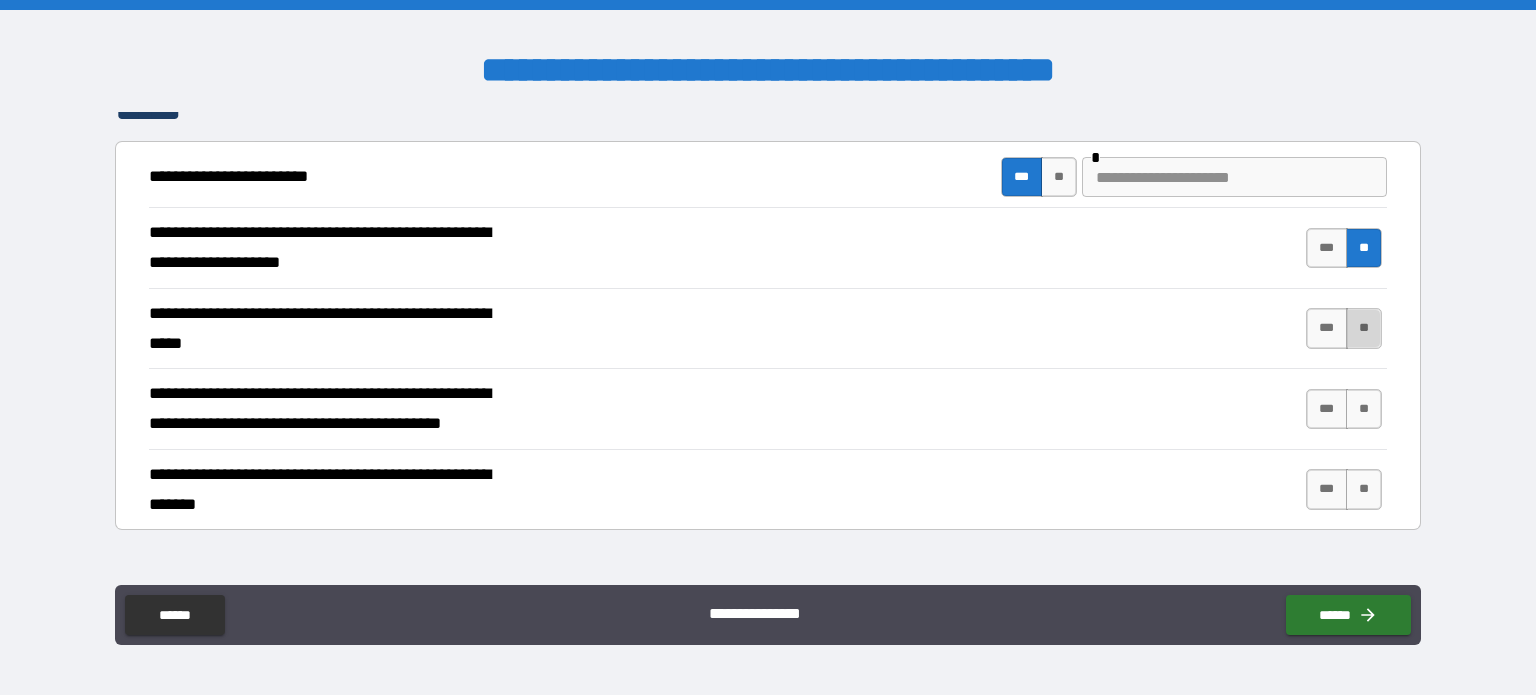 click on "**" at bounding box center (1364, 328) 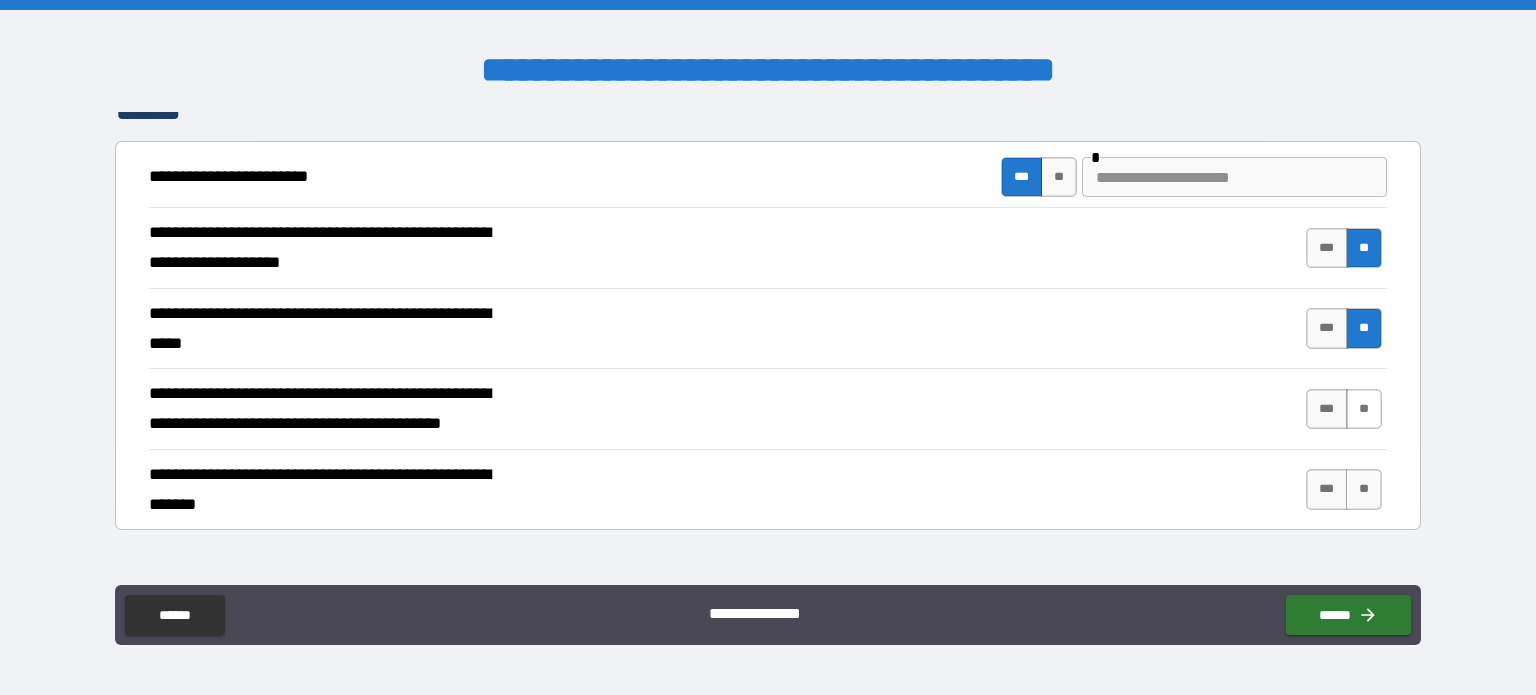 click on "**" at bounding box center (1364, 409) 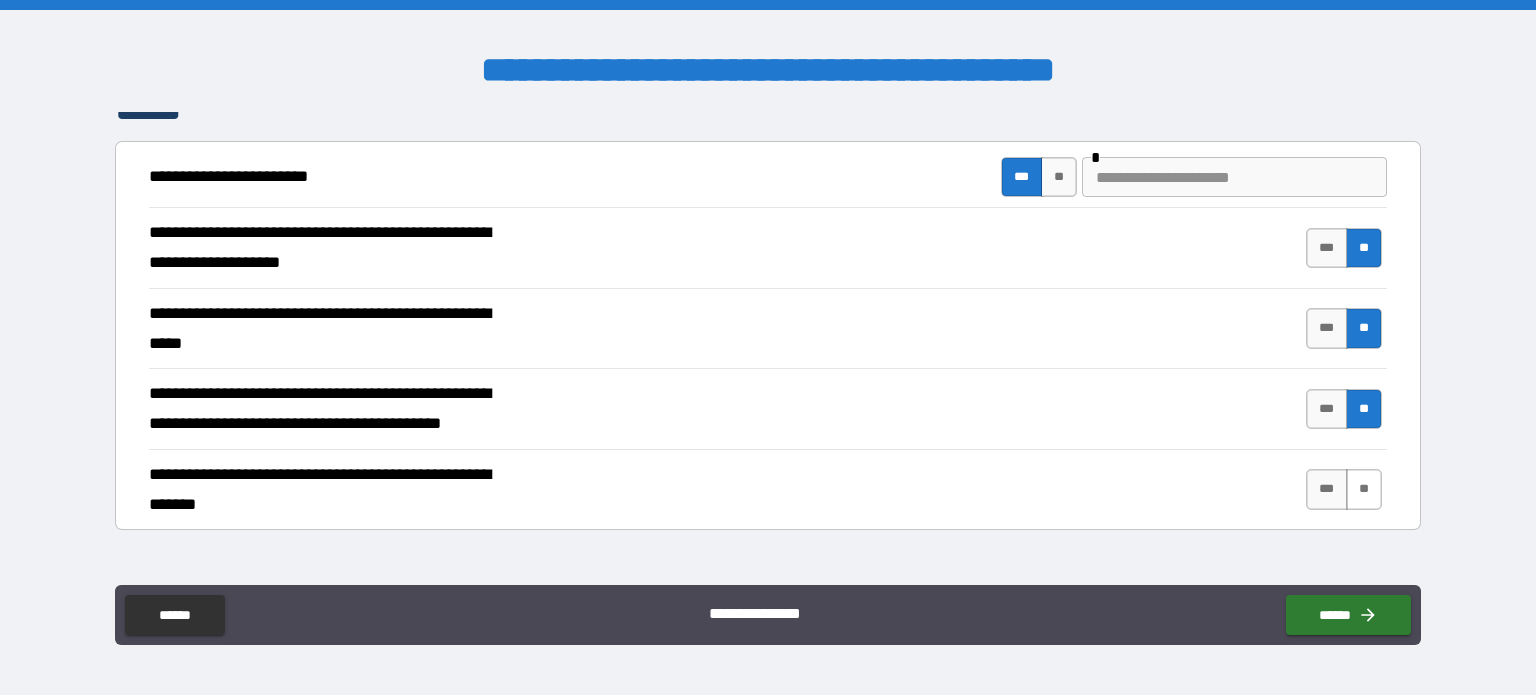 click on "**" at bounding box center (1364, 489) 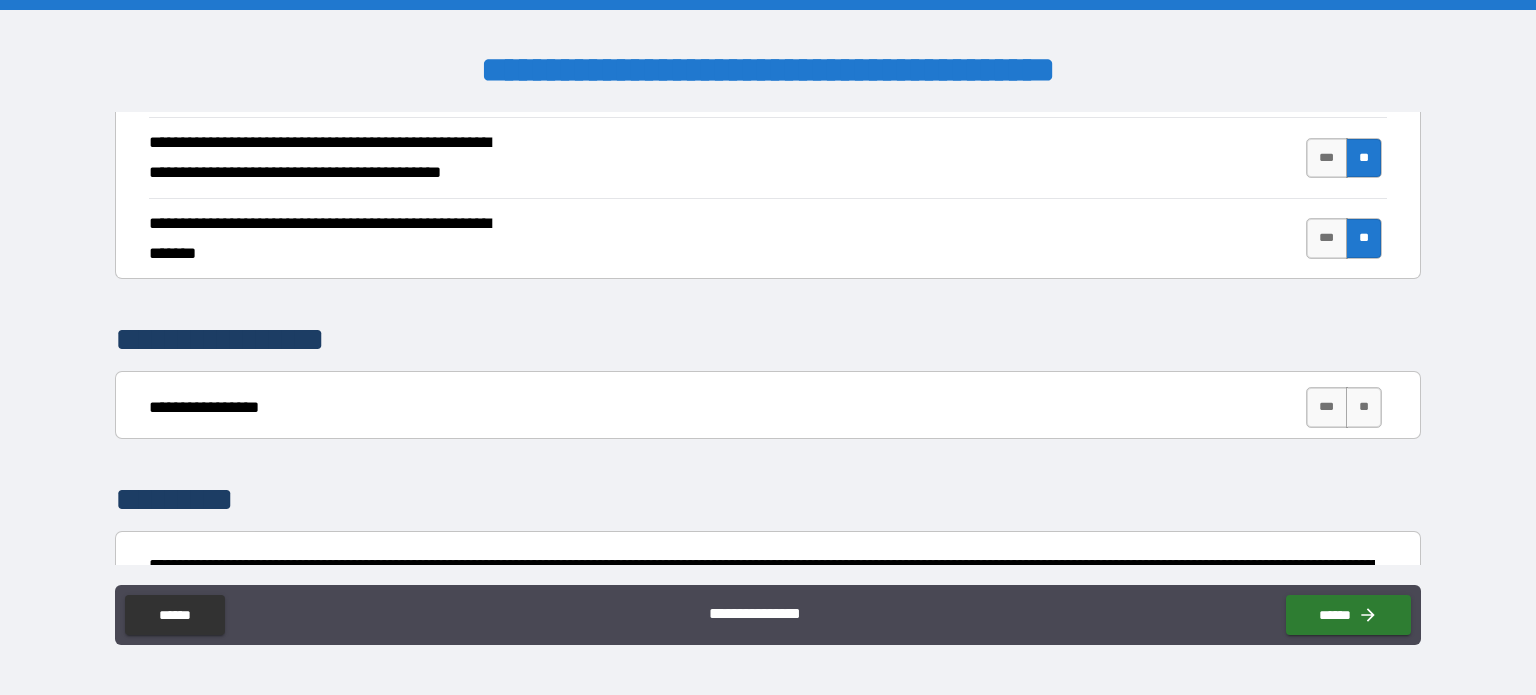 scroll, scrollTop: 5600, scrollLeft: 0, axis: vertical 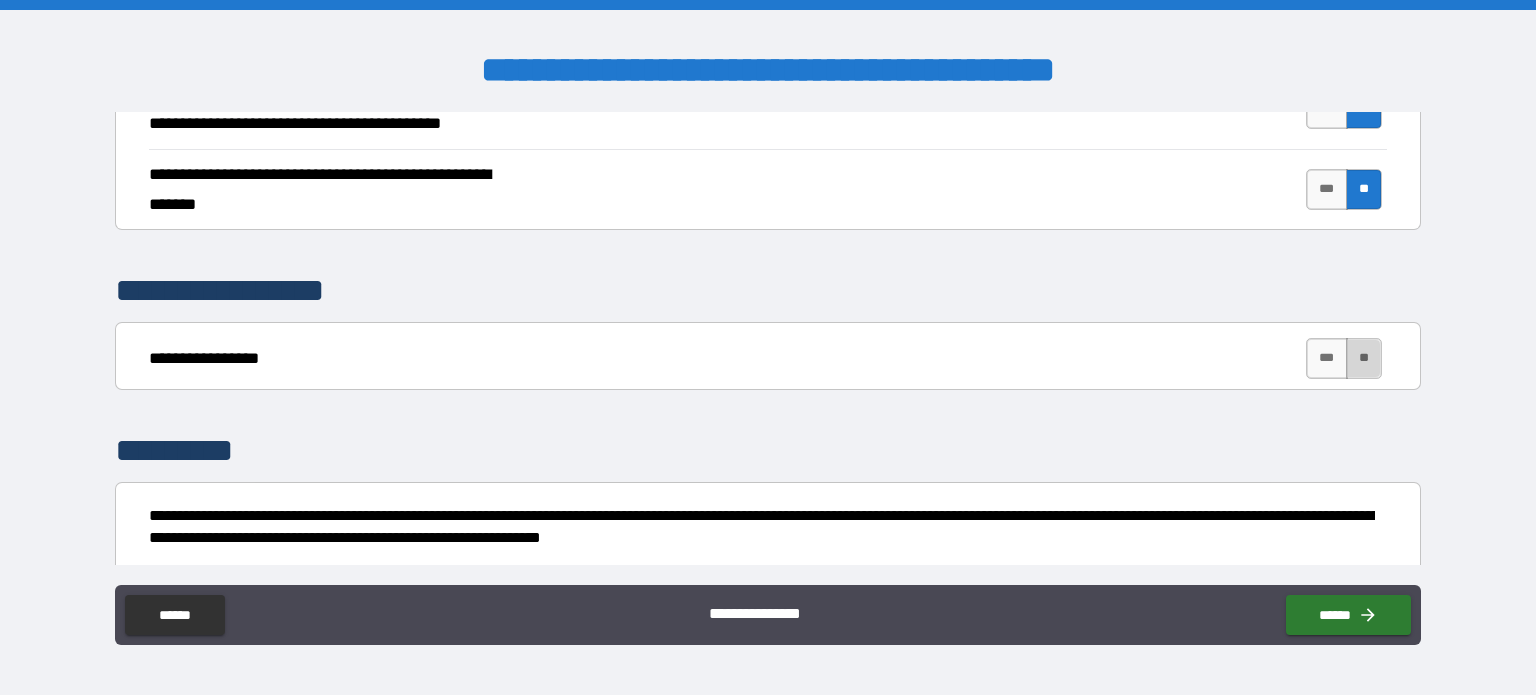 click on "**" at bounding box center (1364, 358) 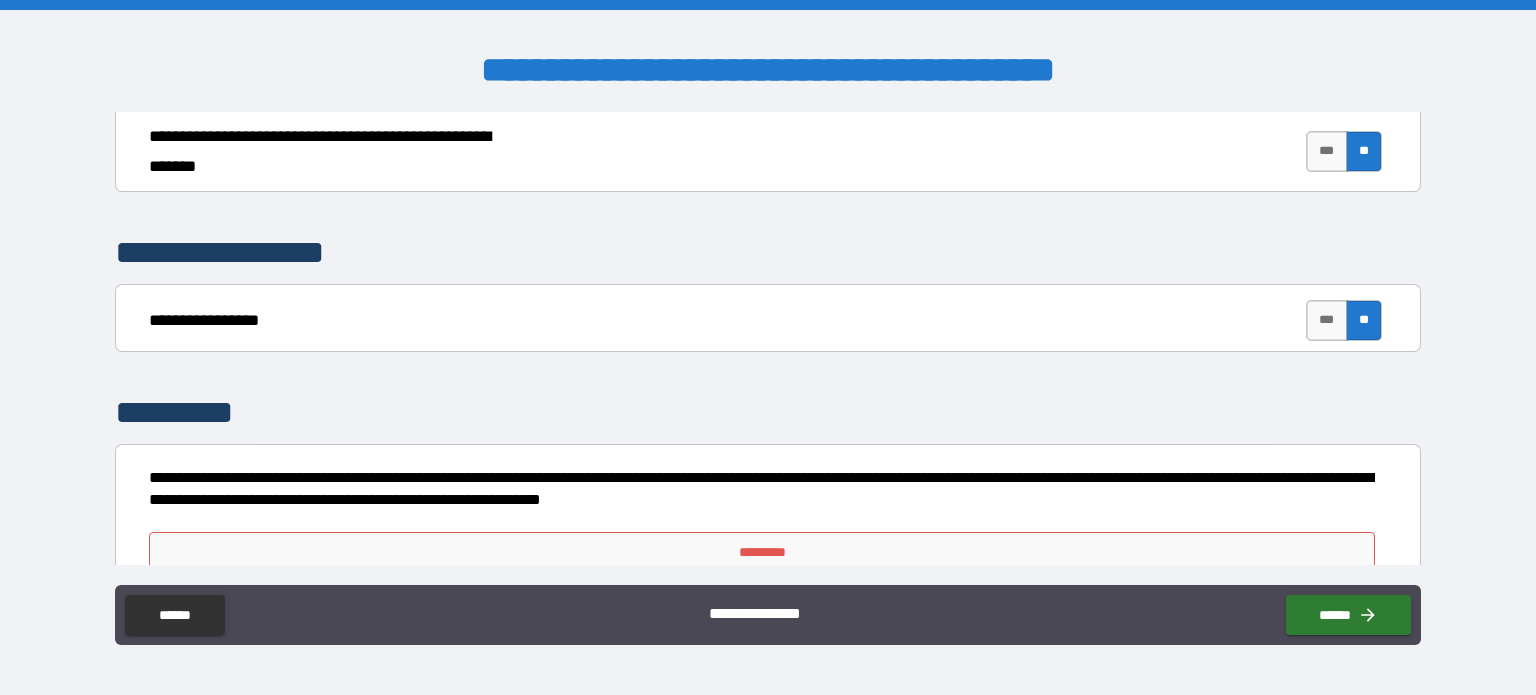 scroll, scrollTop: 5658, scrollLeft: 0, axis: vertical 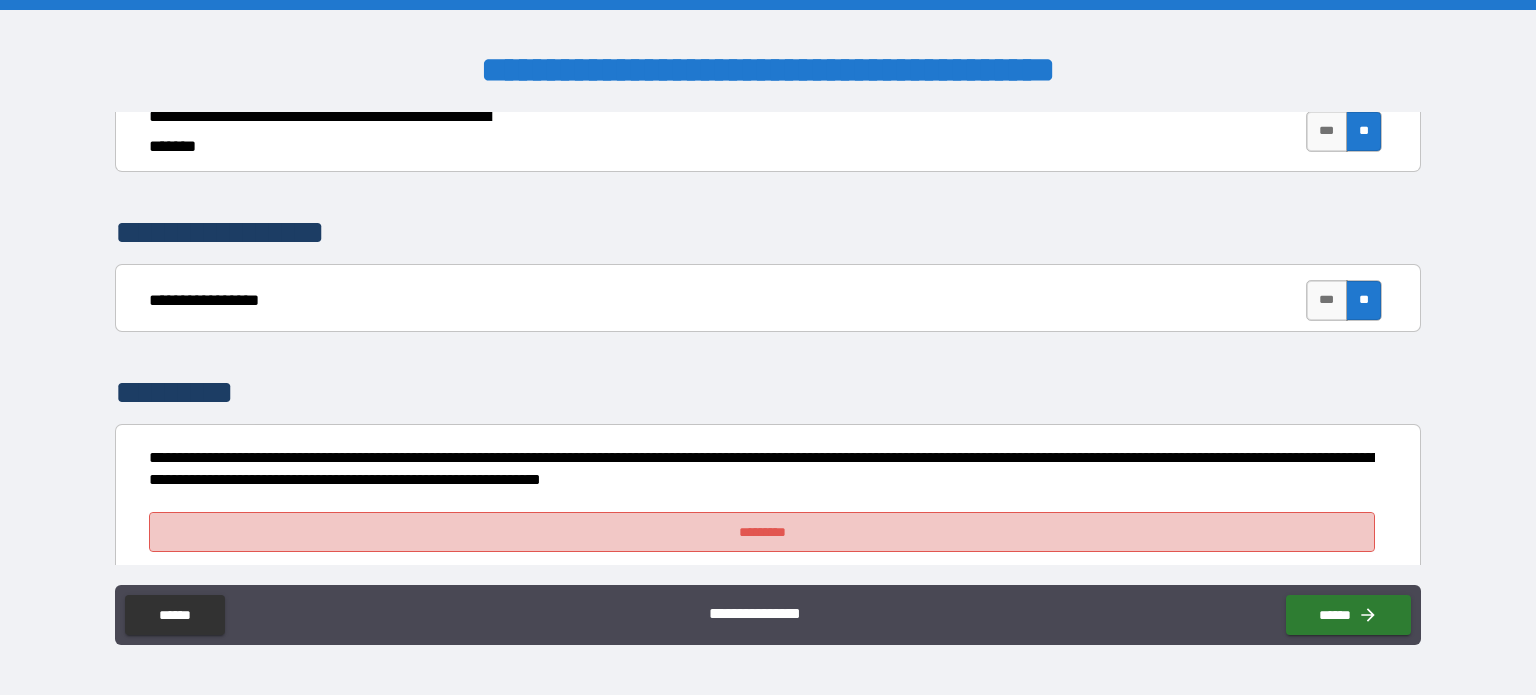 click on "*********" at bounding box center [762, 532] 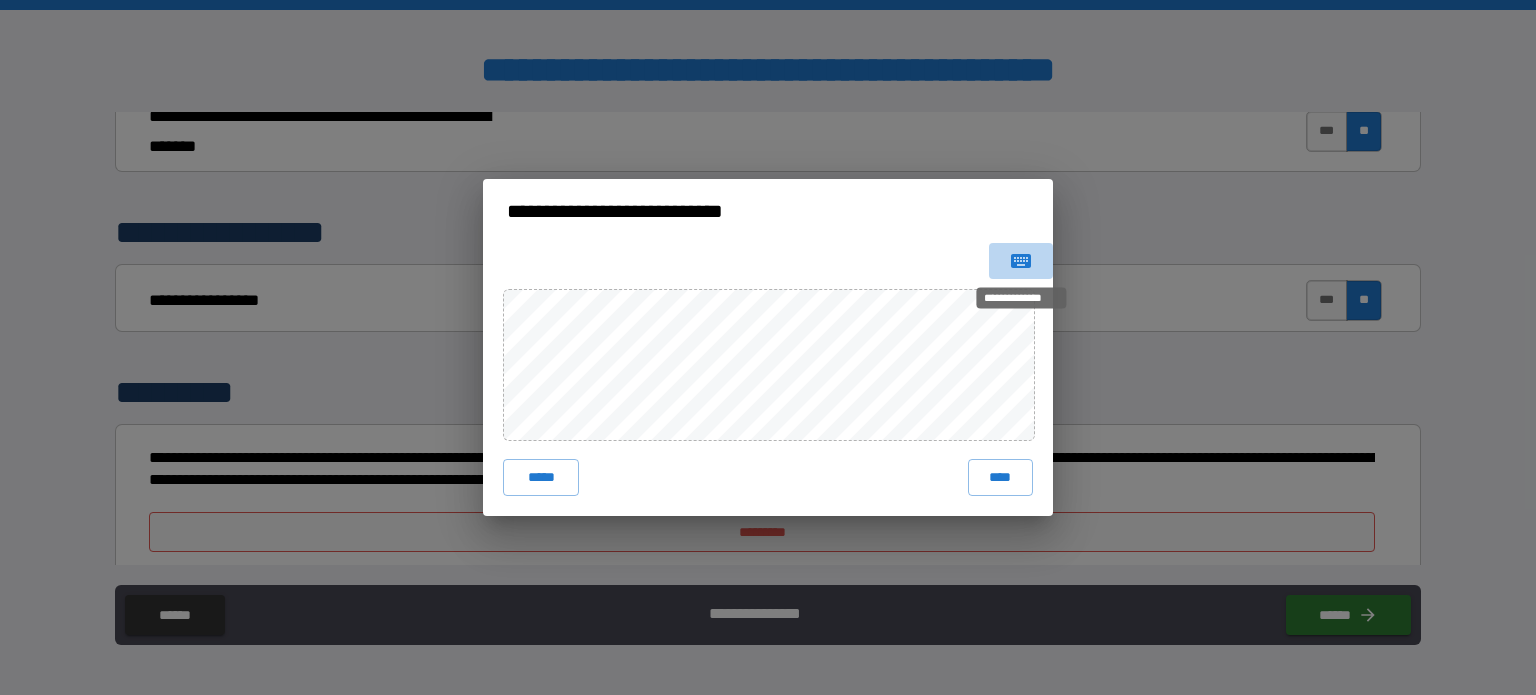 click 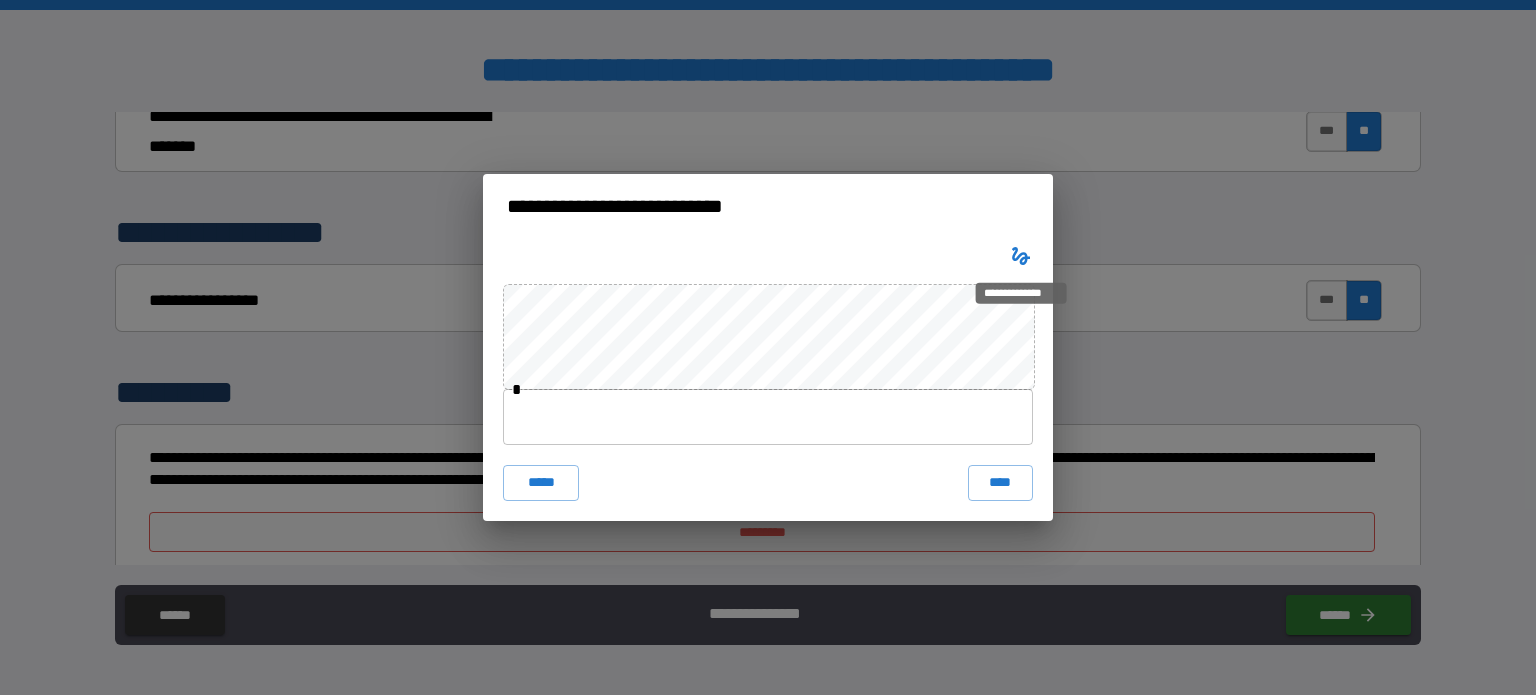click on "**********" at bounding box center (1021, 287) 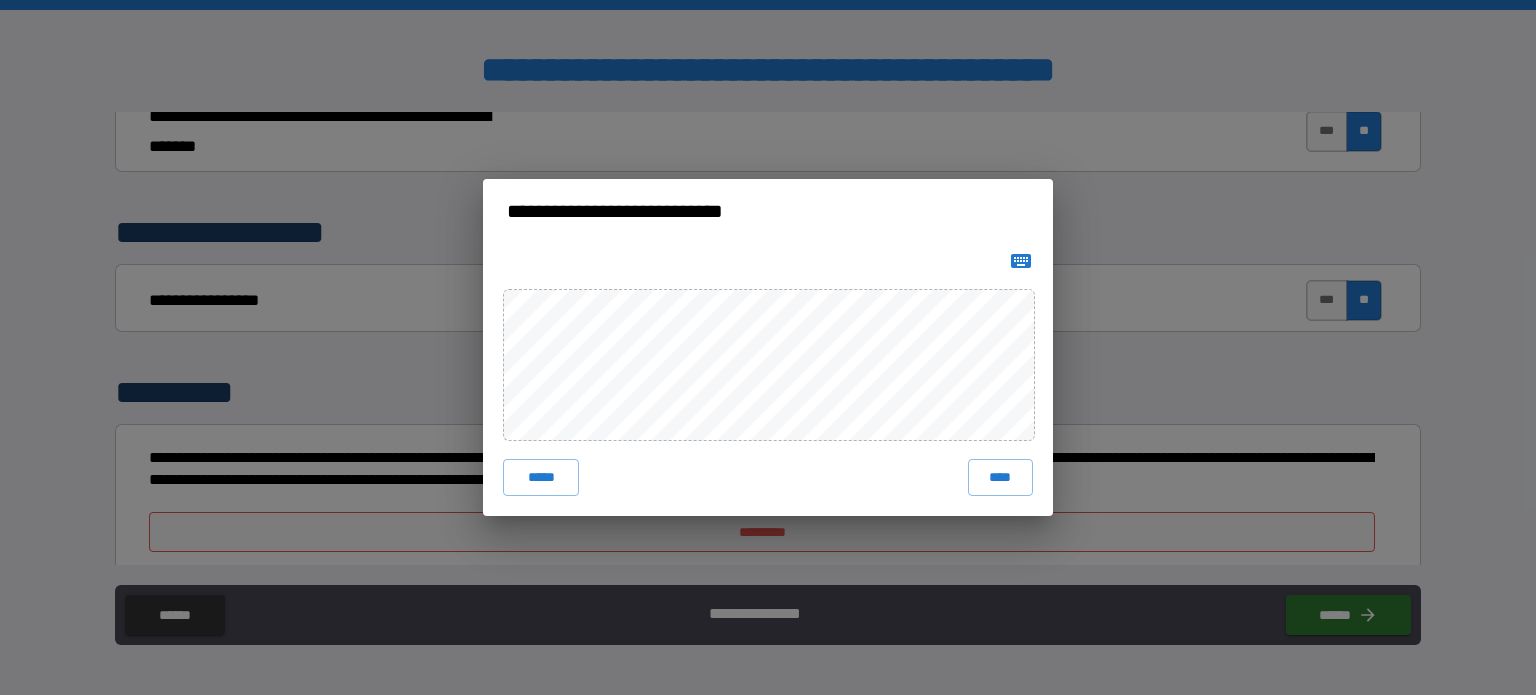 click 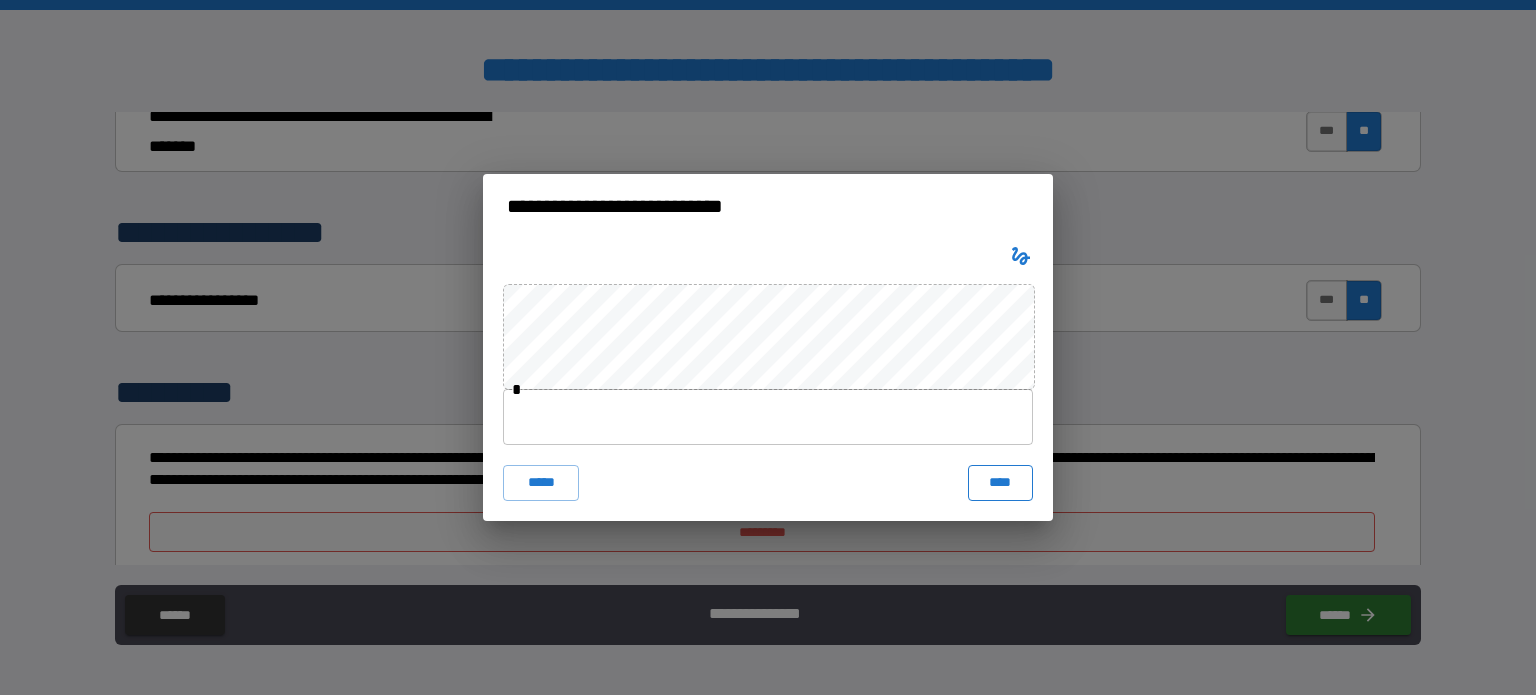 click on "****" at bounding box center (1000, 483) 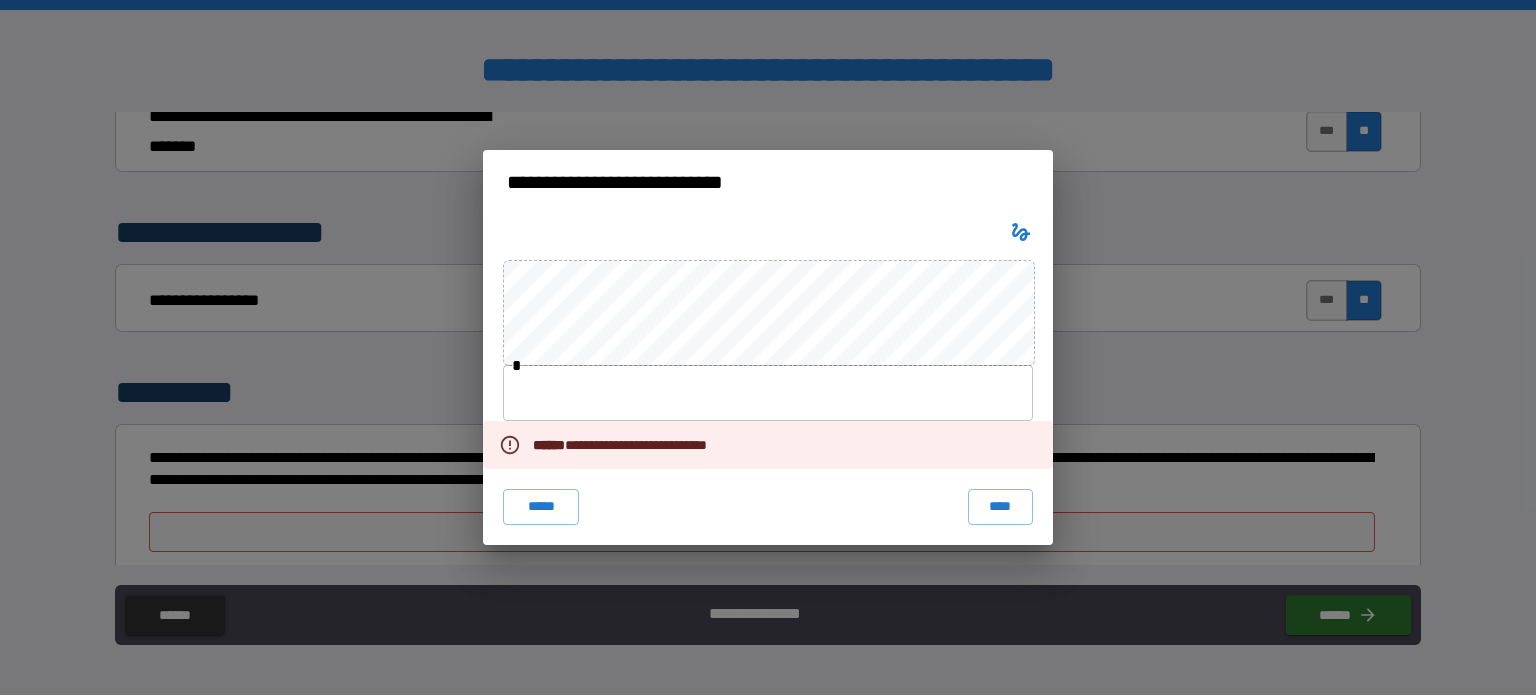 click on "**********" at bounding box center [630, 445] 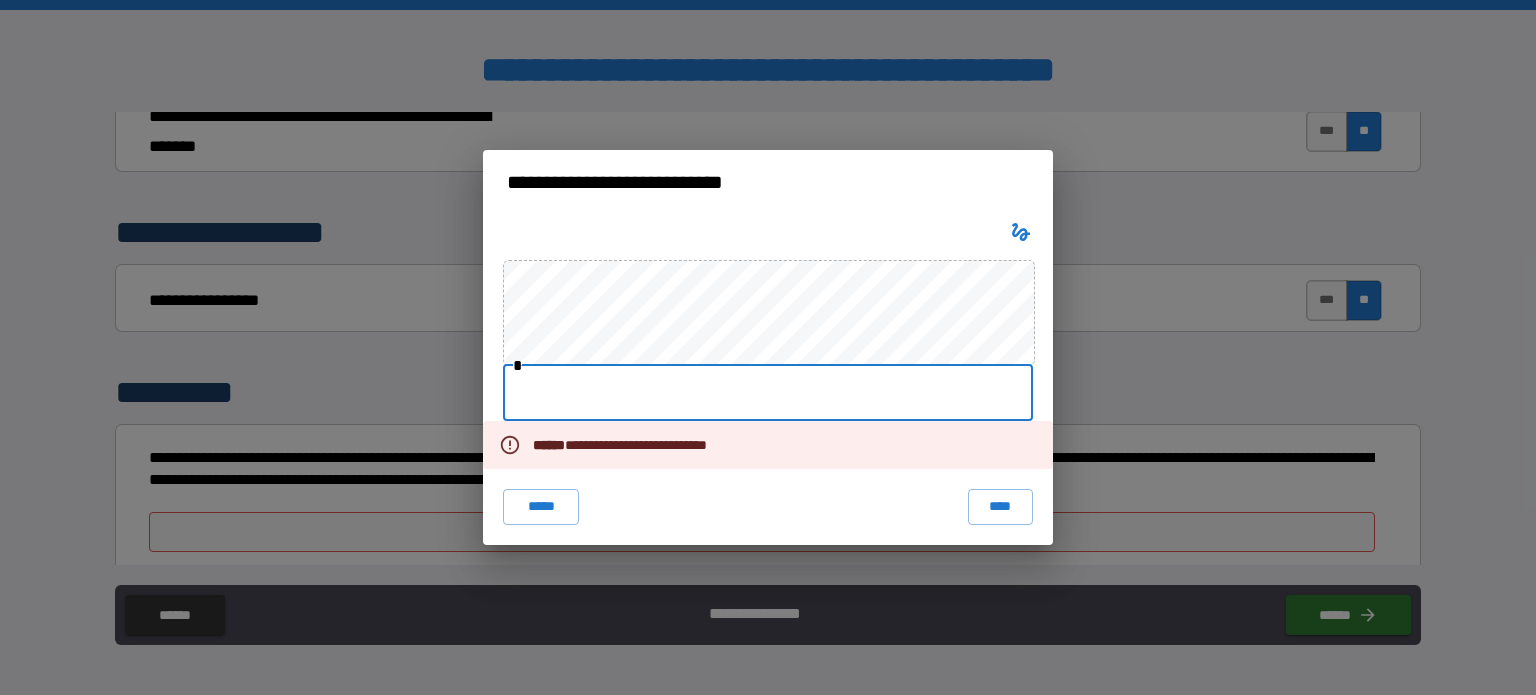 click at bounding box center (768, 393) 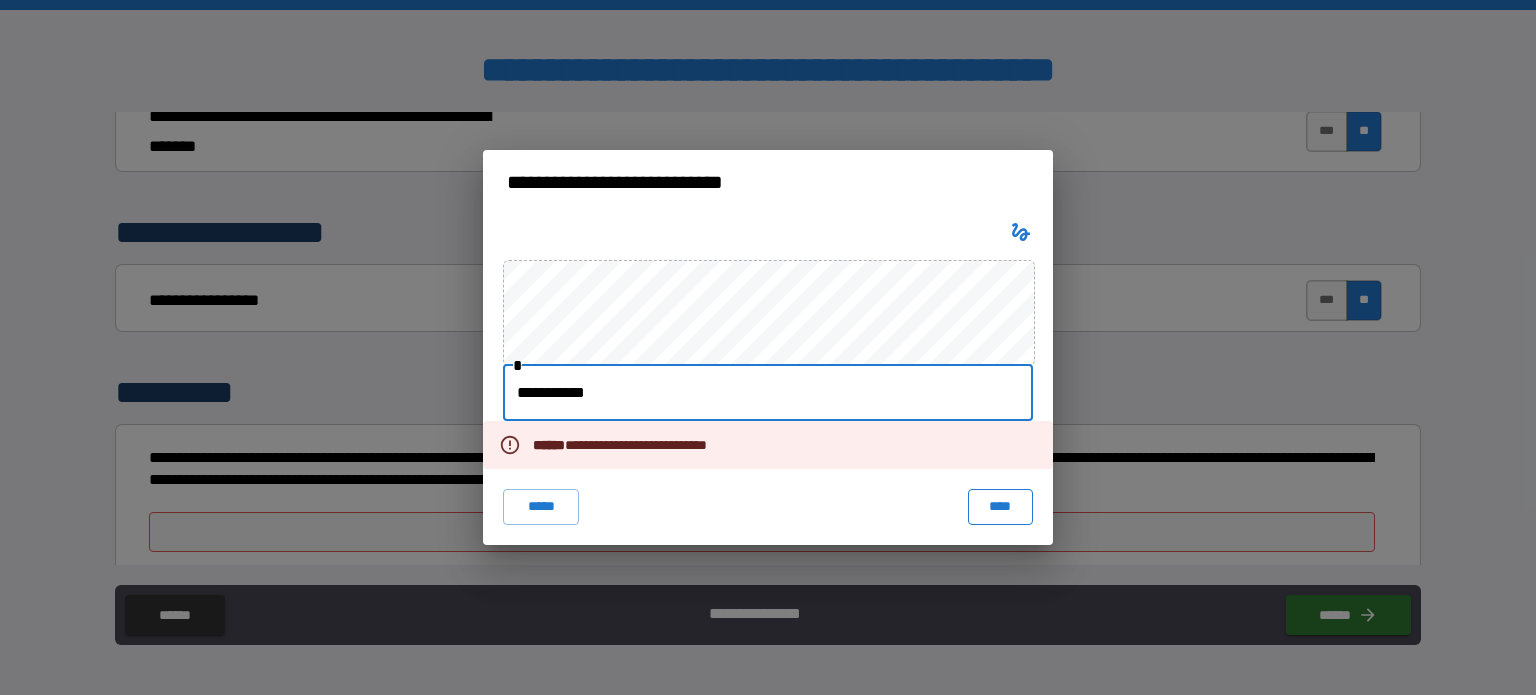 type on "**********" 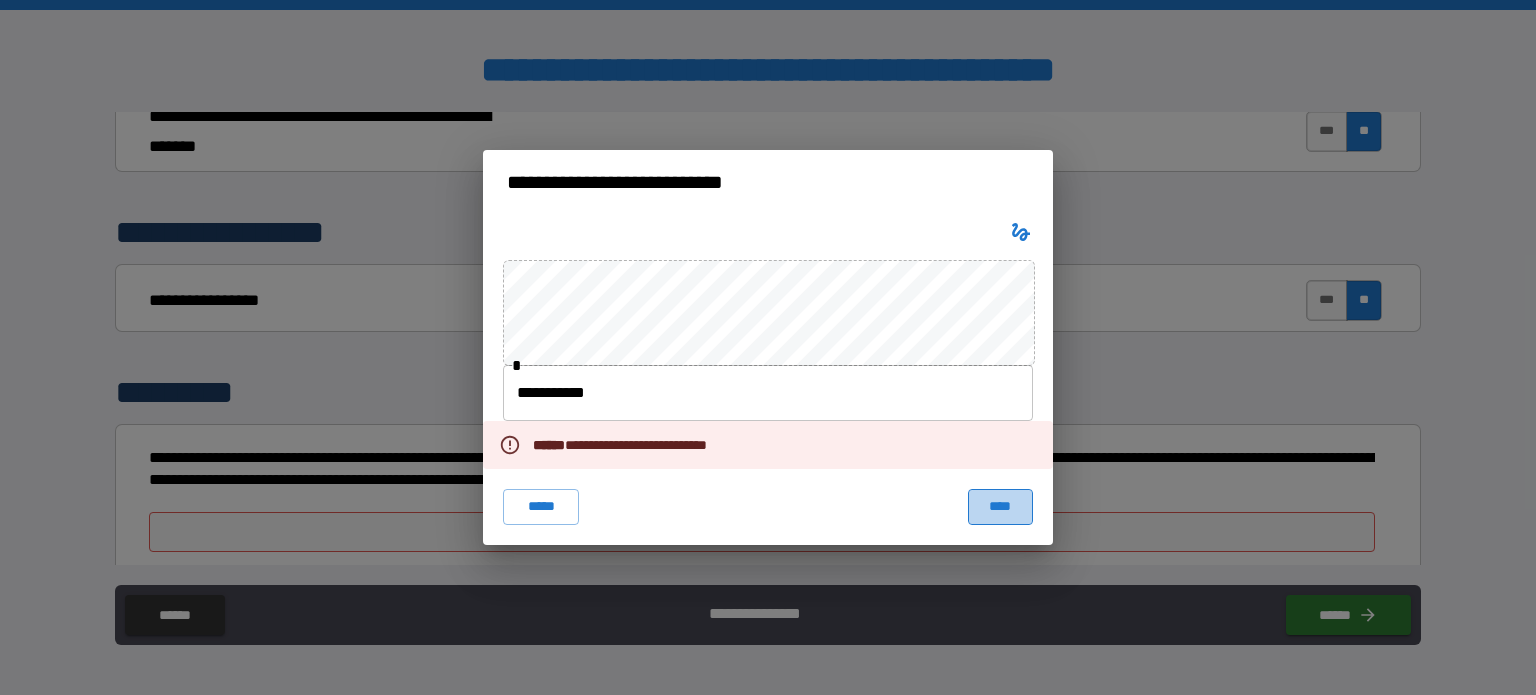 click on "****" at bounding box center [1000, 507] 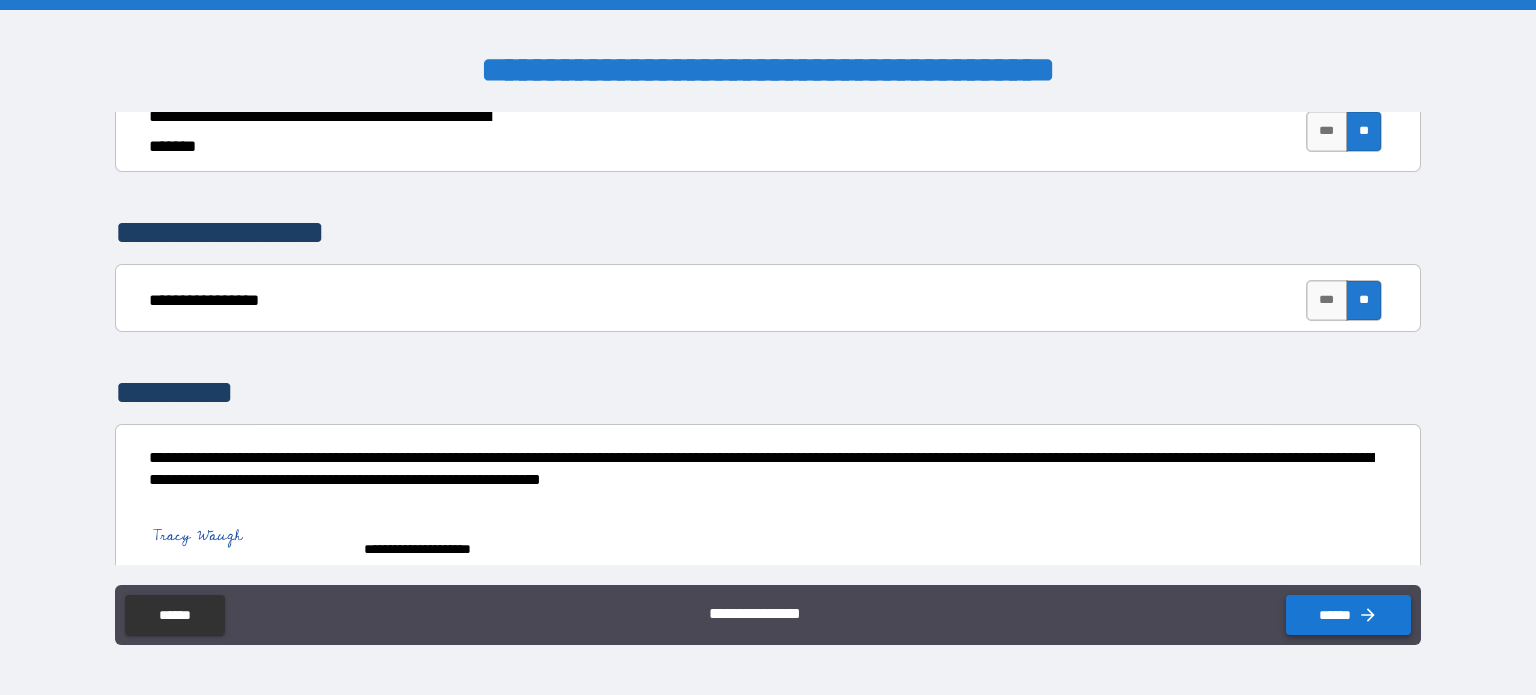 click on "******" at bounding box center [1348, 615] 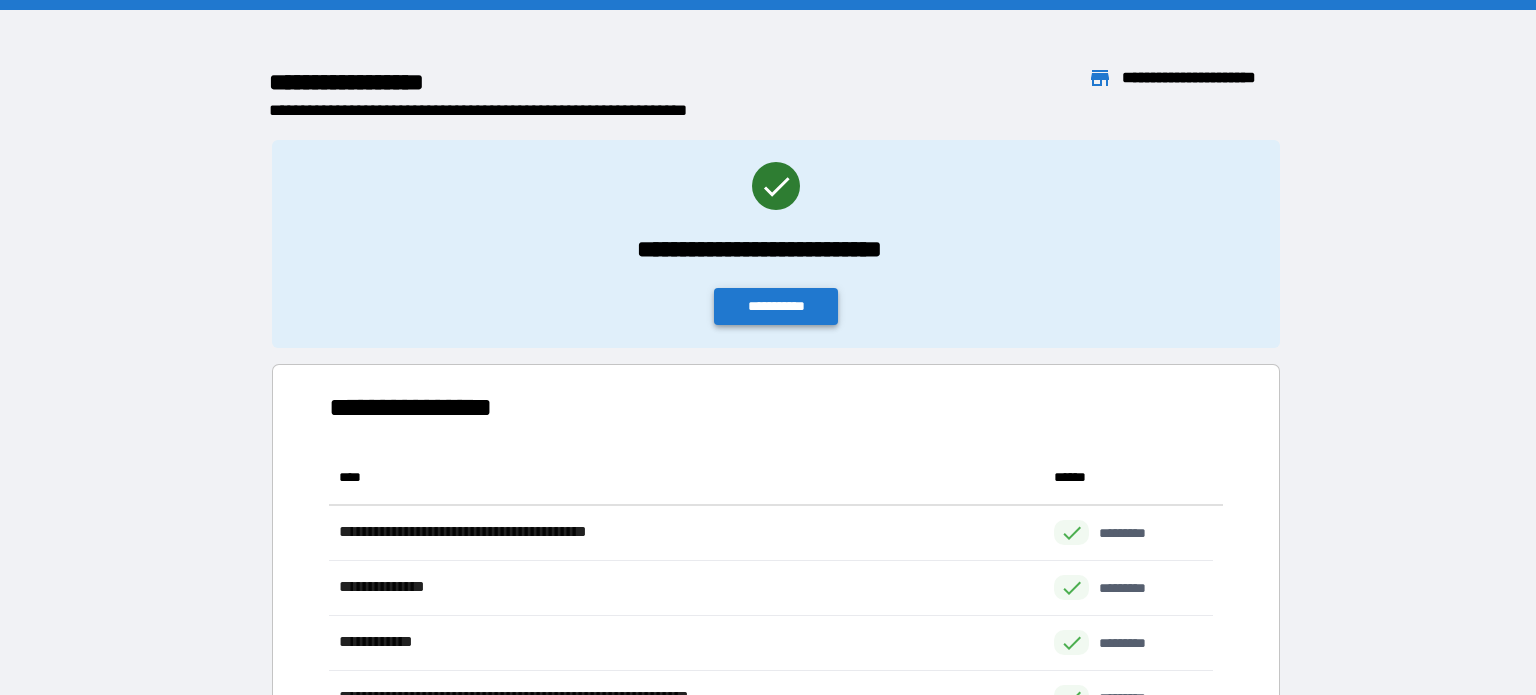 scroll, scrollTop: 16, scrollLeft: 16, axis: both 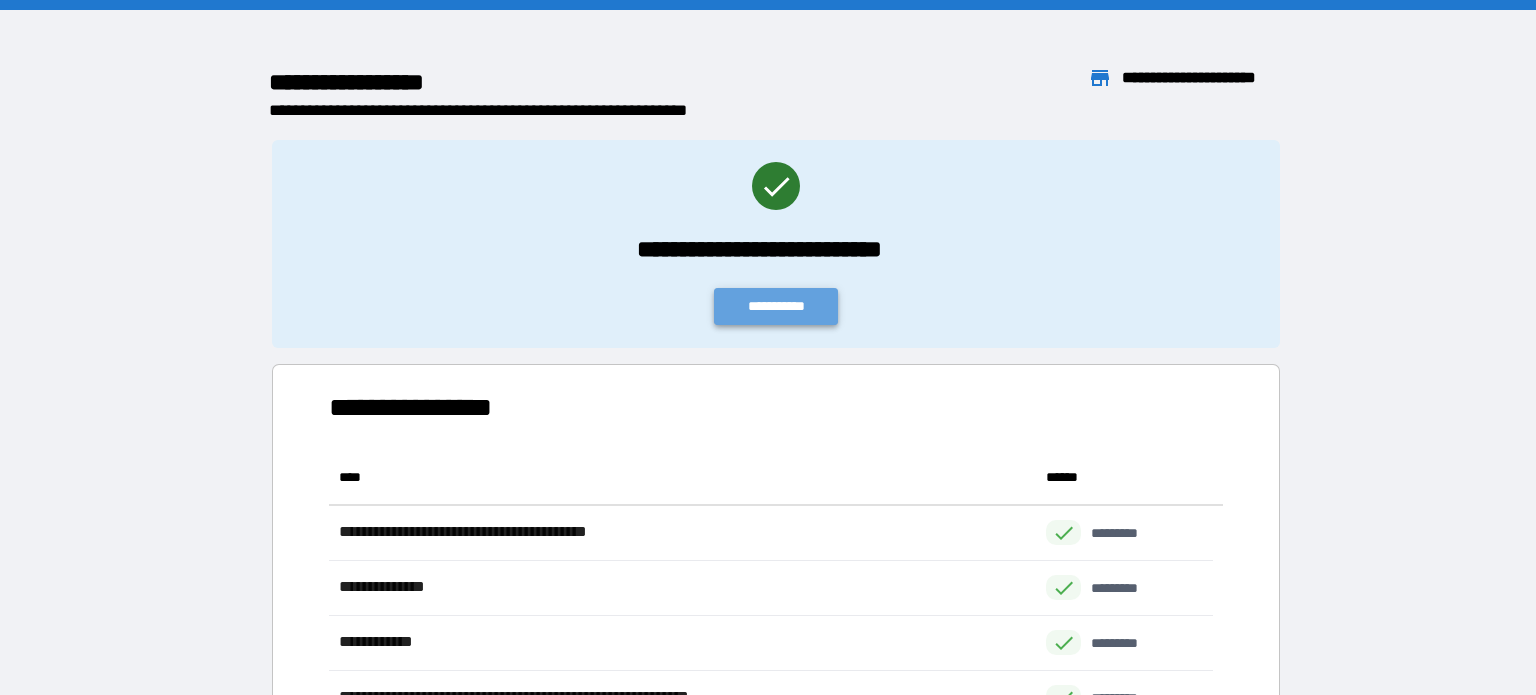 click on "**********" at bounding box center (776, 306) 